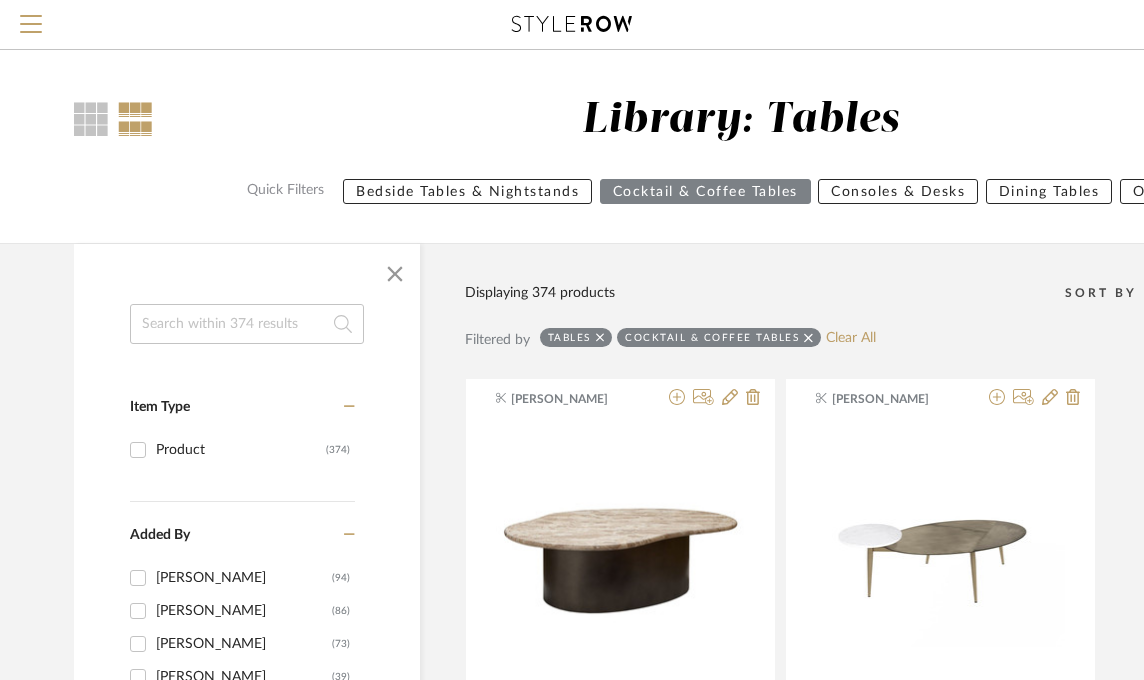 scroll, scrollTop: 4998, scrollLeft: 0, axis: vertical 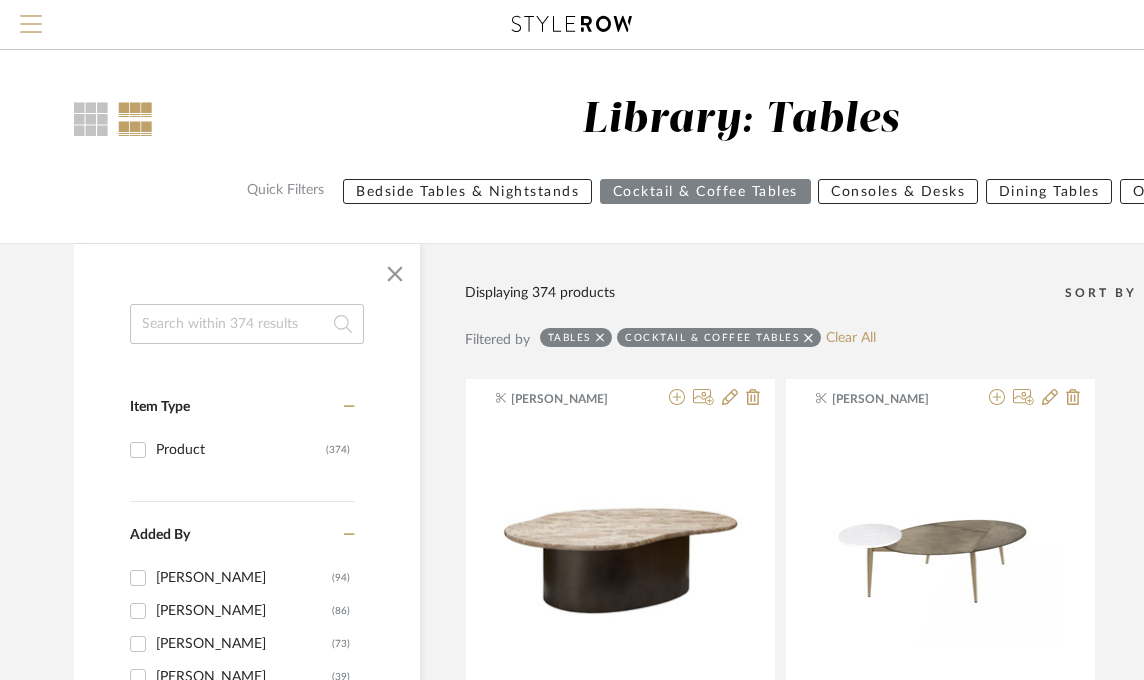 click at bounding box center [31, 30] 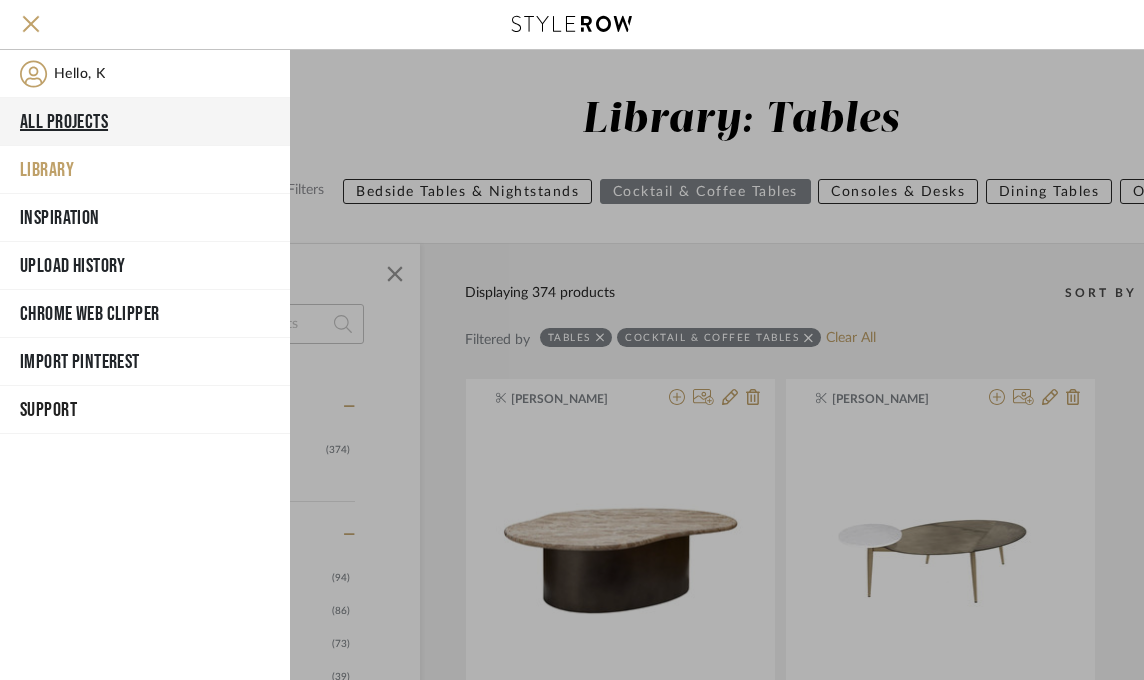 click on "All Projects" at bounding box center (145, 122) 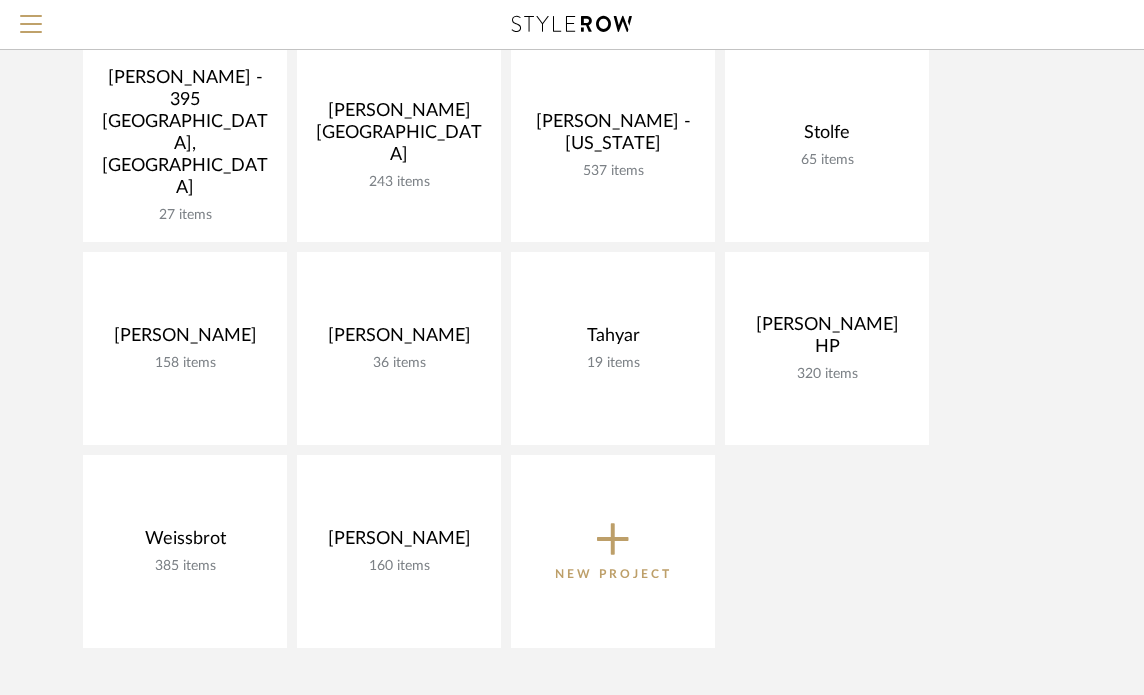 scroll, scrollTop: 1658, scrollLeft: 0, axis: vertical 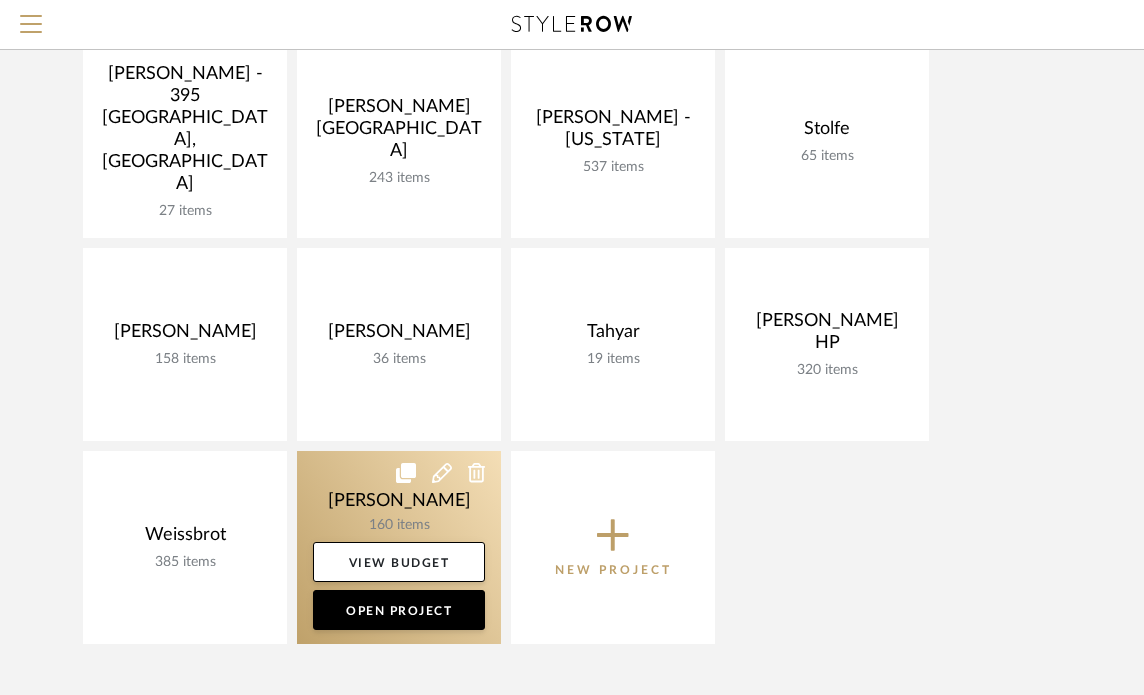 click 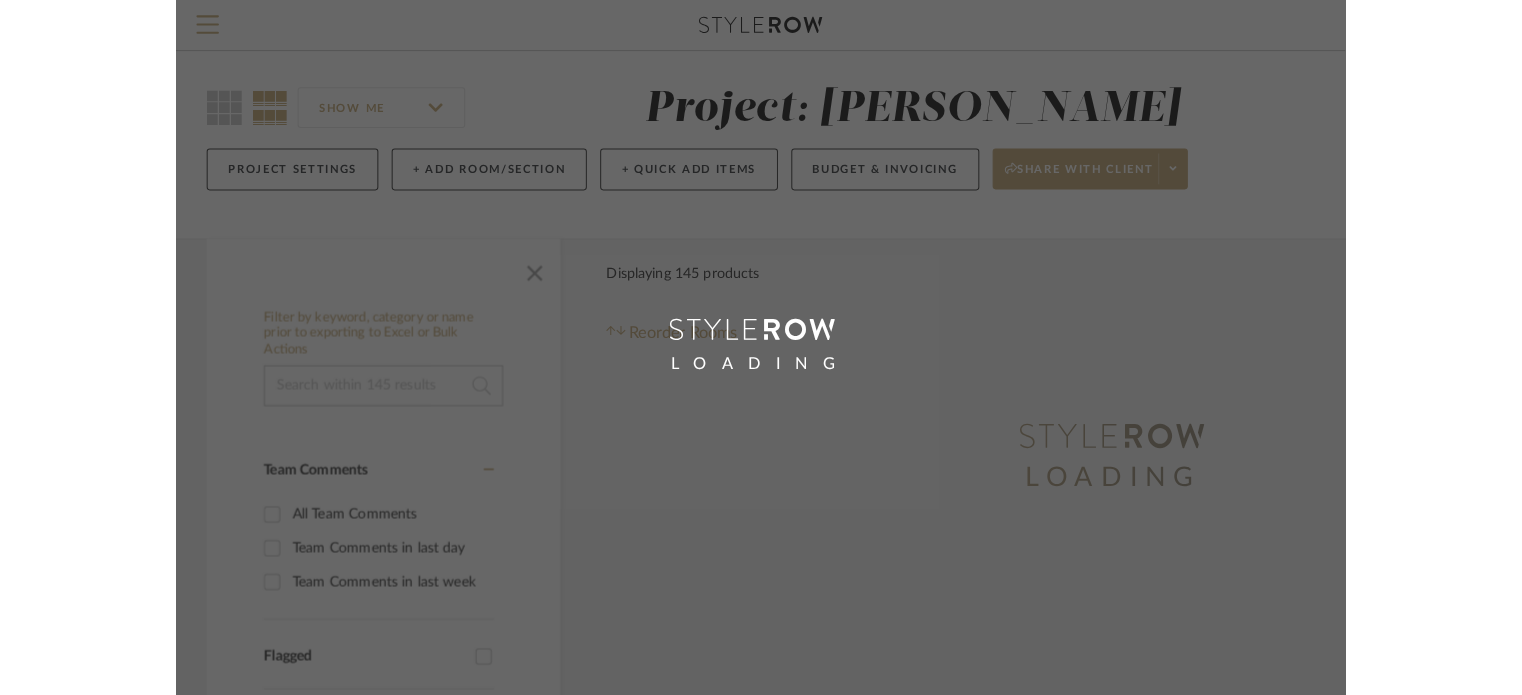scroll, scrollTop: 0, scrollLeft: 0, axis: both 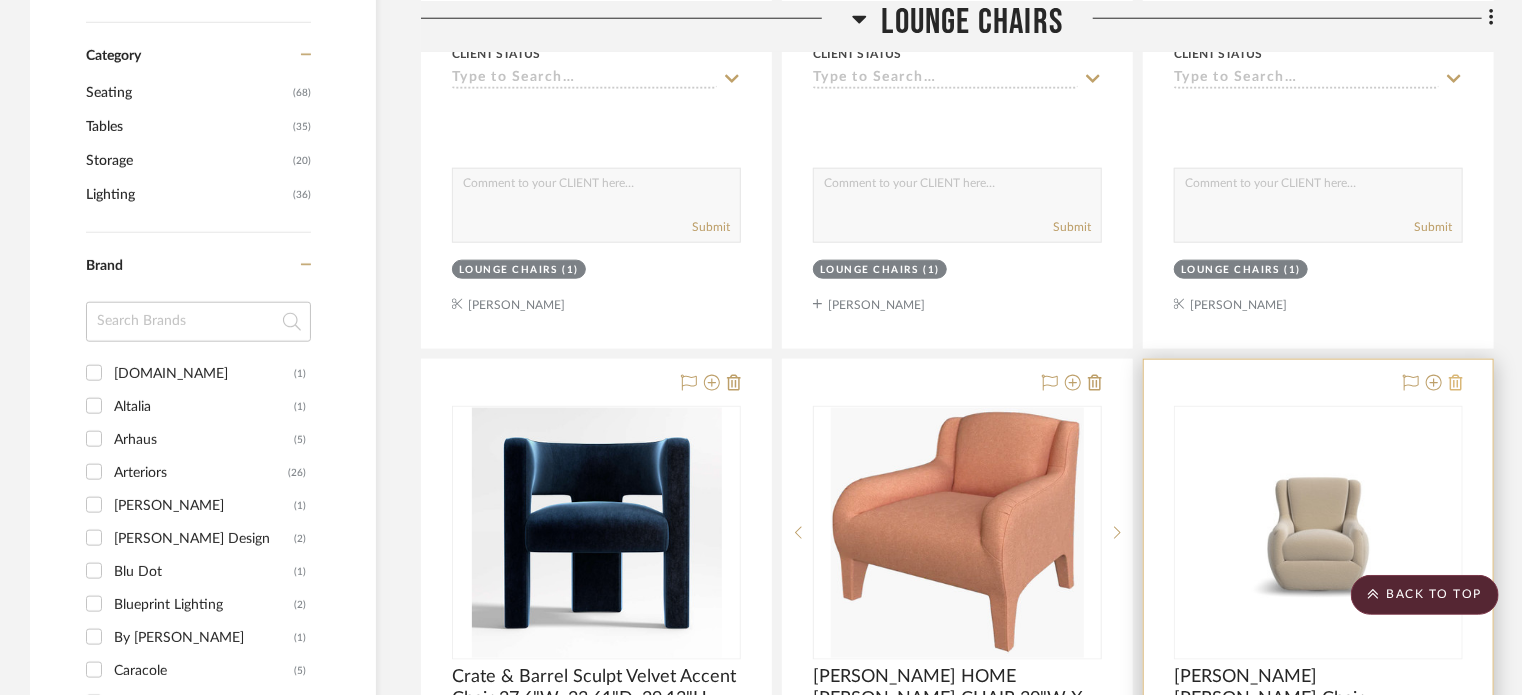 click 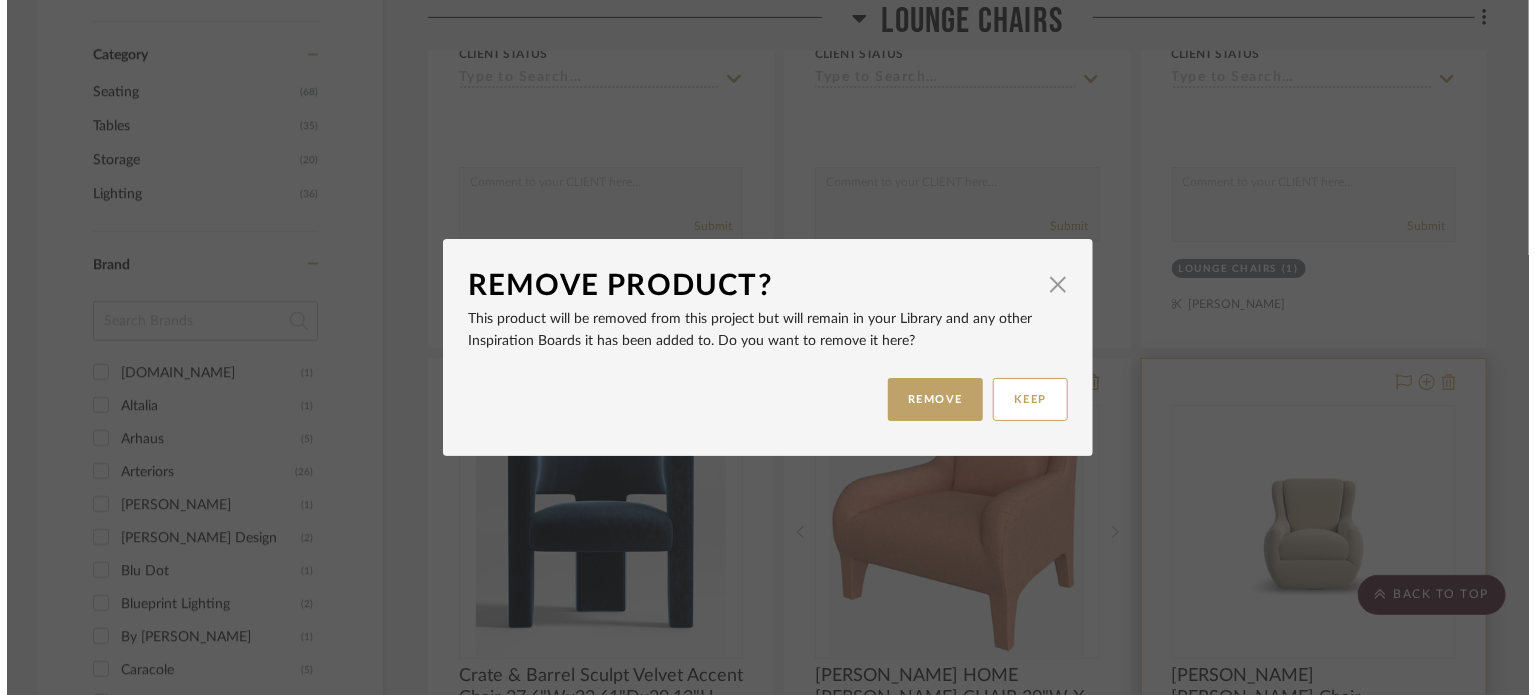scroll, scrollTop: 0, scrollLeft: 0, axis: both 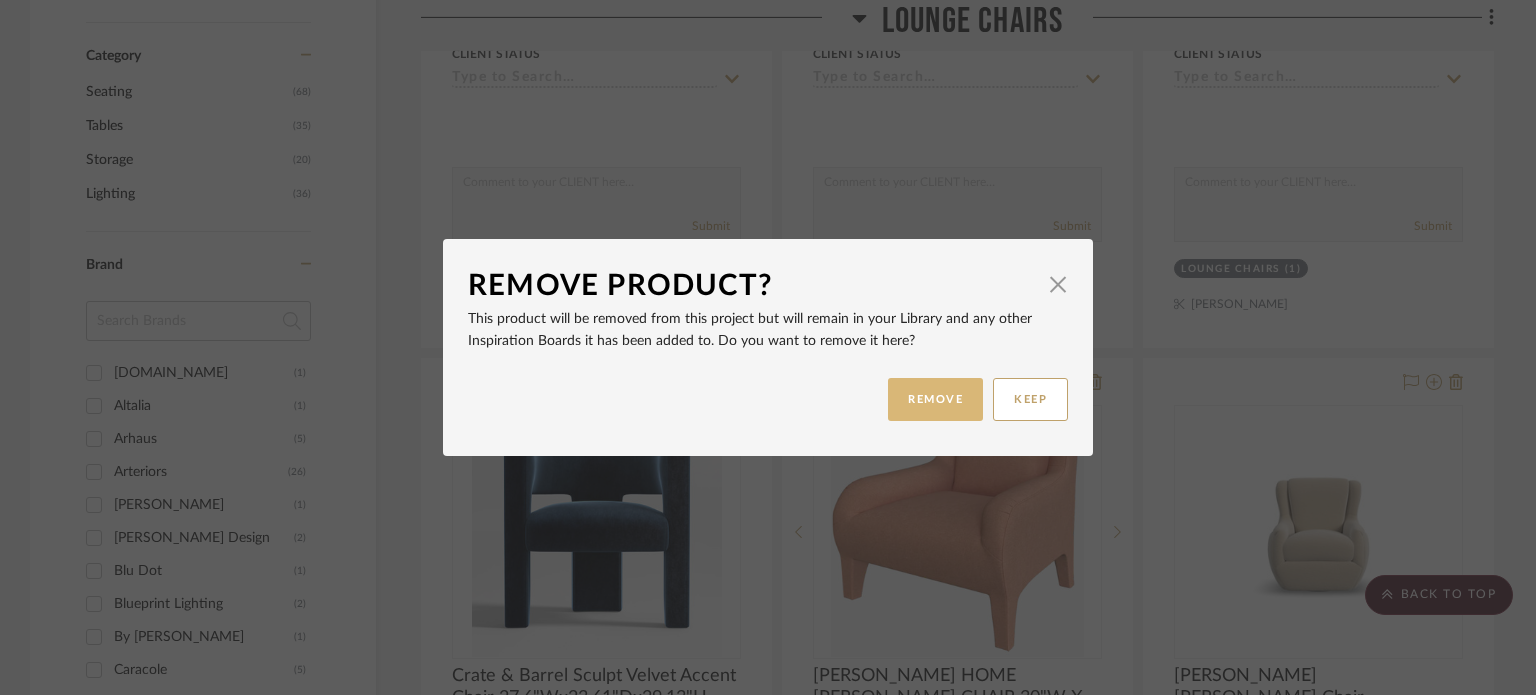 click on "REMOVE" at bounding box center [935, 399] 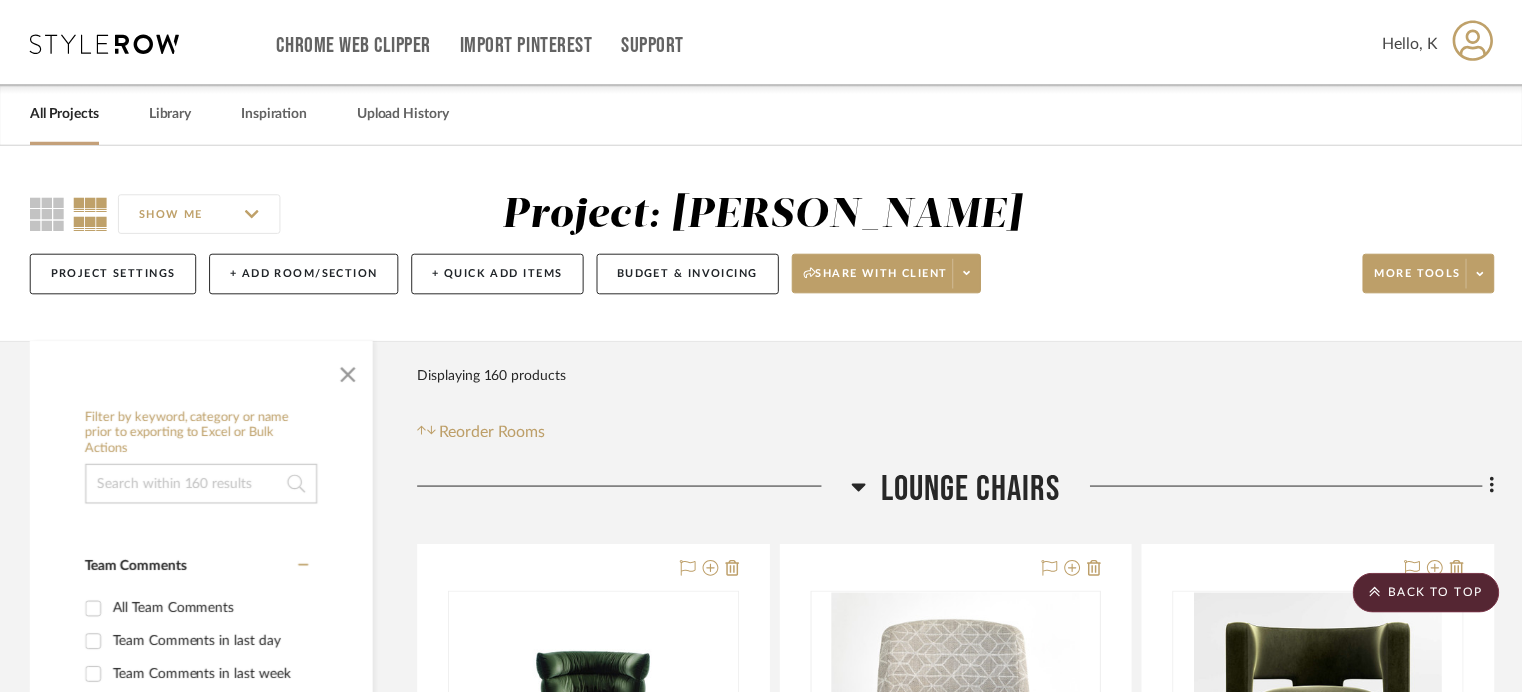 scroll, scrollTop: 1074, scrollLeft: 0, axis: vertical 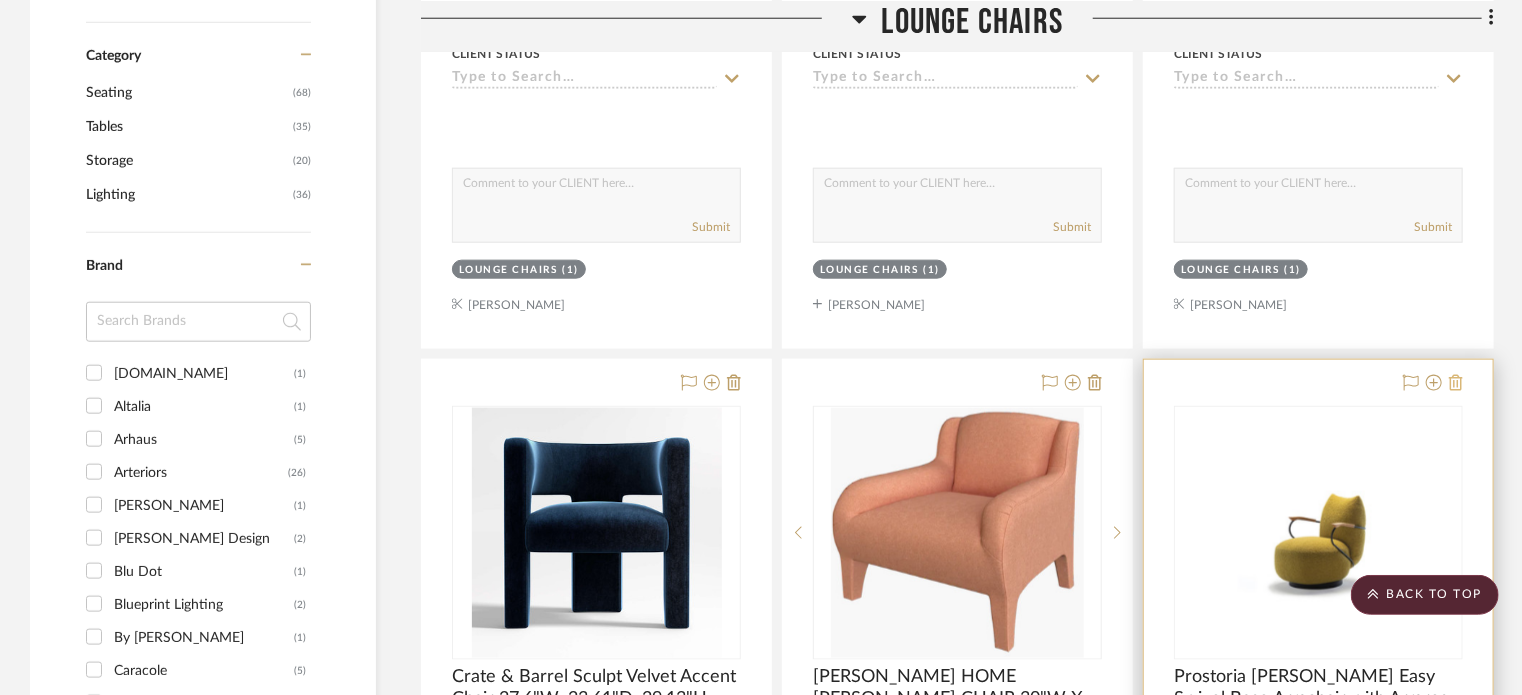 click 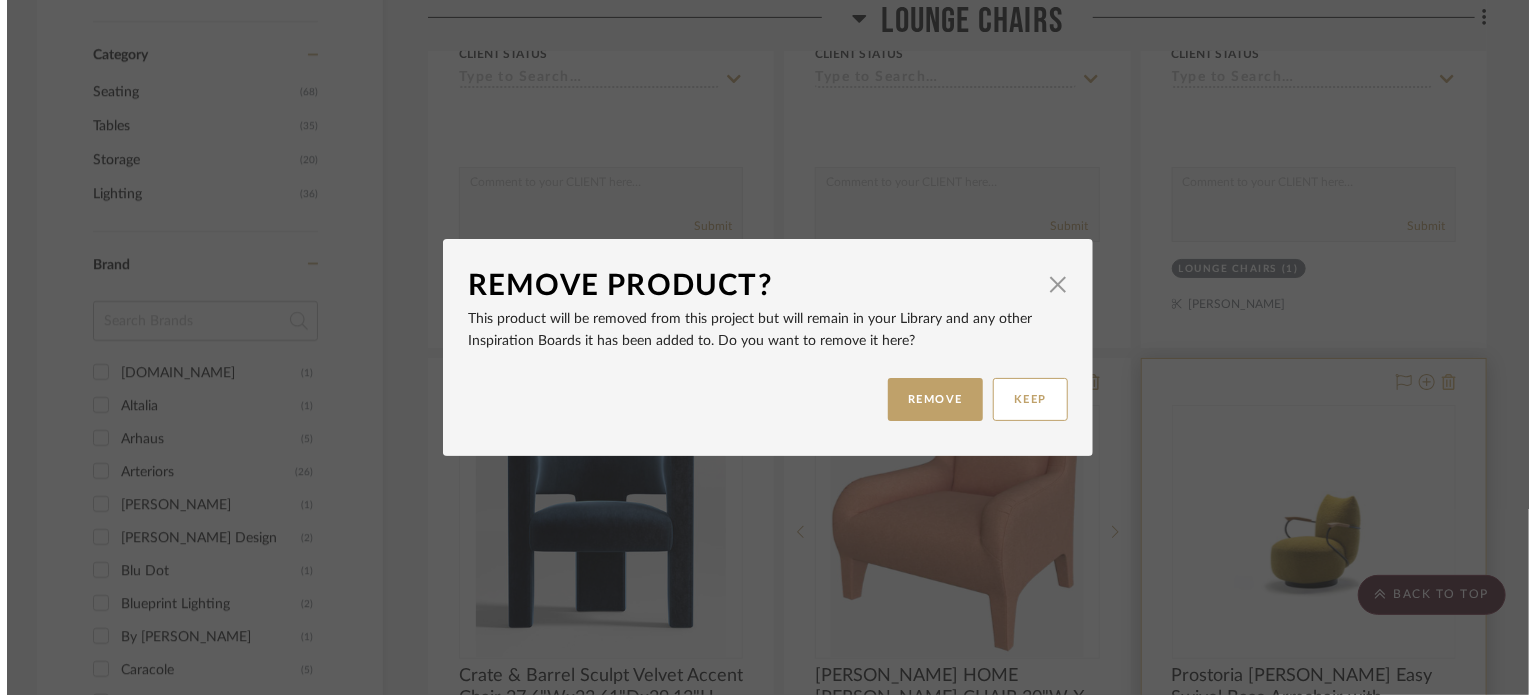 scroll, scrollTop: 0, scrollLeft: 0, axis: both 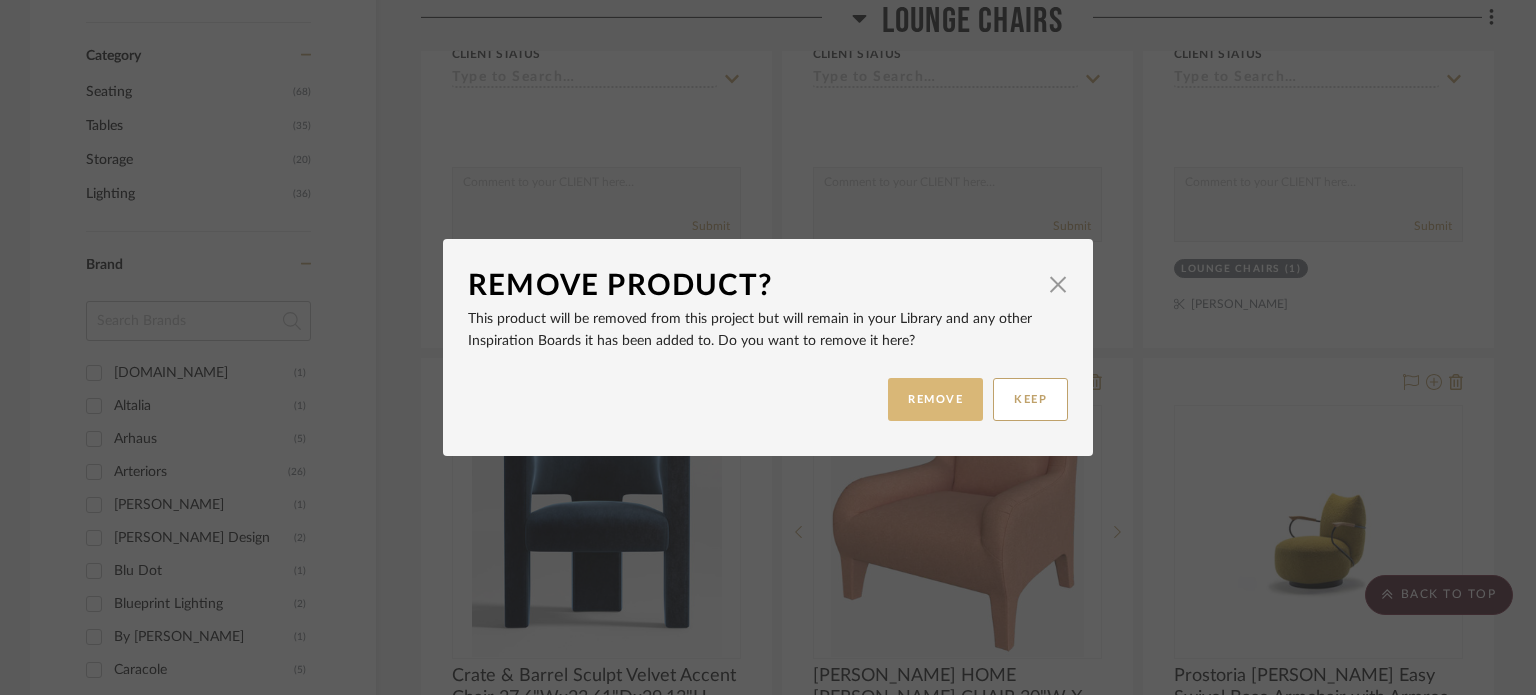 click on "REMOVE" at bounding box center [935, 399] 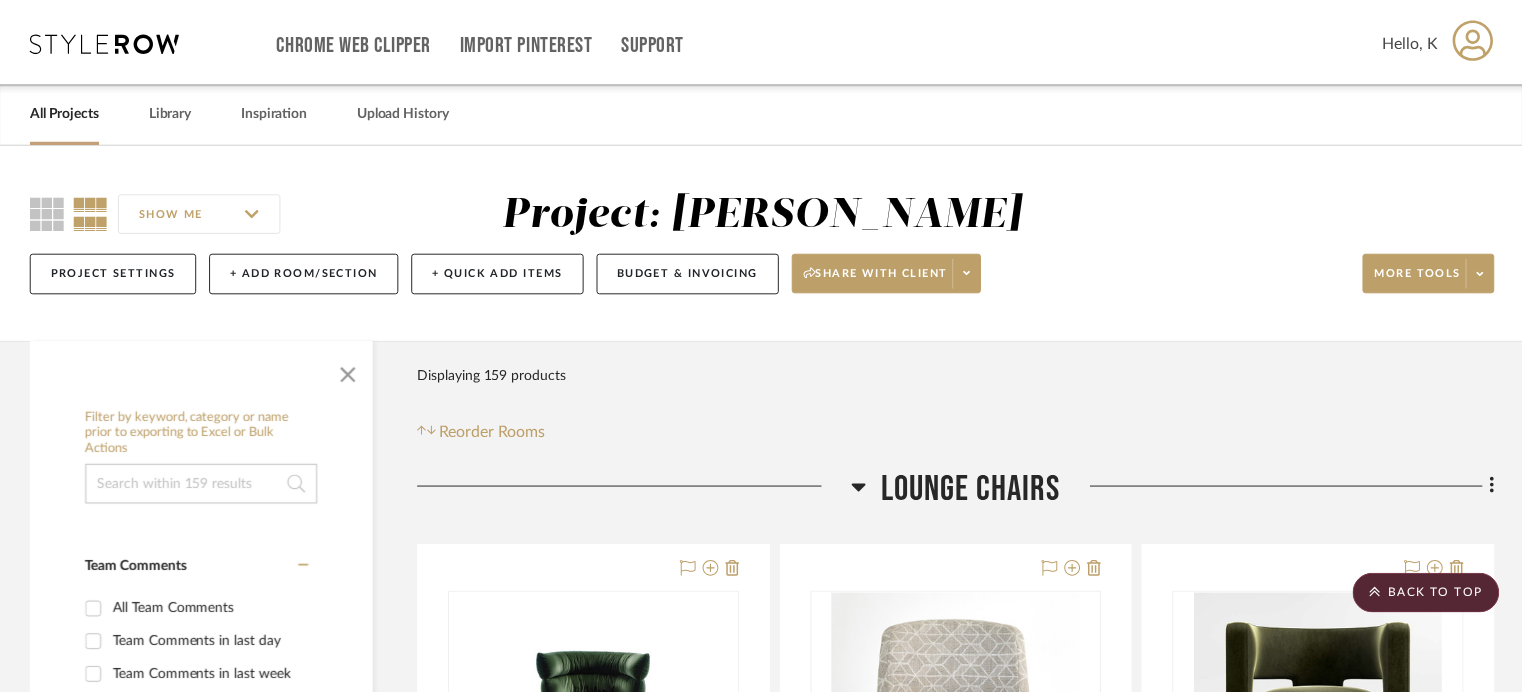 scroll, scrollTop: 1074, scrollLeft: 0, axis: vertical 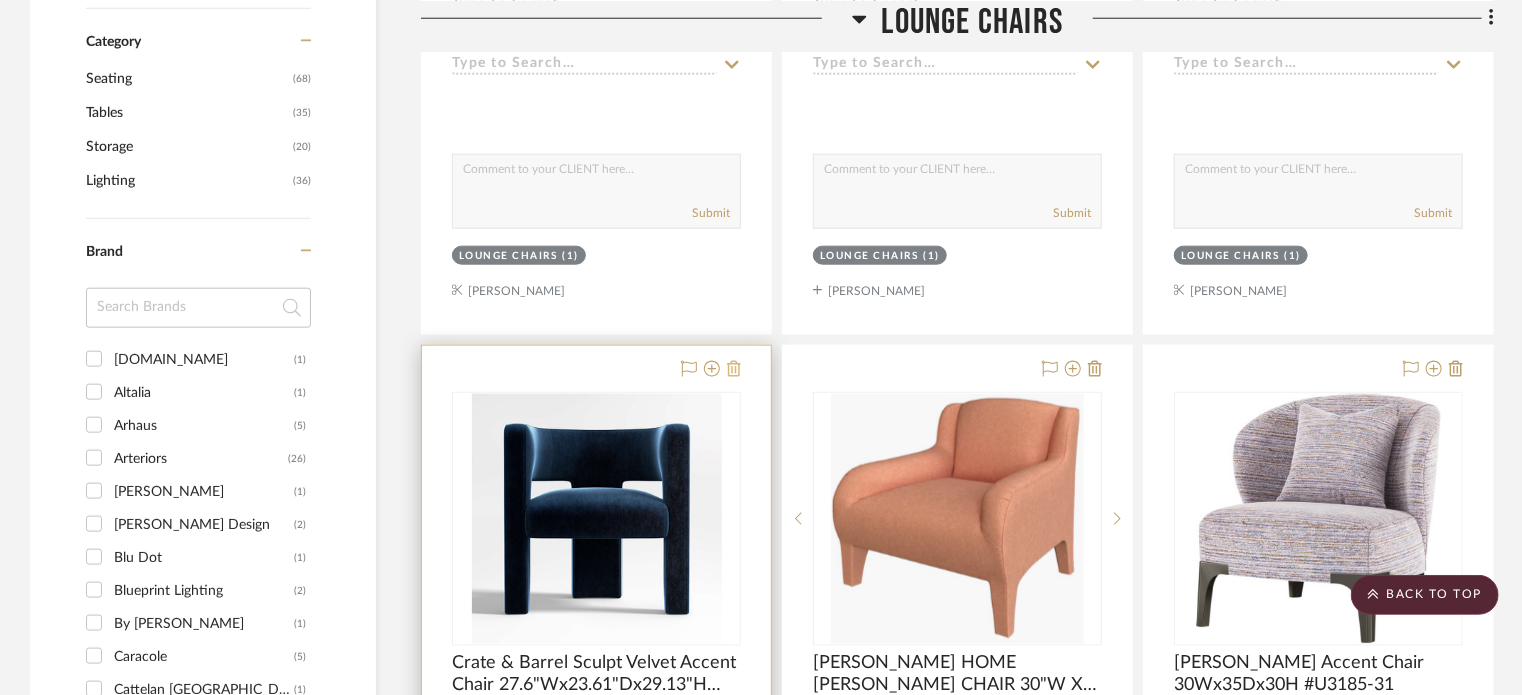 click 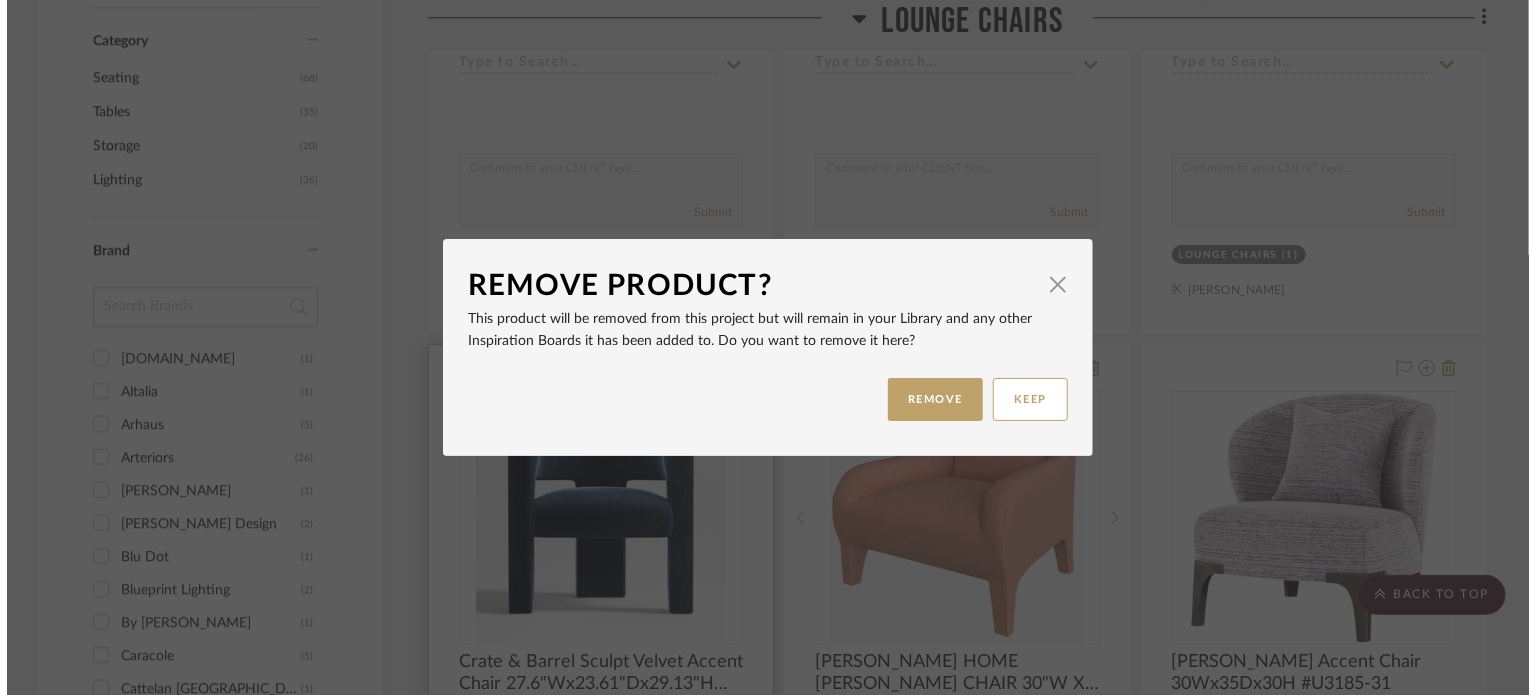 scroll, scrollTop: 0, scrollLeft: 0, axis: both 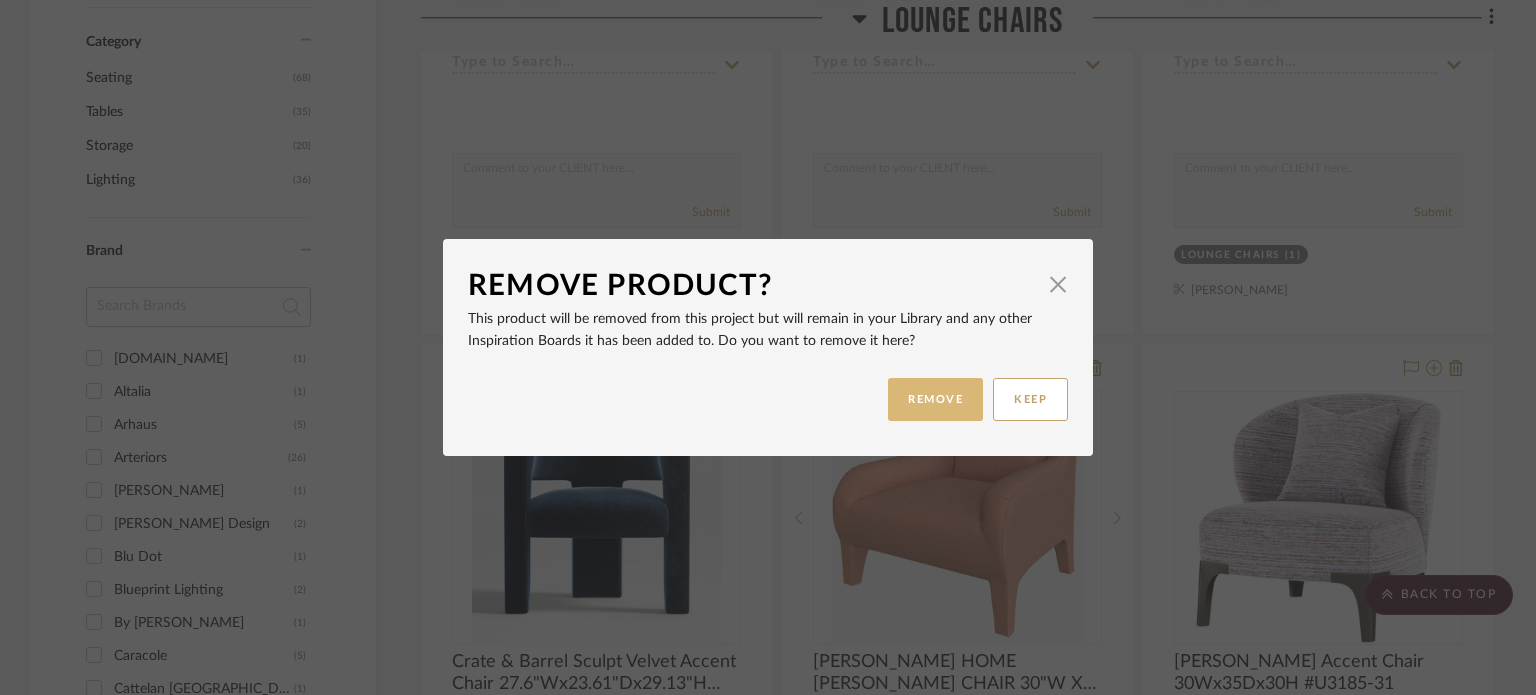 click on "REMOVE" at bounding box center (935, 399) 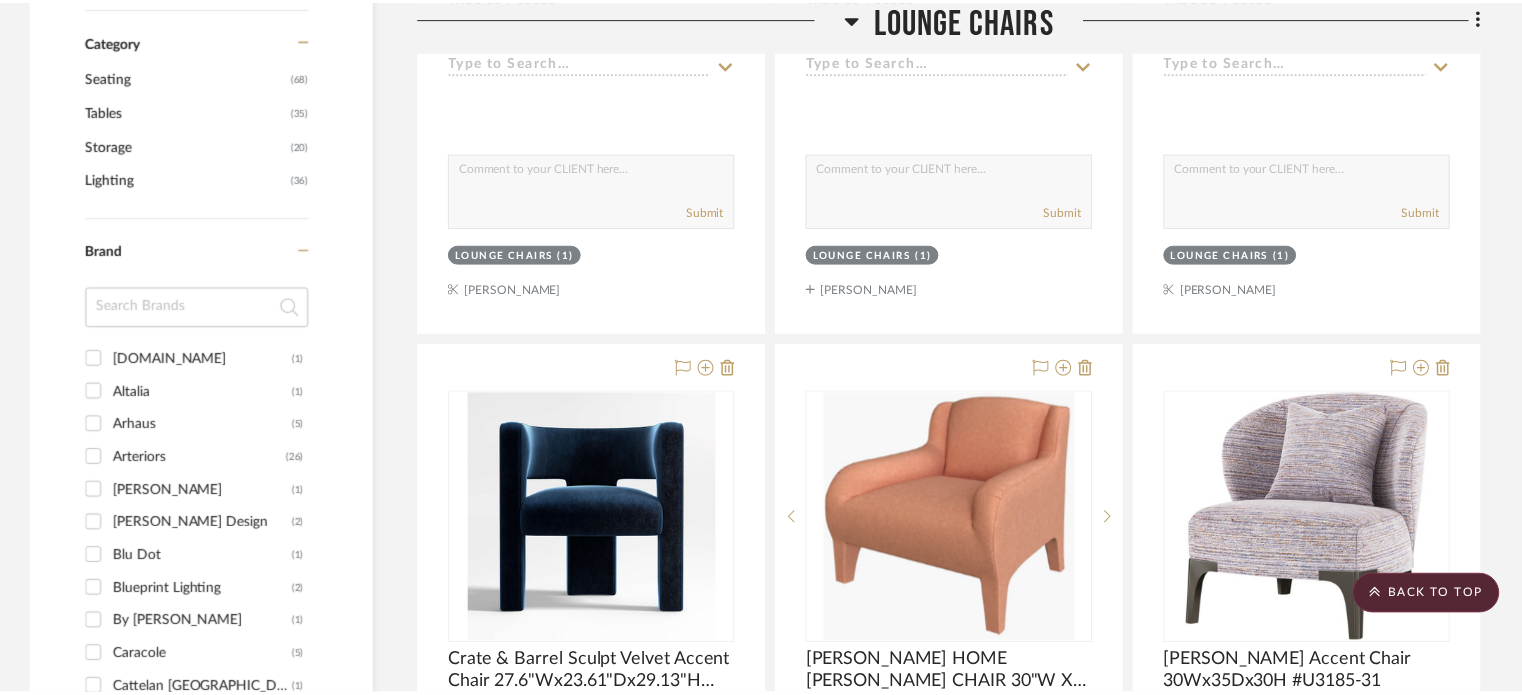 scroll, scrollTop: 1088, scrollLeft: 0, axis: vertical 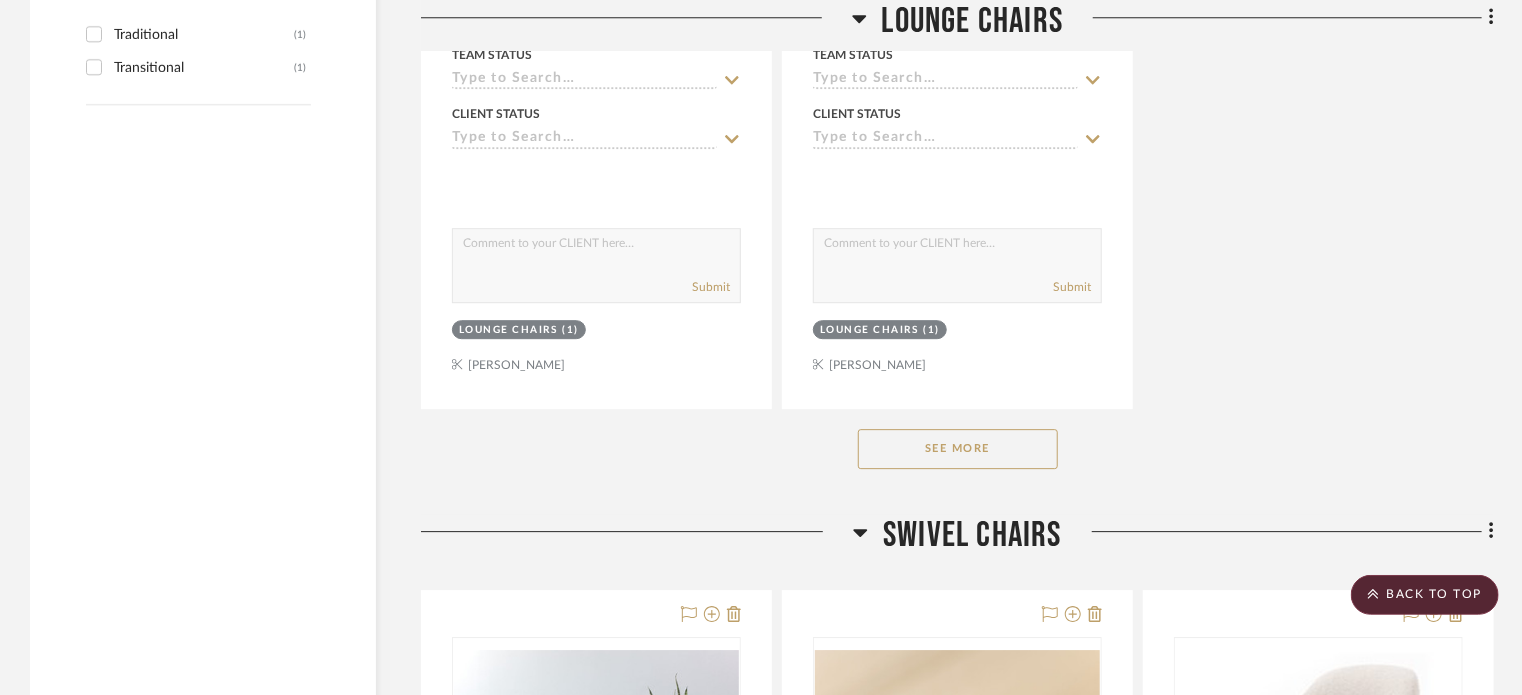 click on "See More" 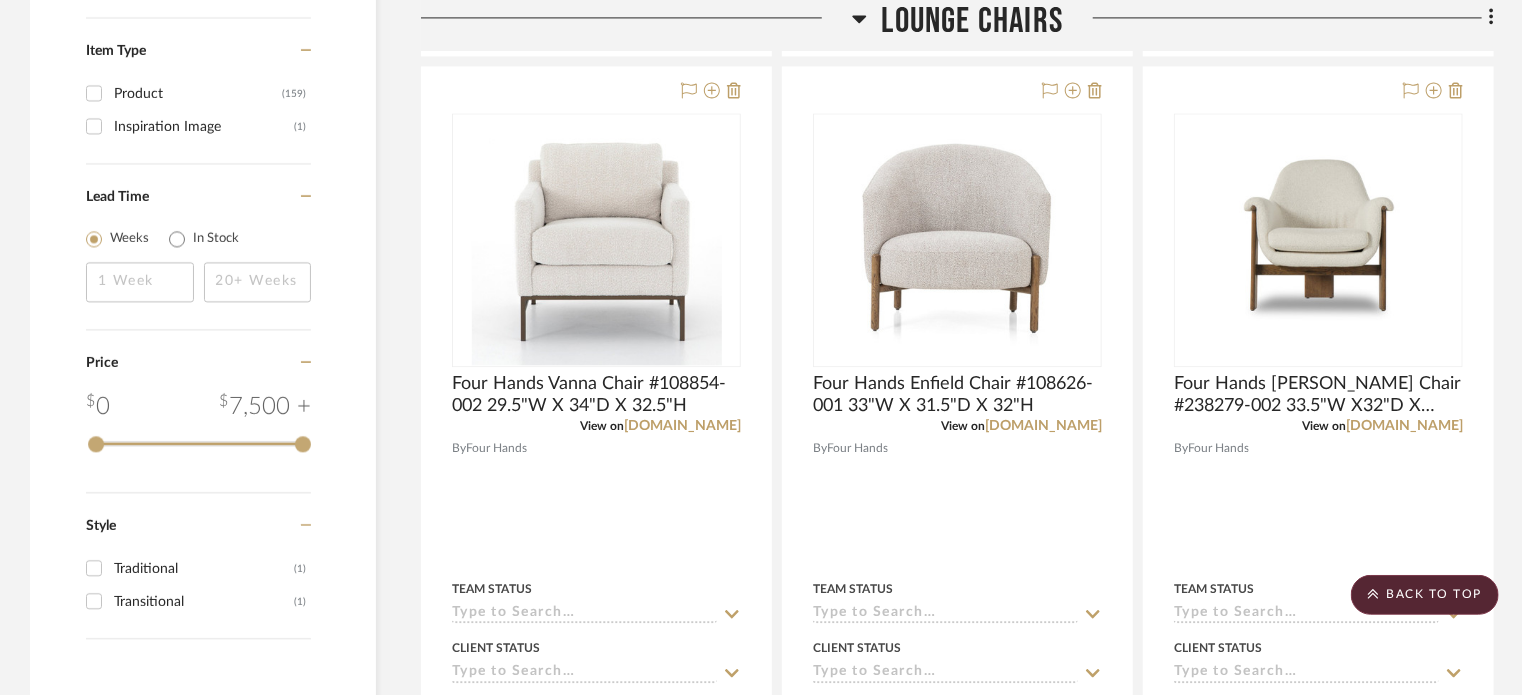 scroll, scrollTop: 2239, scrollLeft: 0, axis: vertical 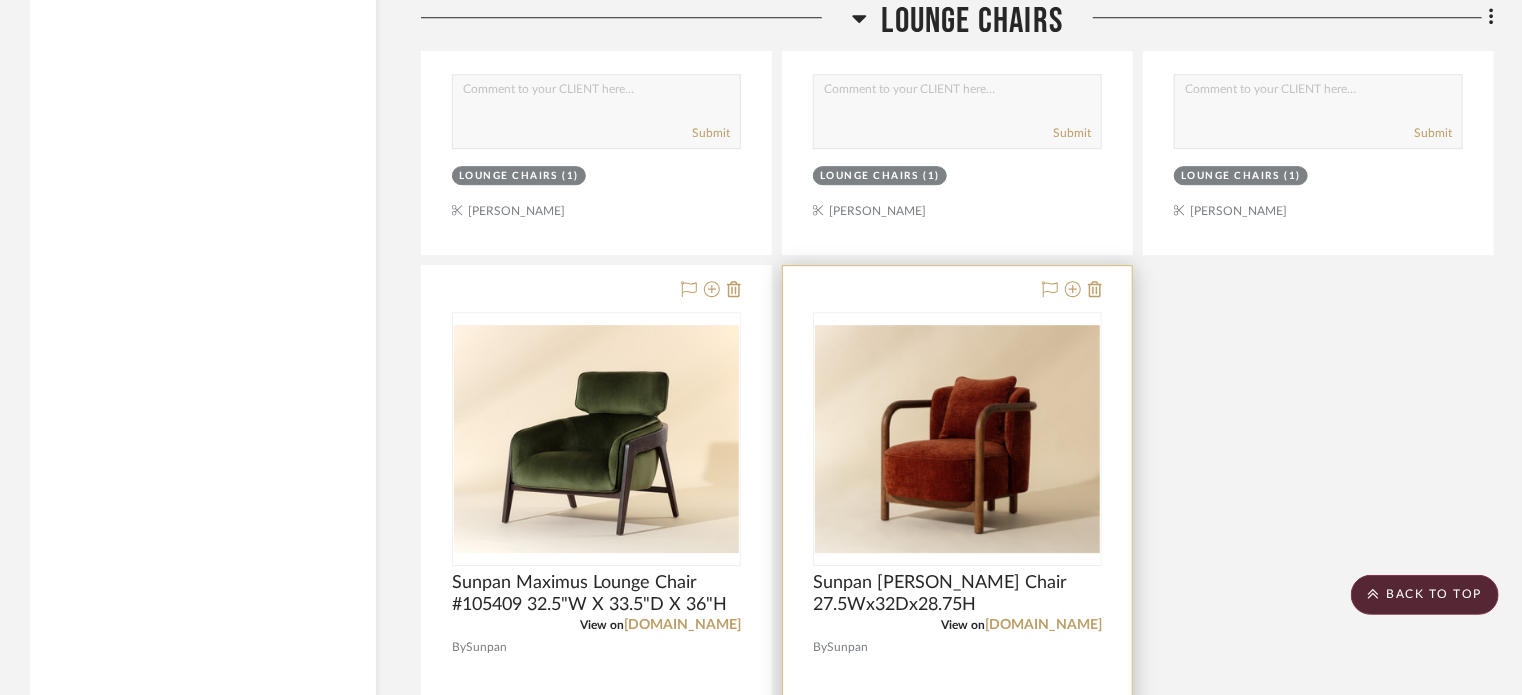type 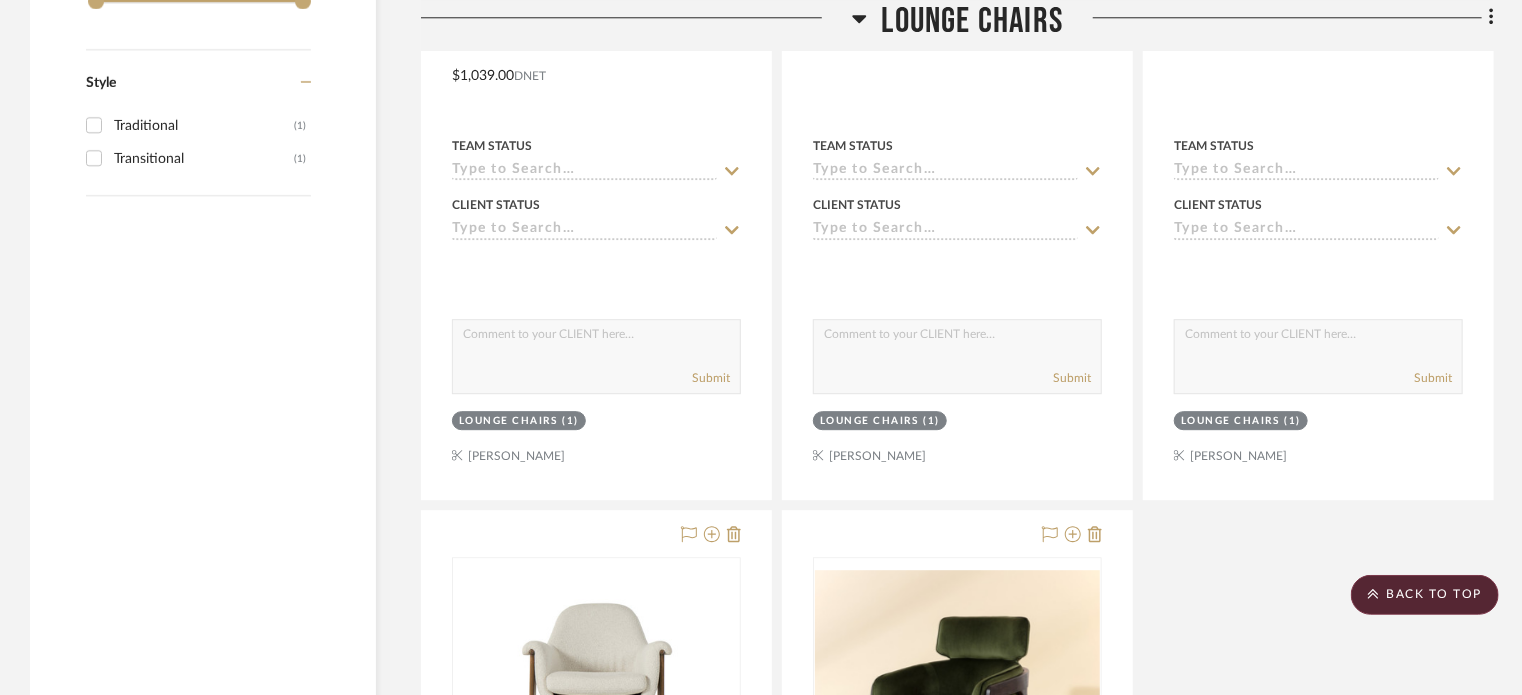 scroll, scrollTop: 2688, scrollLeft: 0, axis: vertical 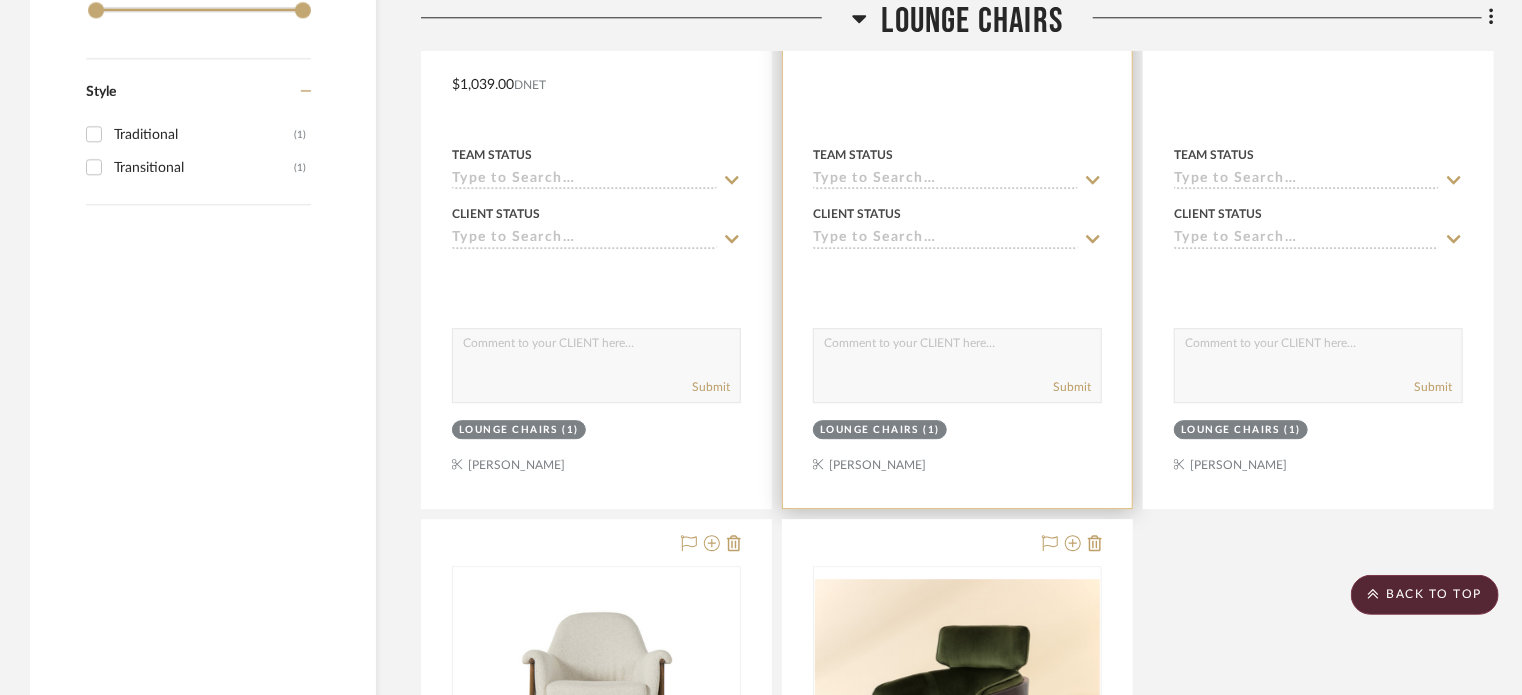 drag, startPoint x: 928, startPoint y: 321, endPoint x: 807, endPoint y: 386, distance: 137.35356 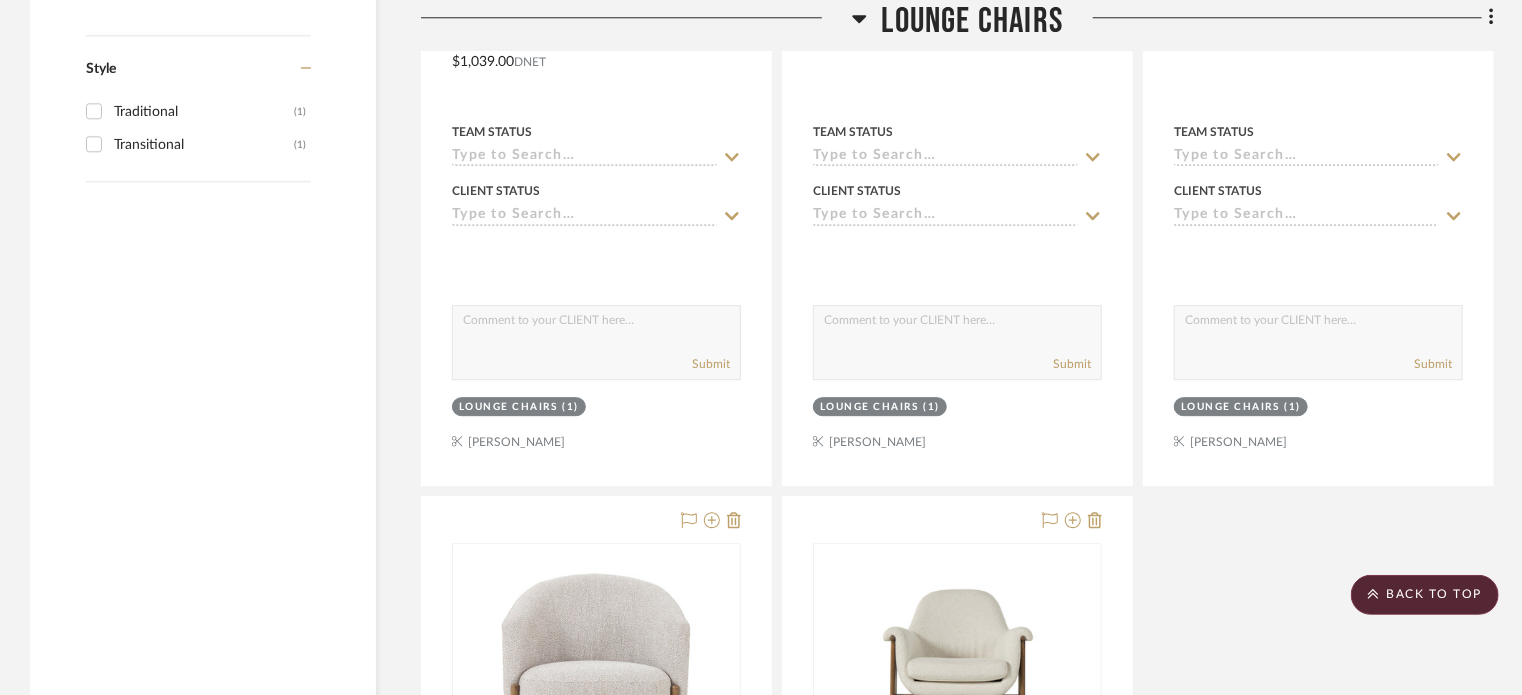 scroll, scrollTop: 2712, scrollLeft: 0, axis: vertical 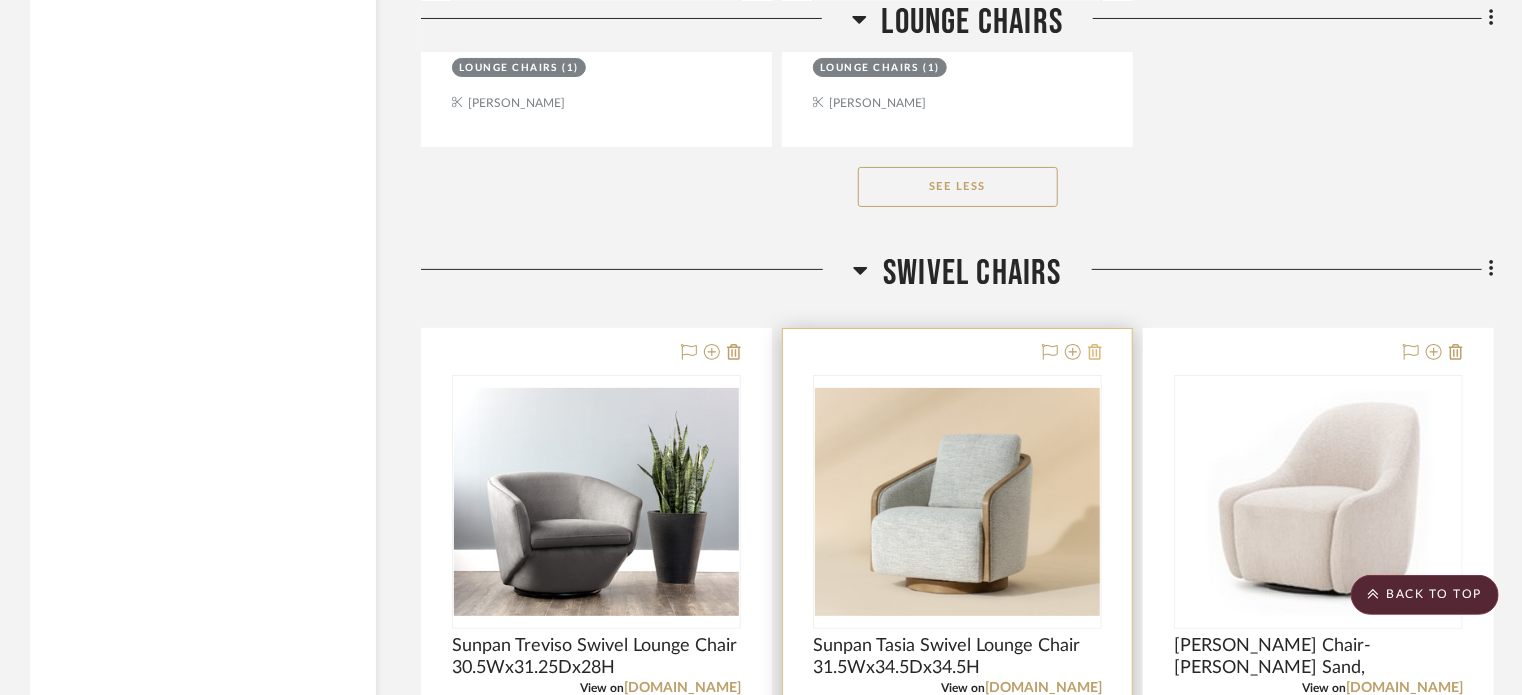 click 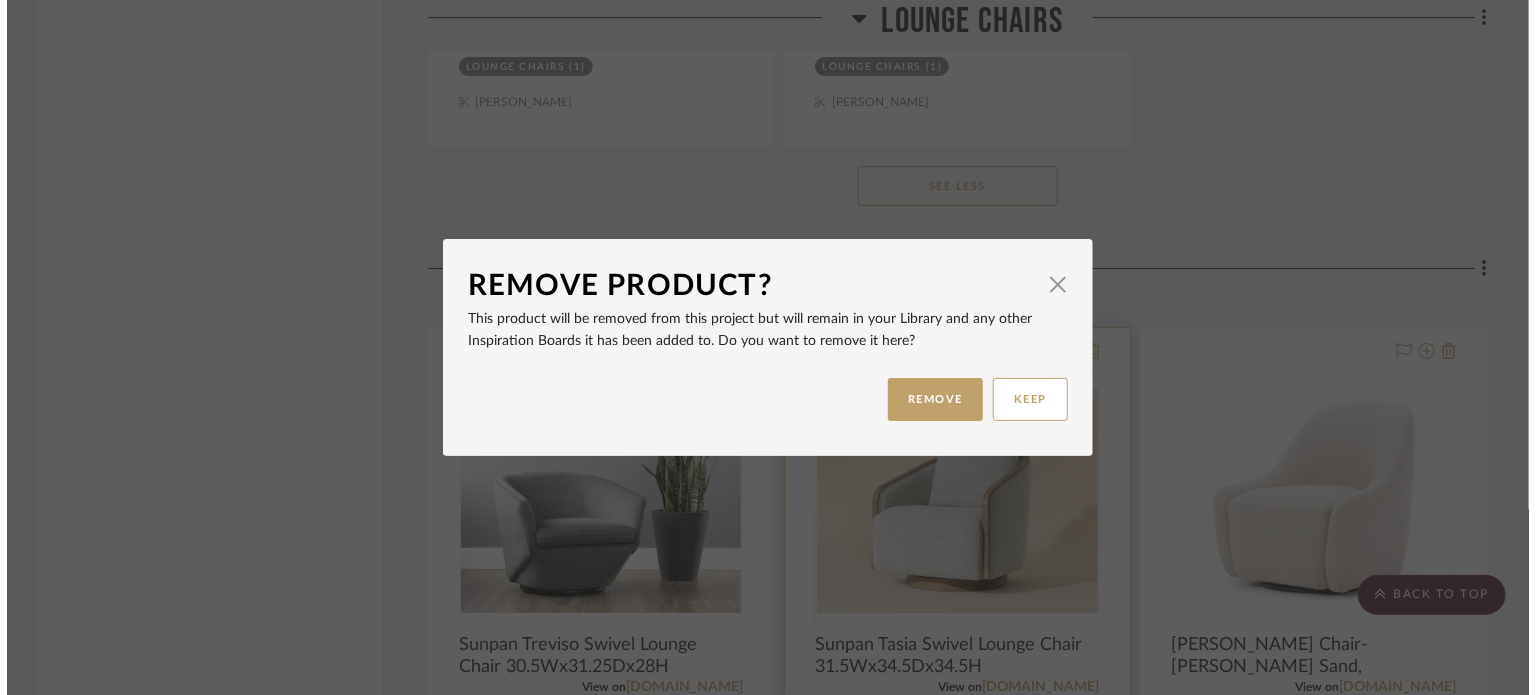 scroll, scrollTop: 0, scrollLeft: 0, axis: both 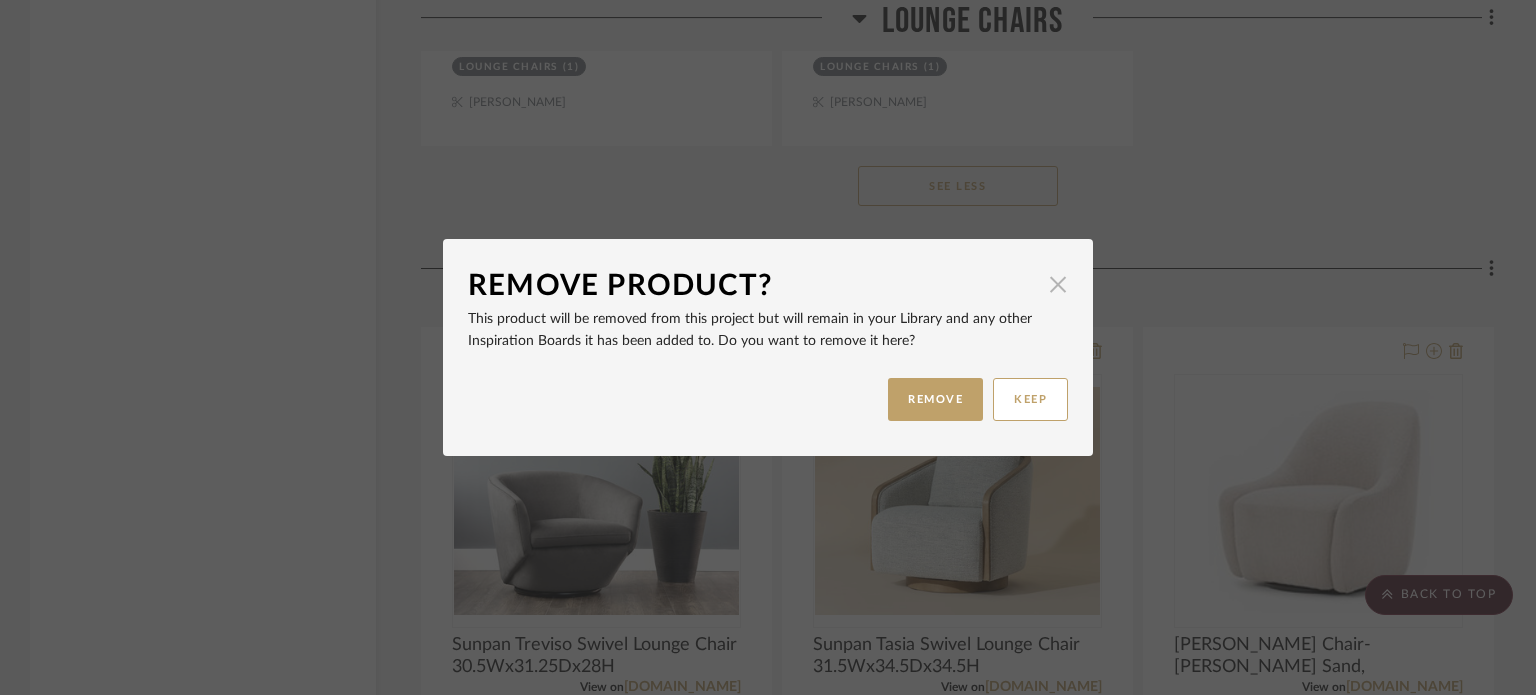 click at bounding box center (1058, 284) 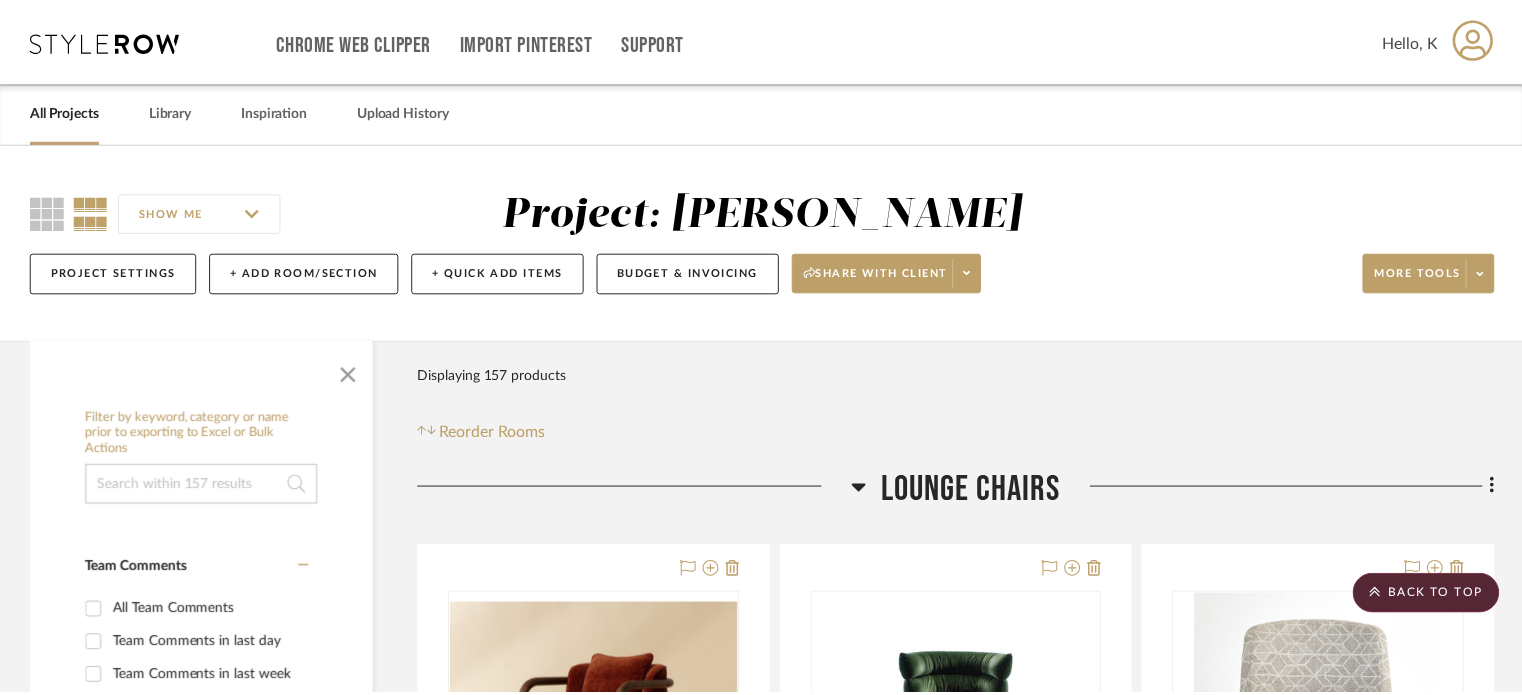 scroll, scrollTop: 3937, scrollLeft: 0, axis: vertical 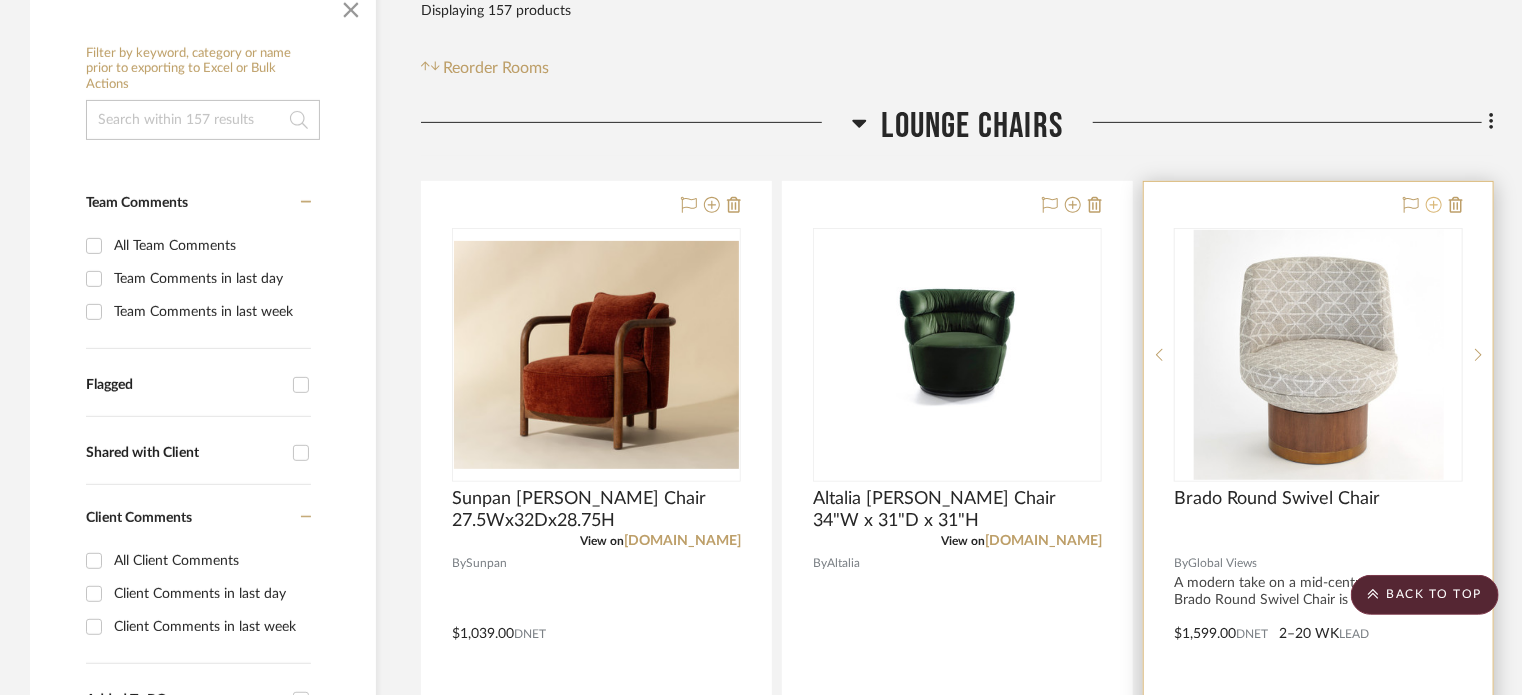 click 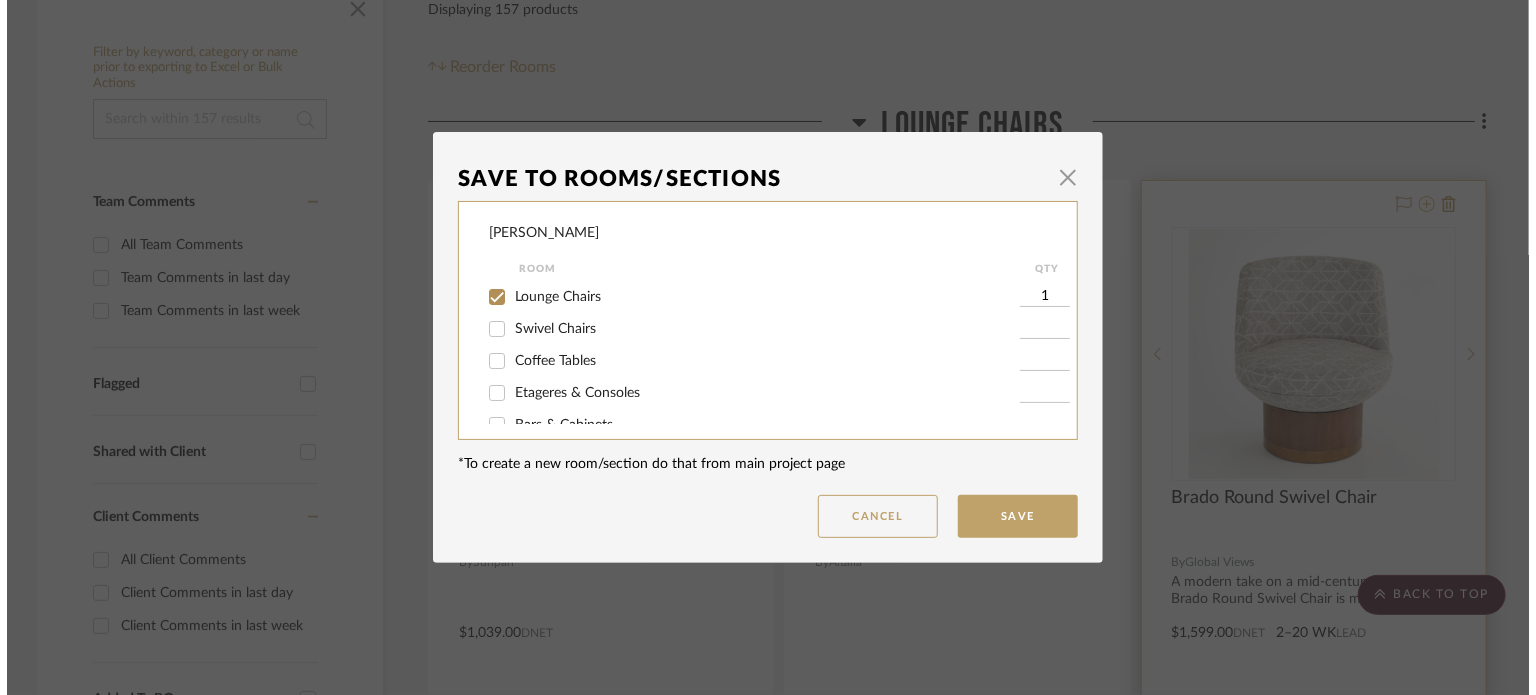 scroll, scrollTop: 0, scrollLeft: 0, axis: both 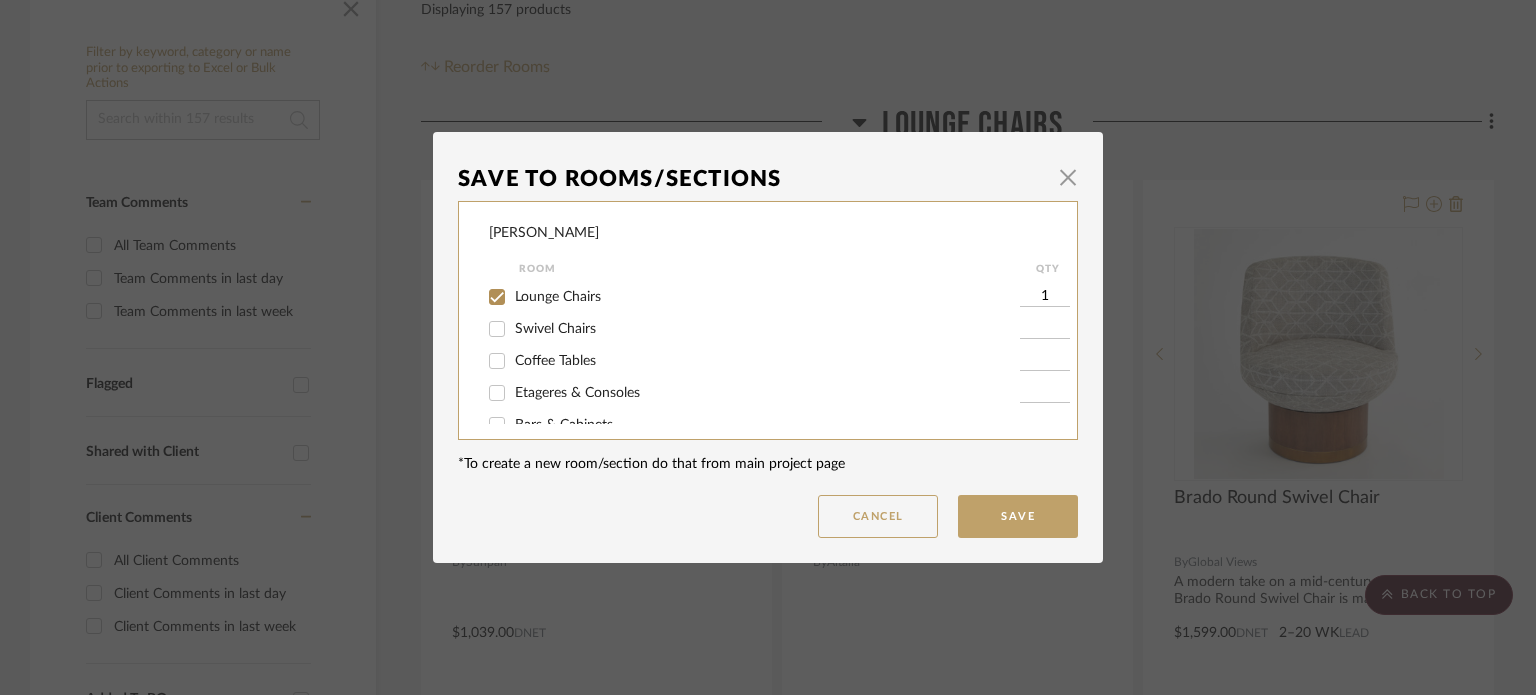 click on "Swivel Chairs" at bounding box center [555, 329] 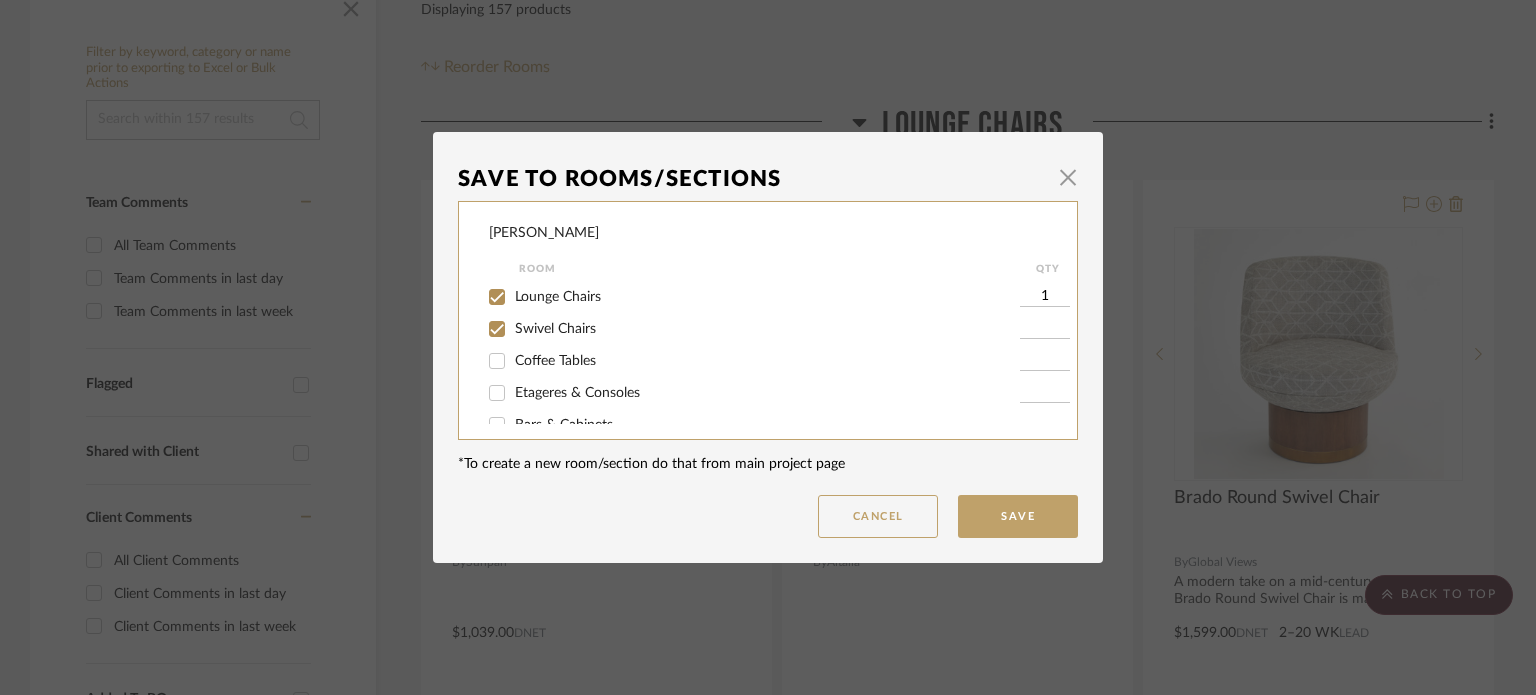 checkbox on "true" 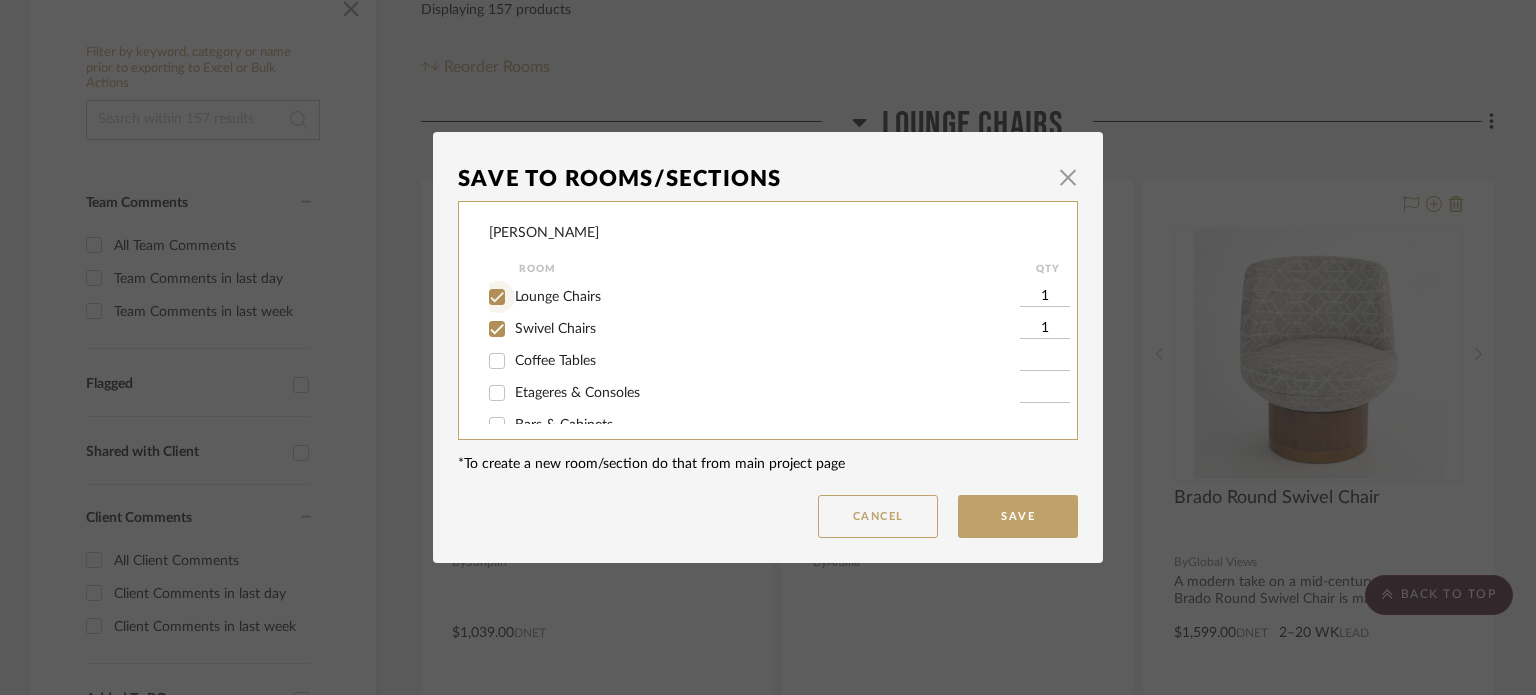 click on "Lounge Chairs" at bounding box center [497, 297] 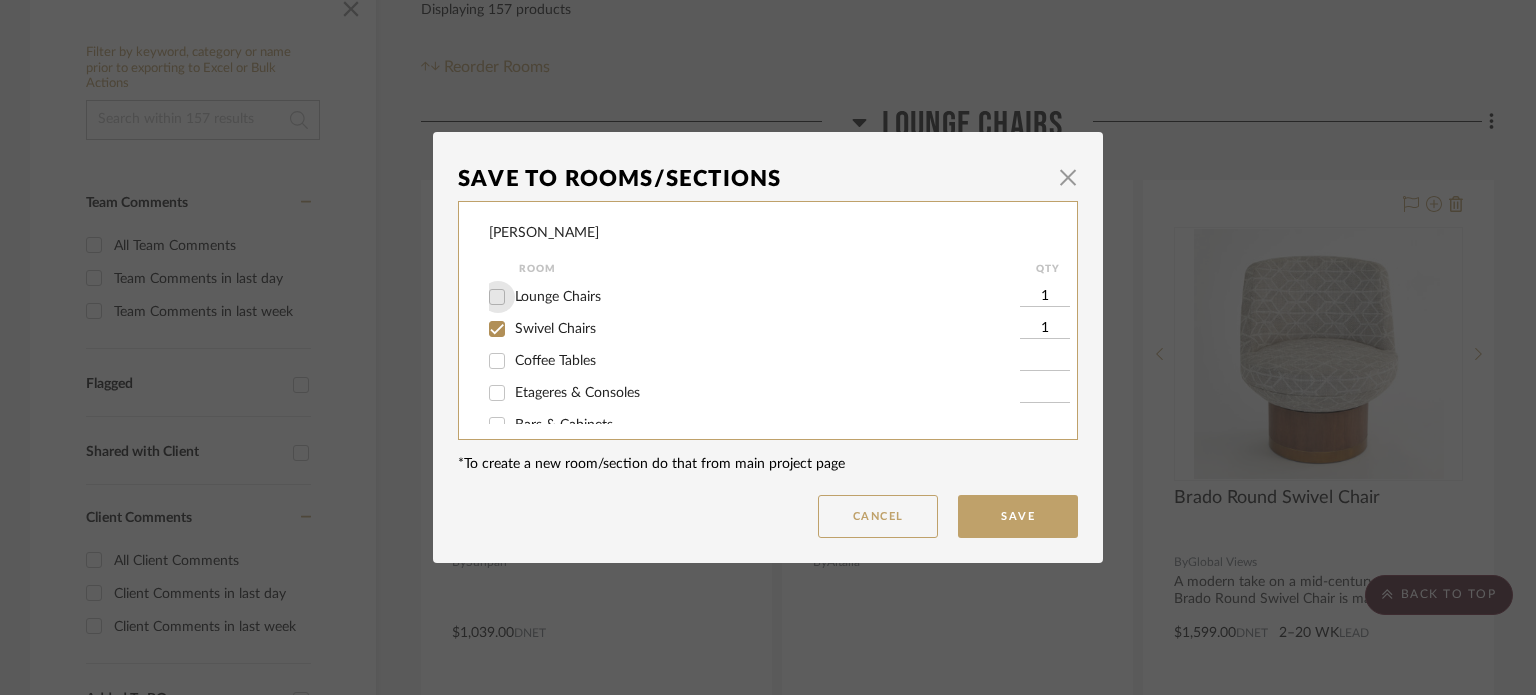 checkbox on "false" 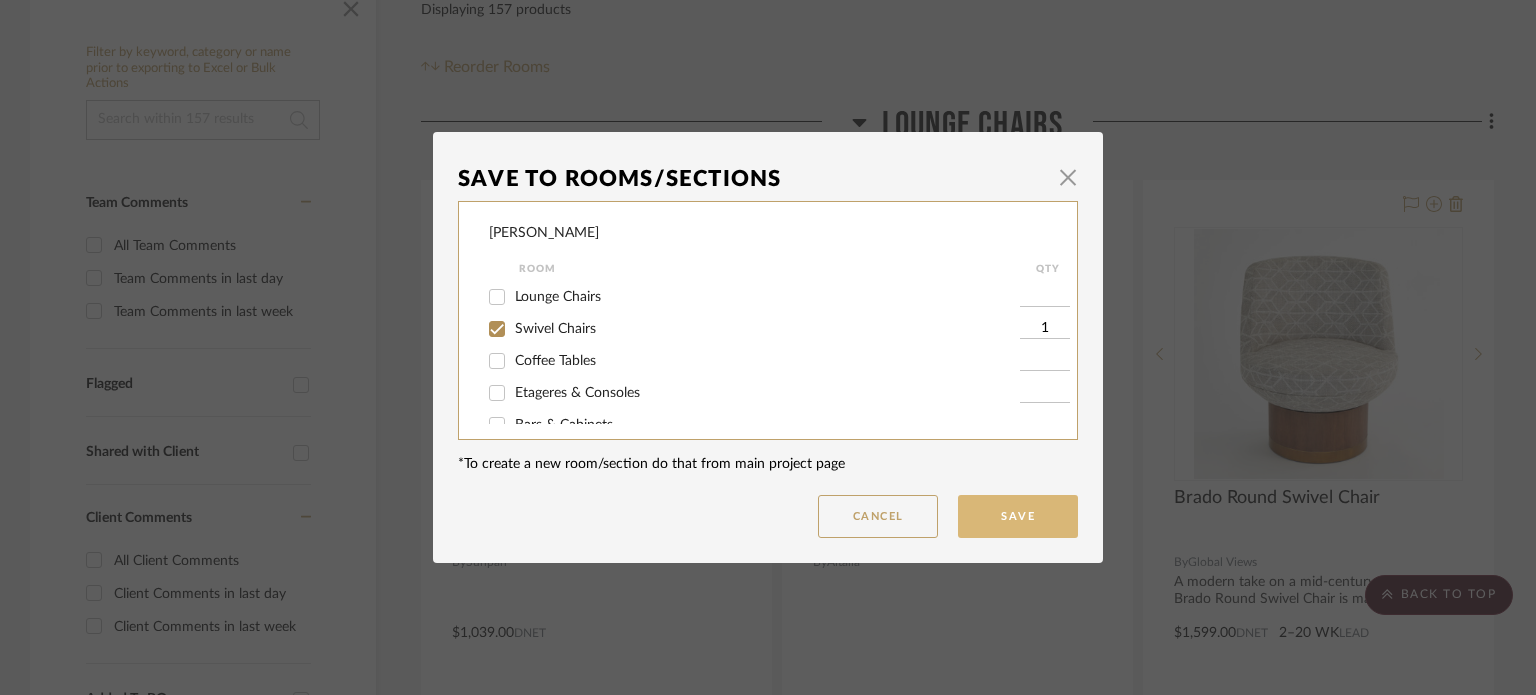 click on "Save" at bounding box center [1018, 516] 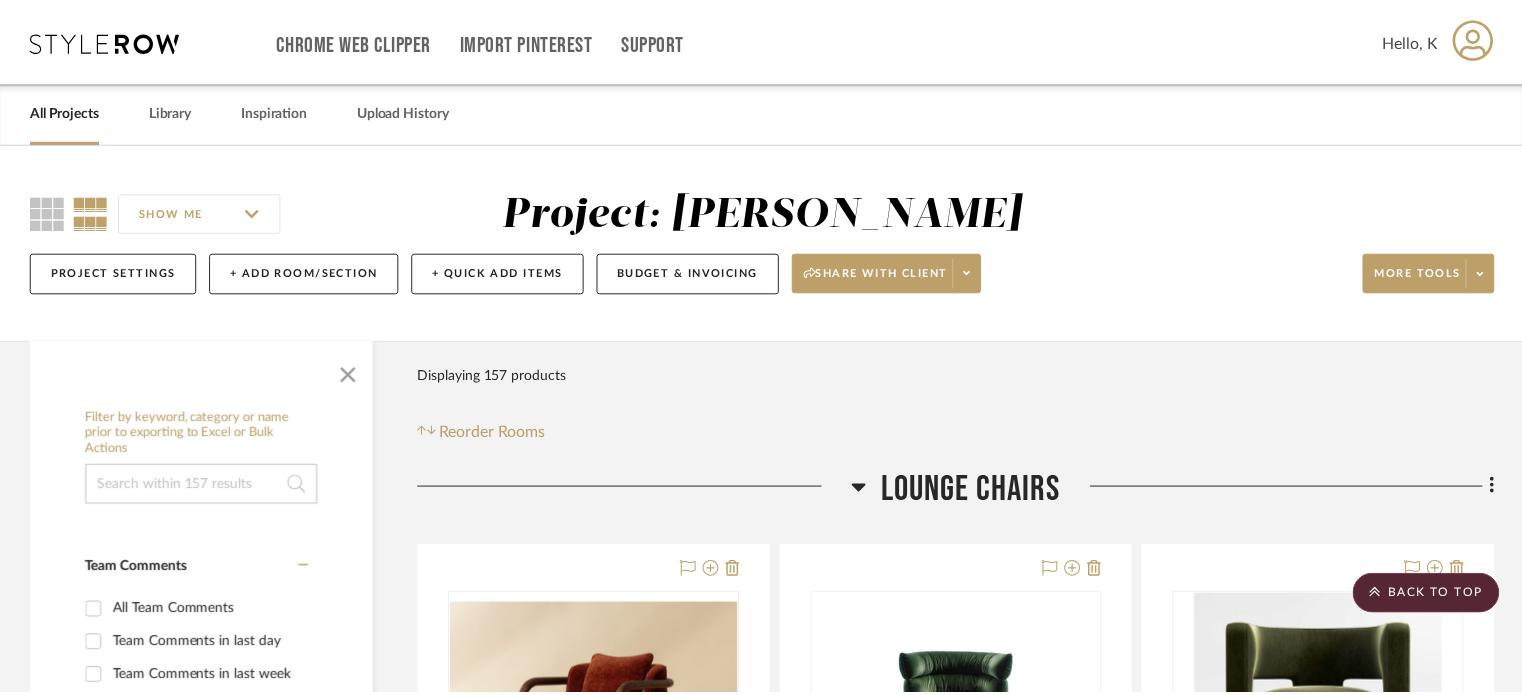 scroll, scrollTop: 365, scrollLeft: 0, axis: vertical 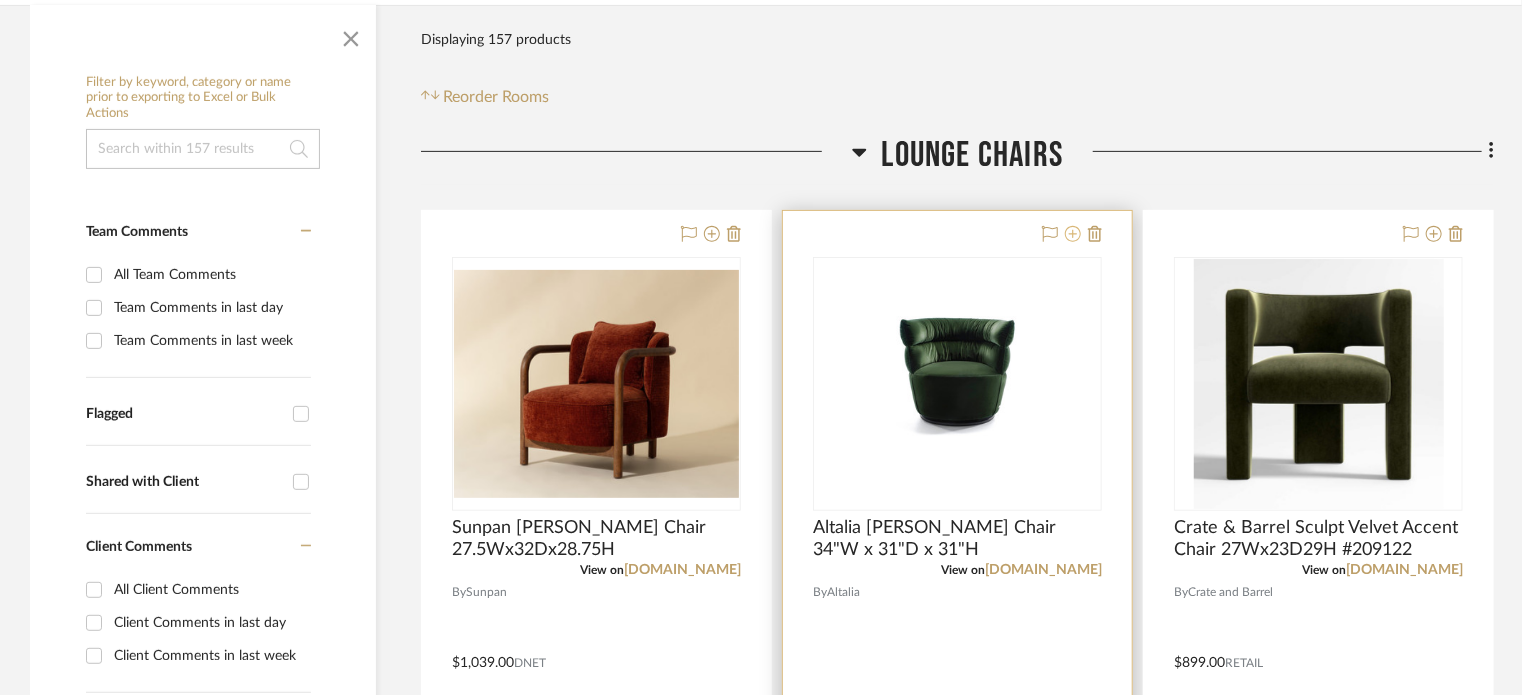 click 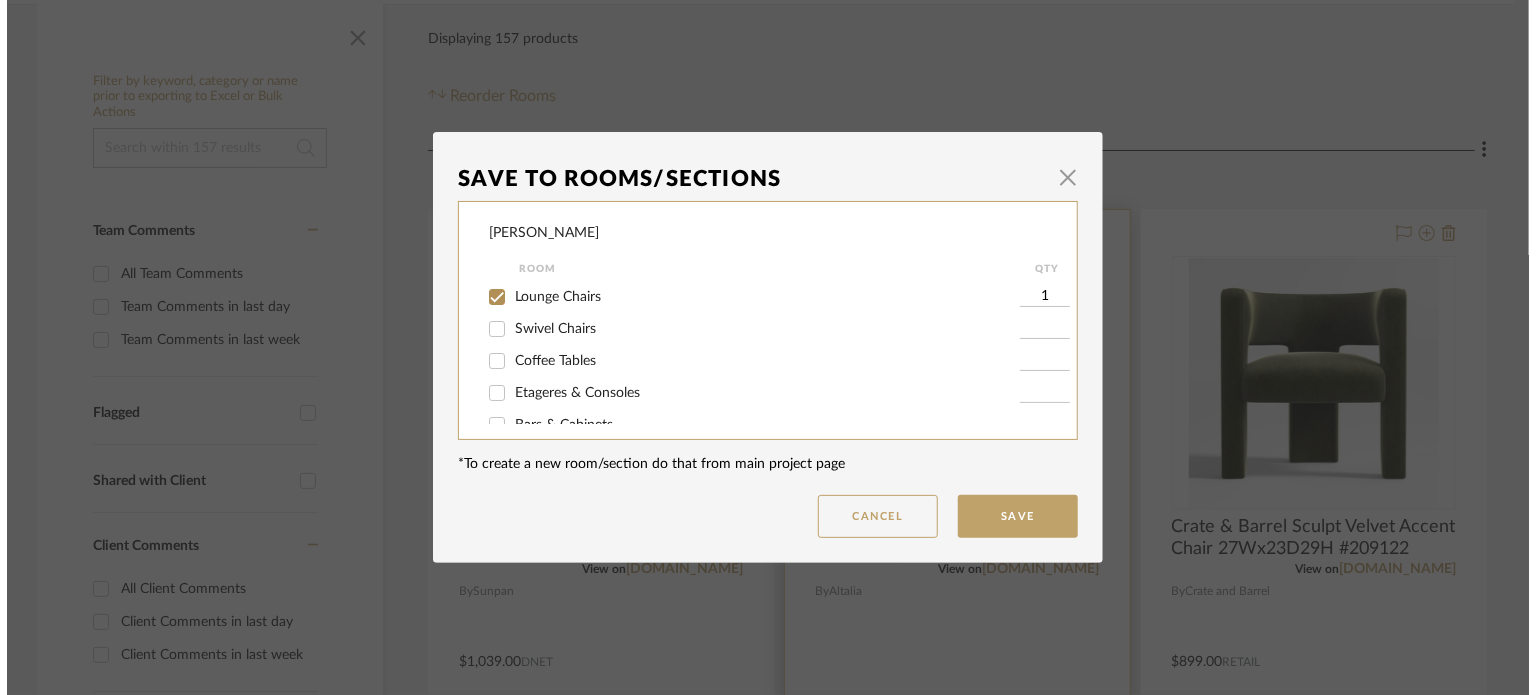 scroll, scrollTop: 0, scrollLeft: 0, axis: both 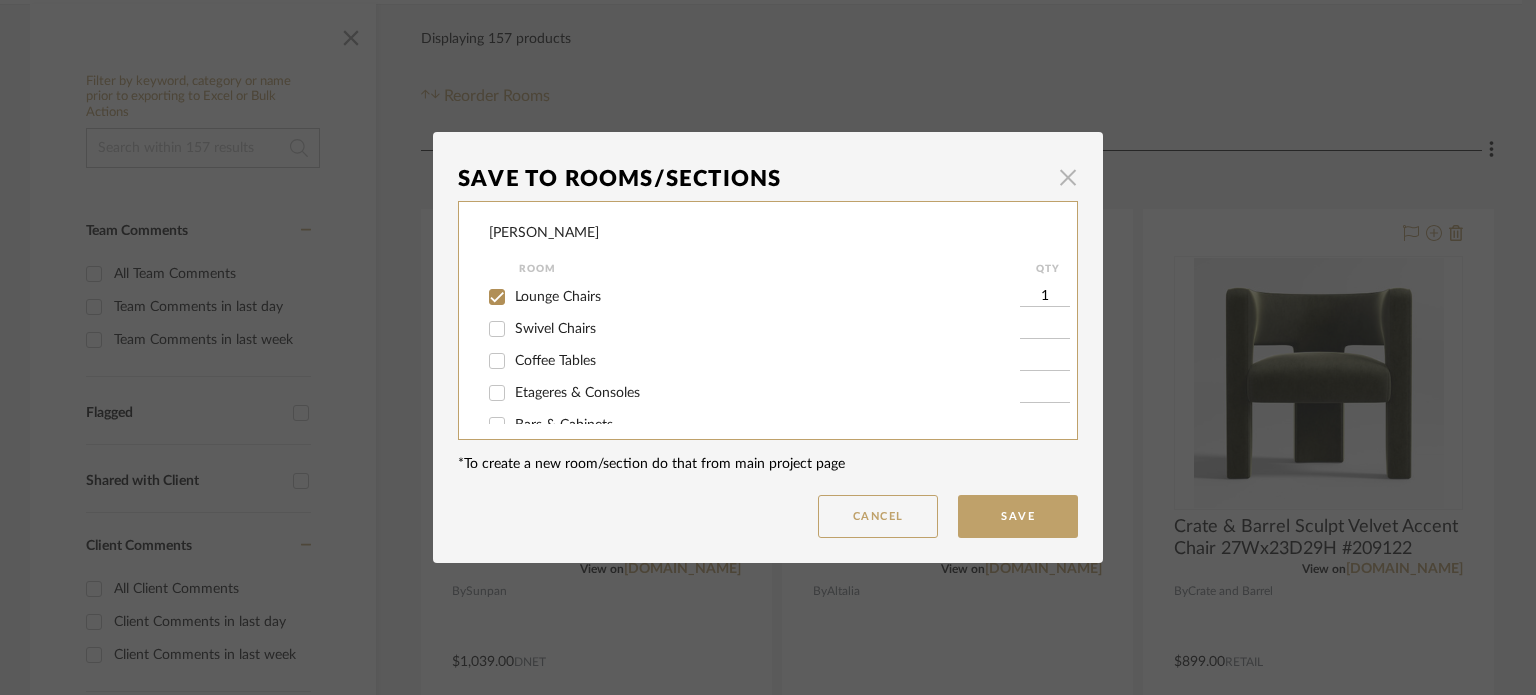 click at bounding box center [1068, 177] 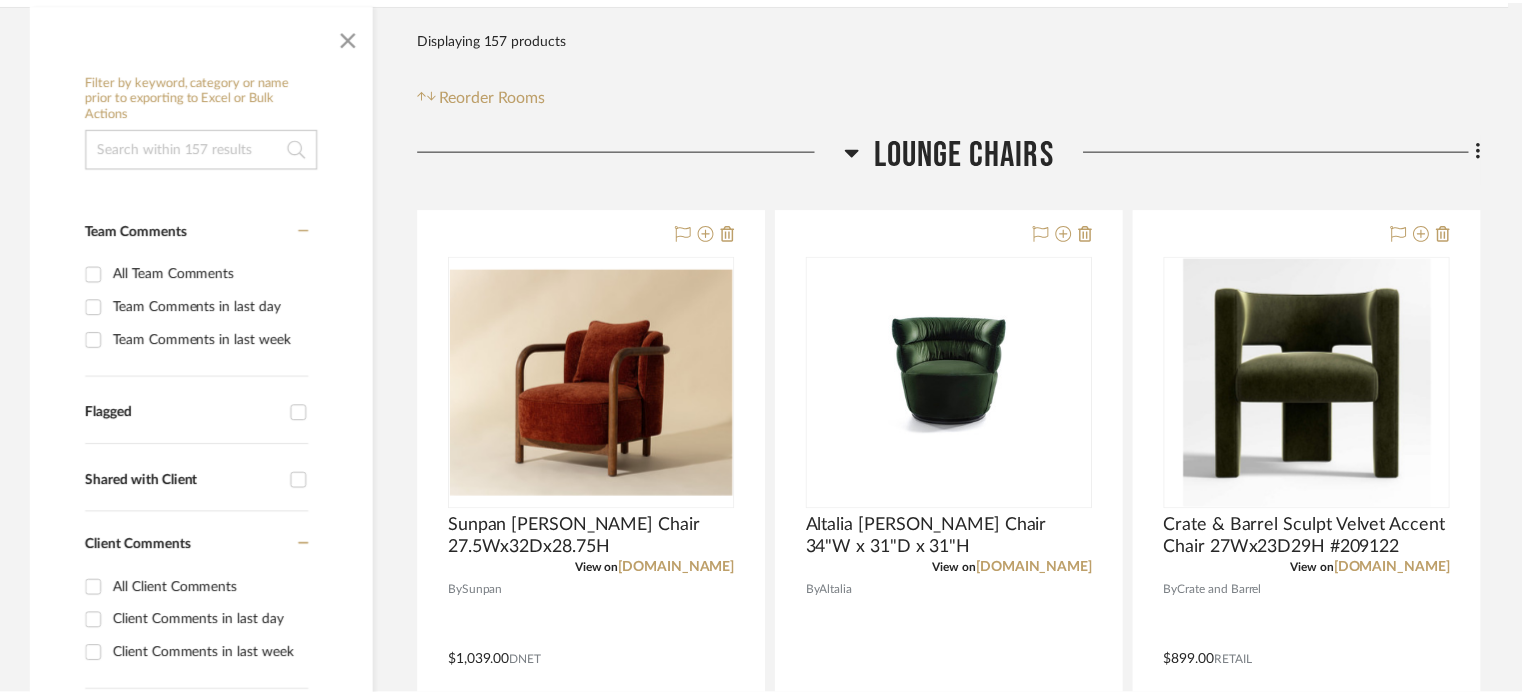 scroll, scrollTop: 336, scrollLeft: 0, axis: vertical 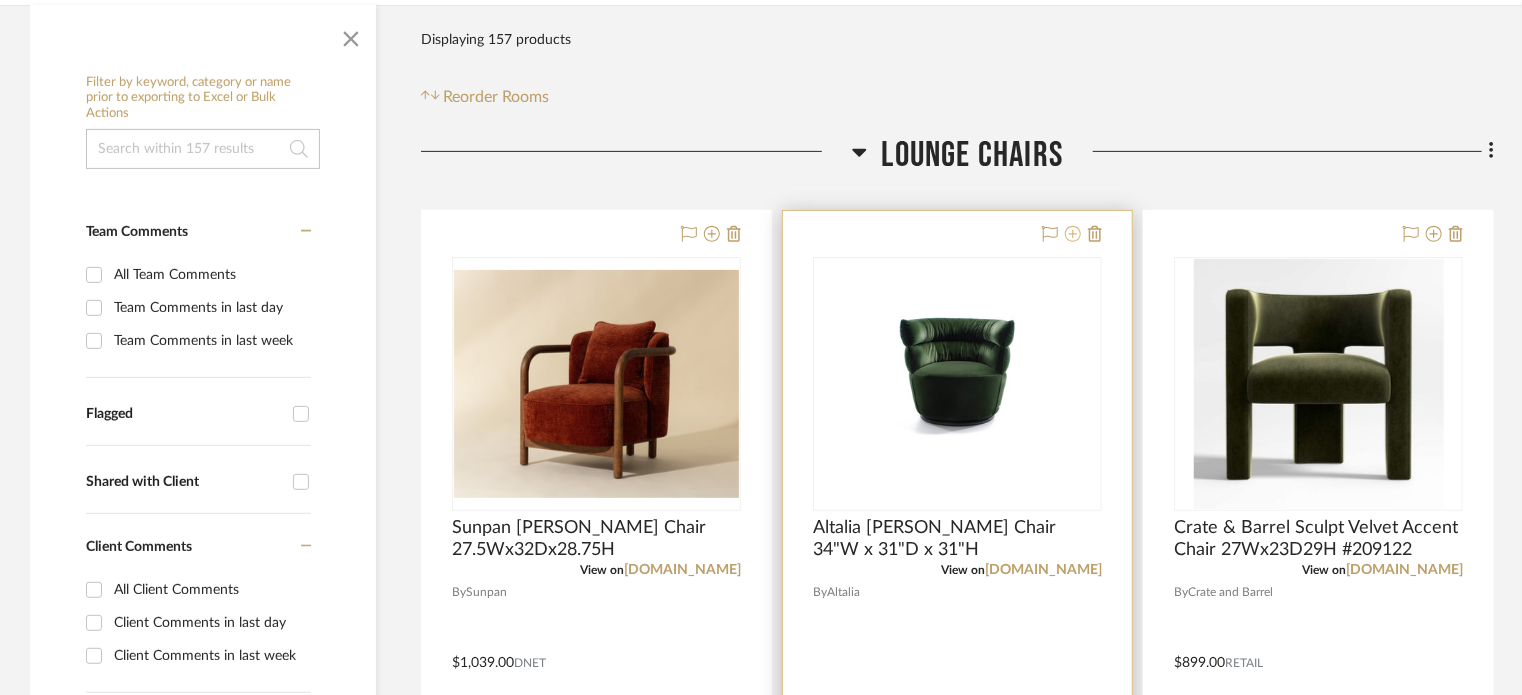 click 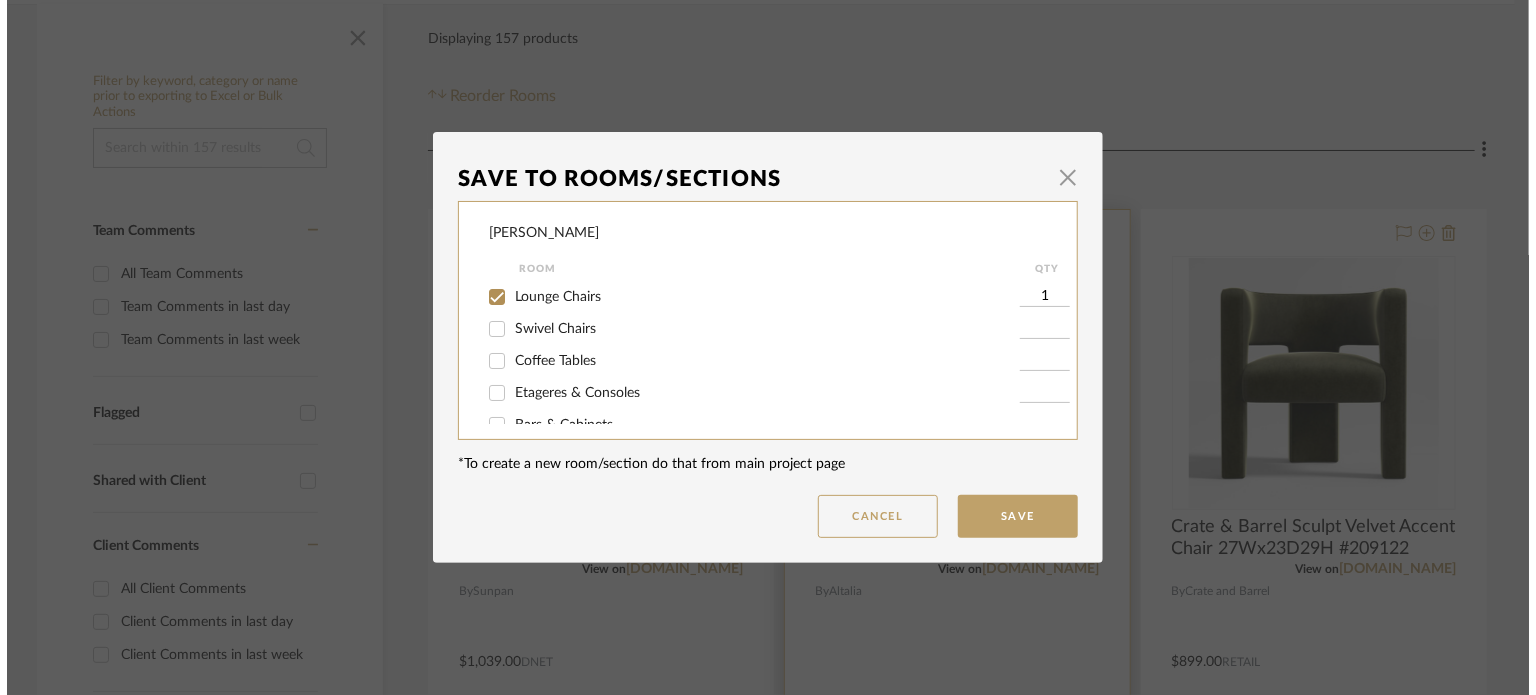 scroll, scrollTop: 0, scrollLeft: 0, axis: both 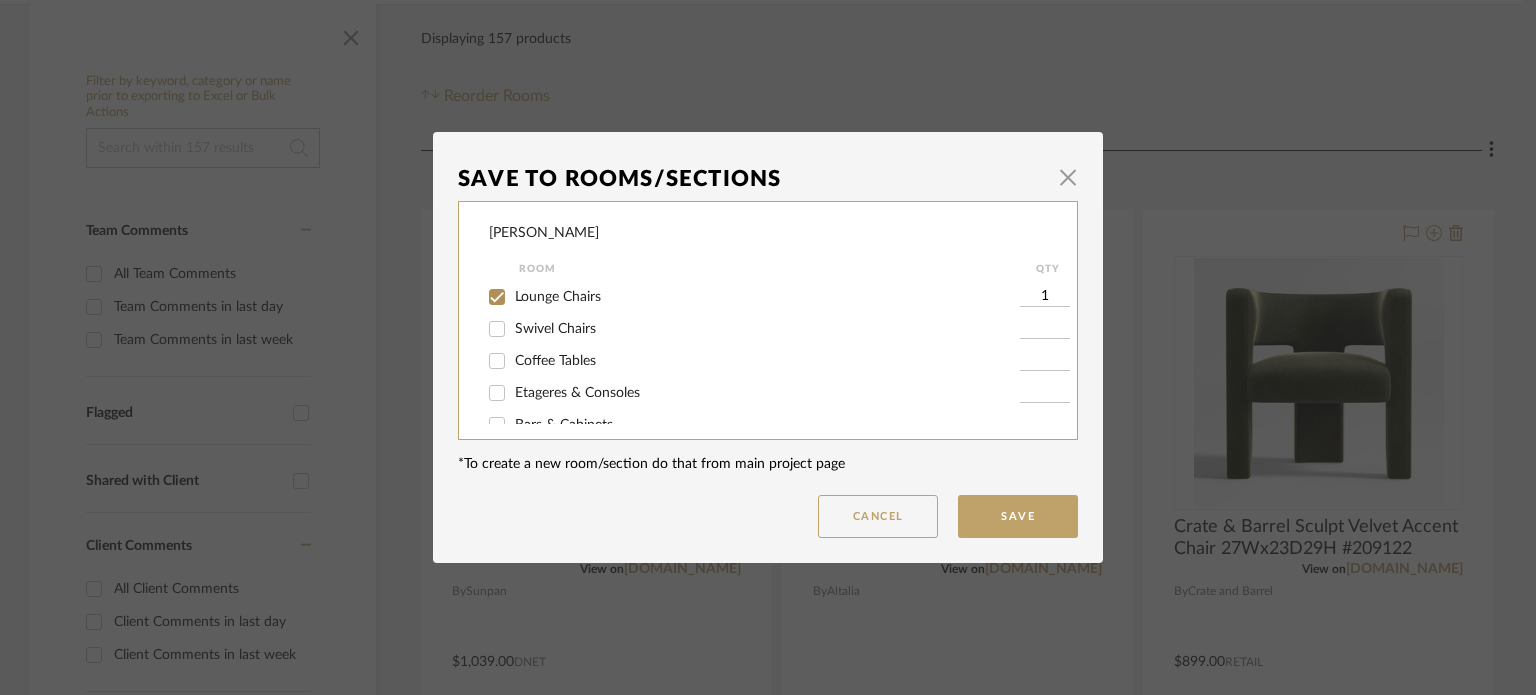 click on "Swivel Chairs" at bounding box center [555, 329] 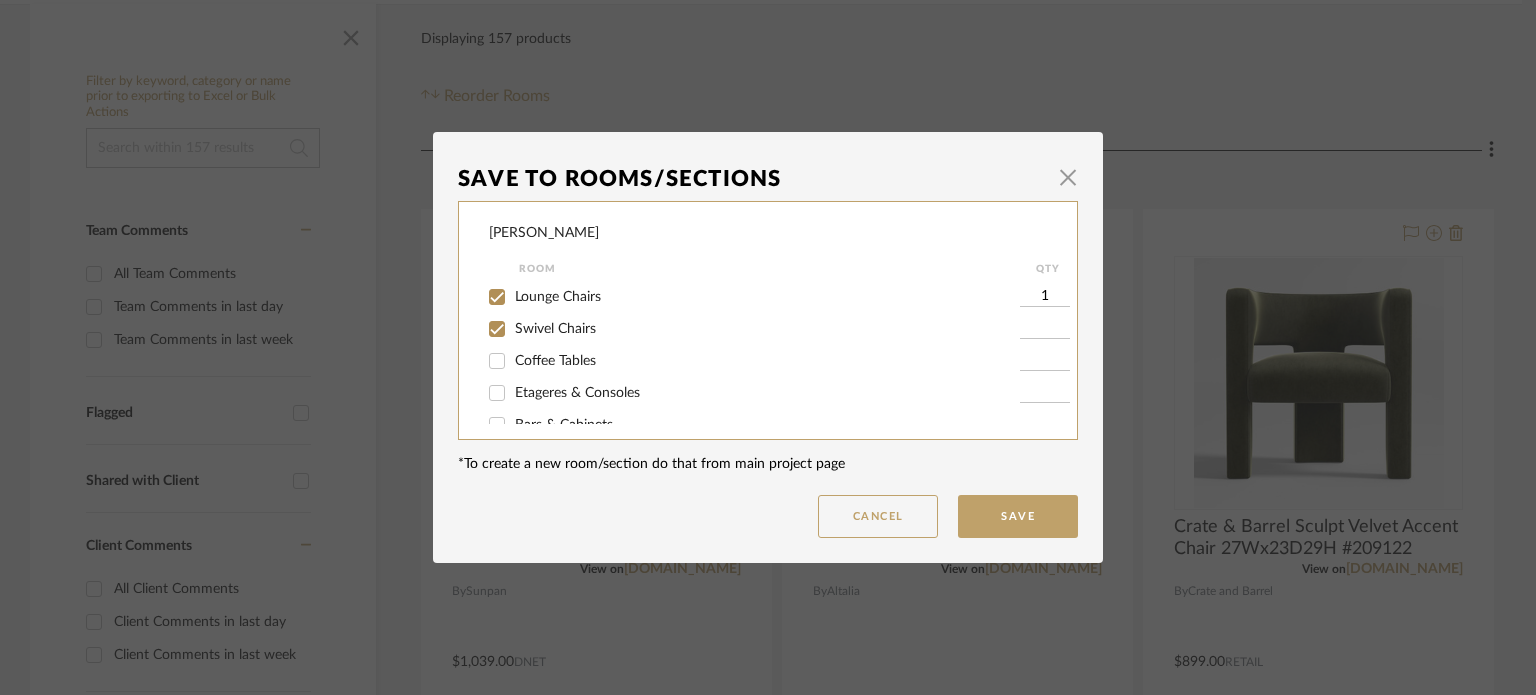 checkbox on "true" 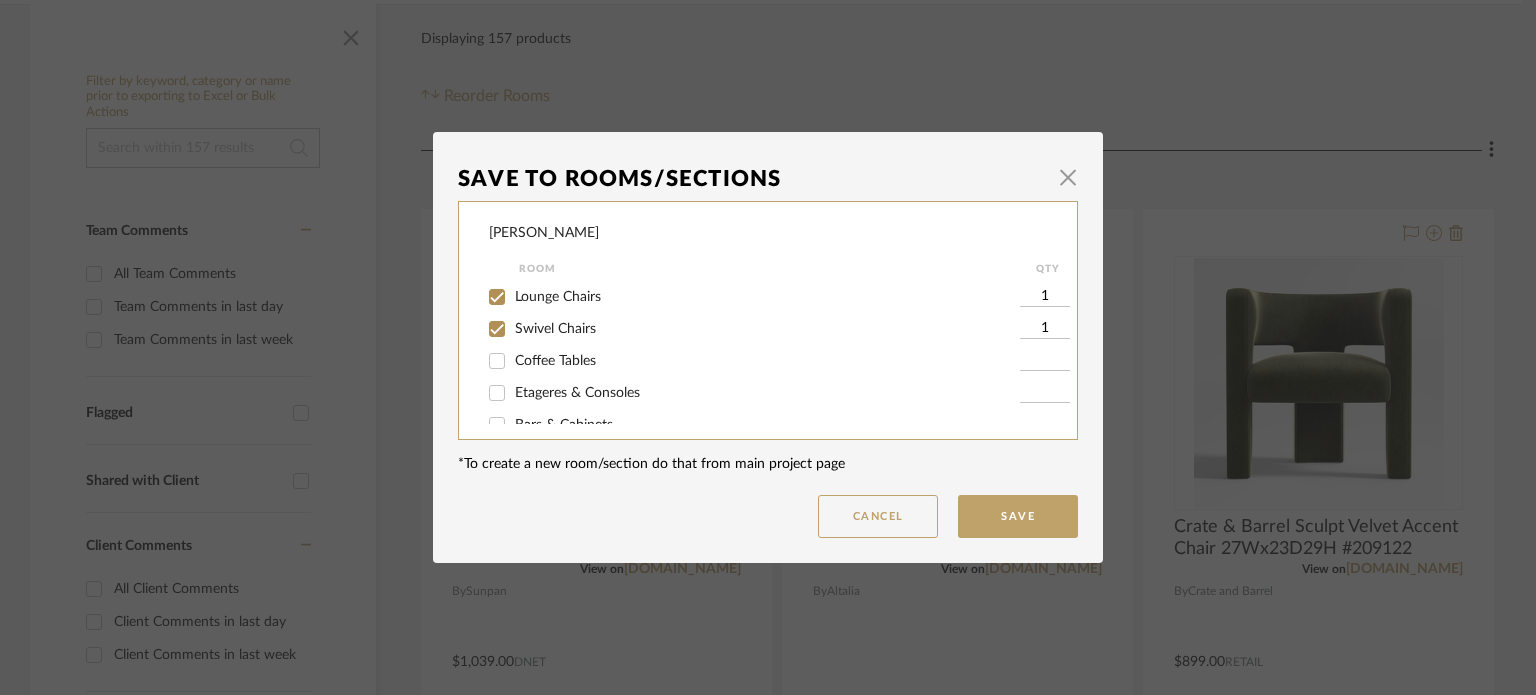 click on "Lounge Chairs" at bounding box center [497, 297] 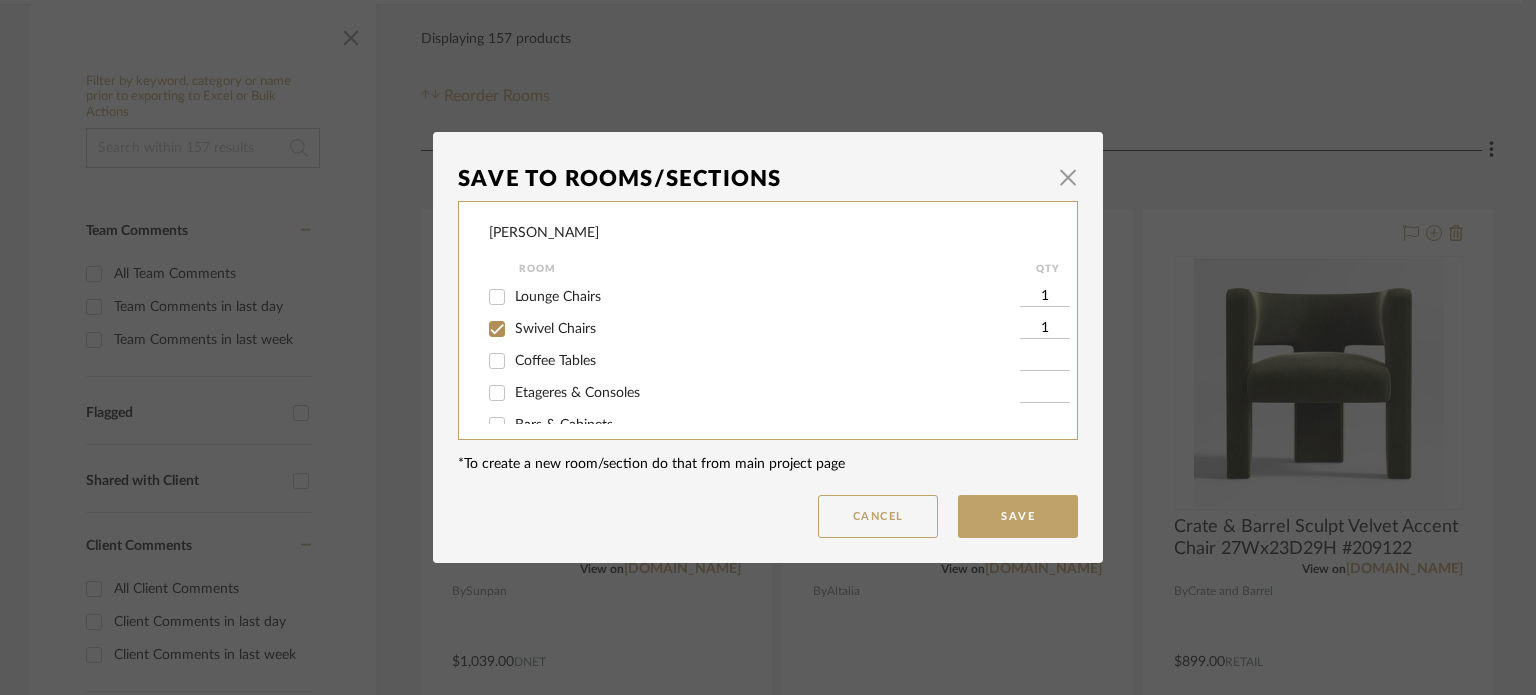 checkbox on "false" 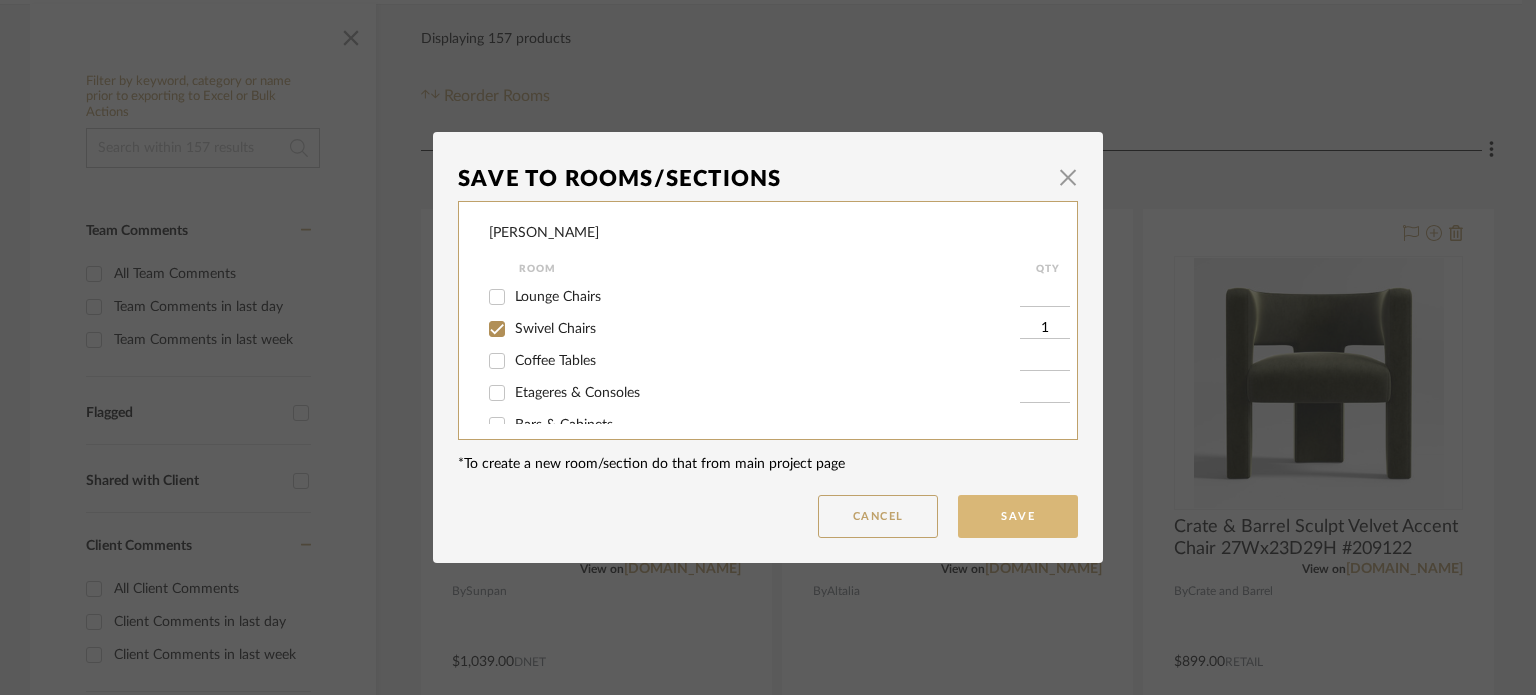 click on "Save" at bounding box center [1018, 516] 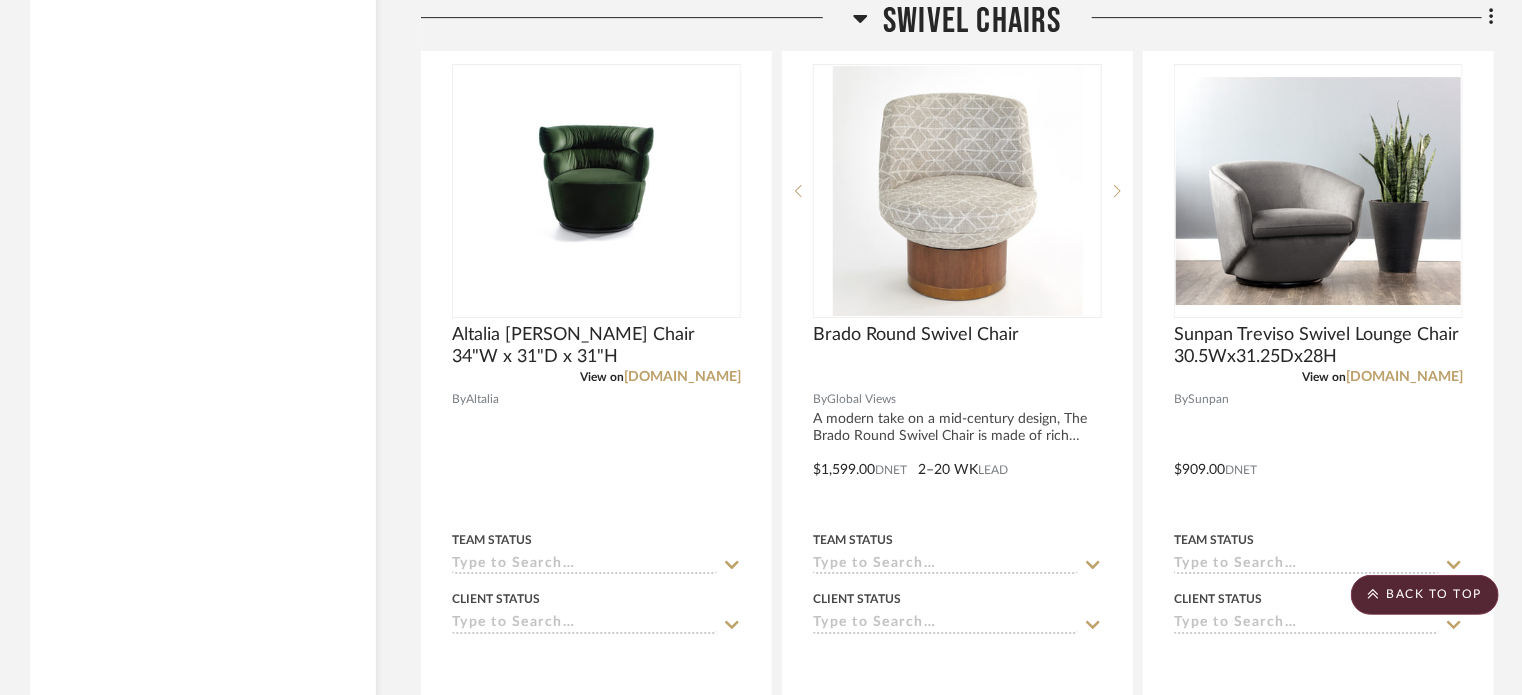 scroll, scrollTop: 3401, scrollLeft: 0, axis: vertical 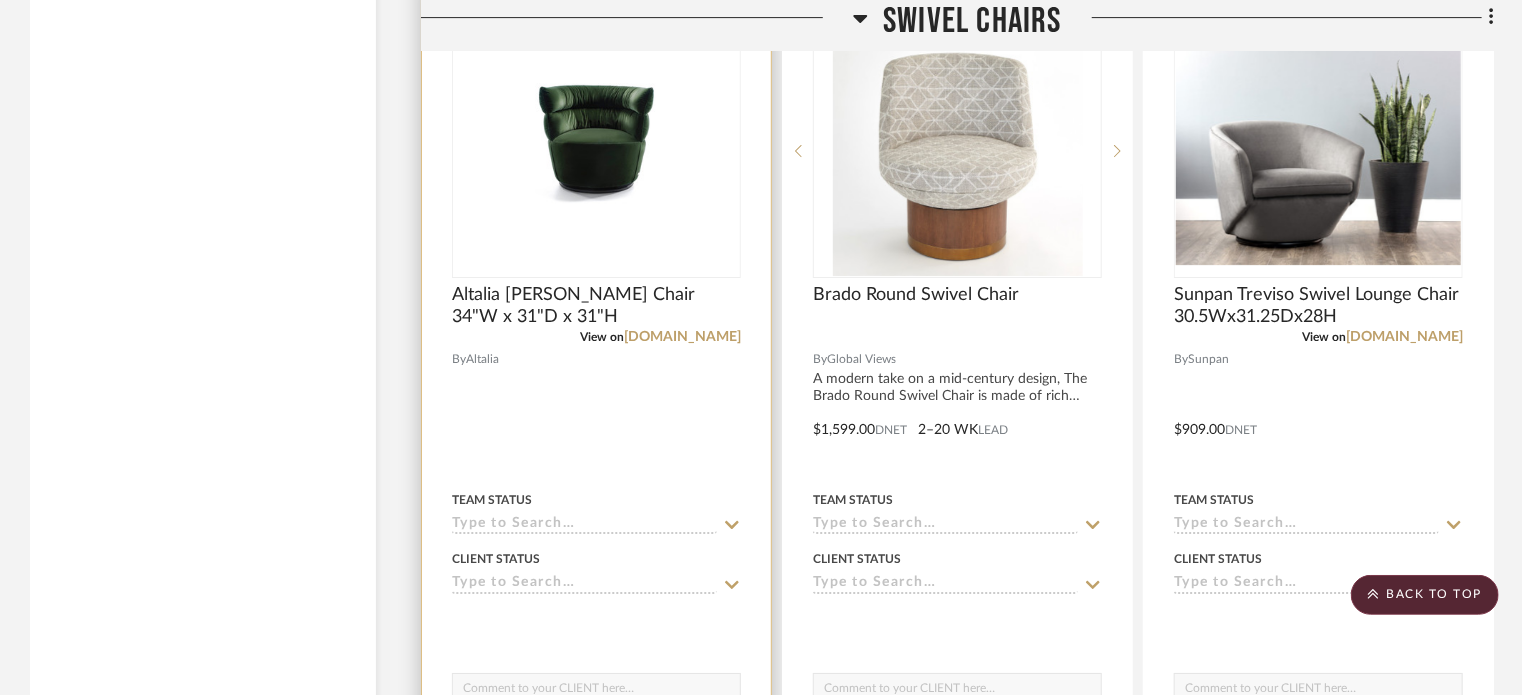 type 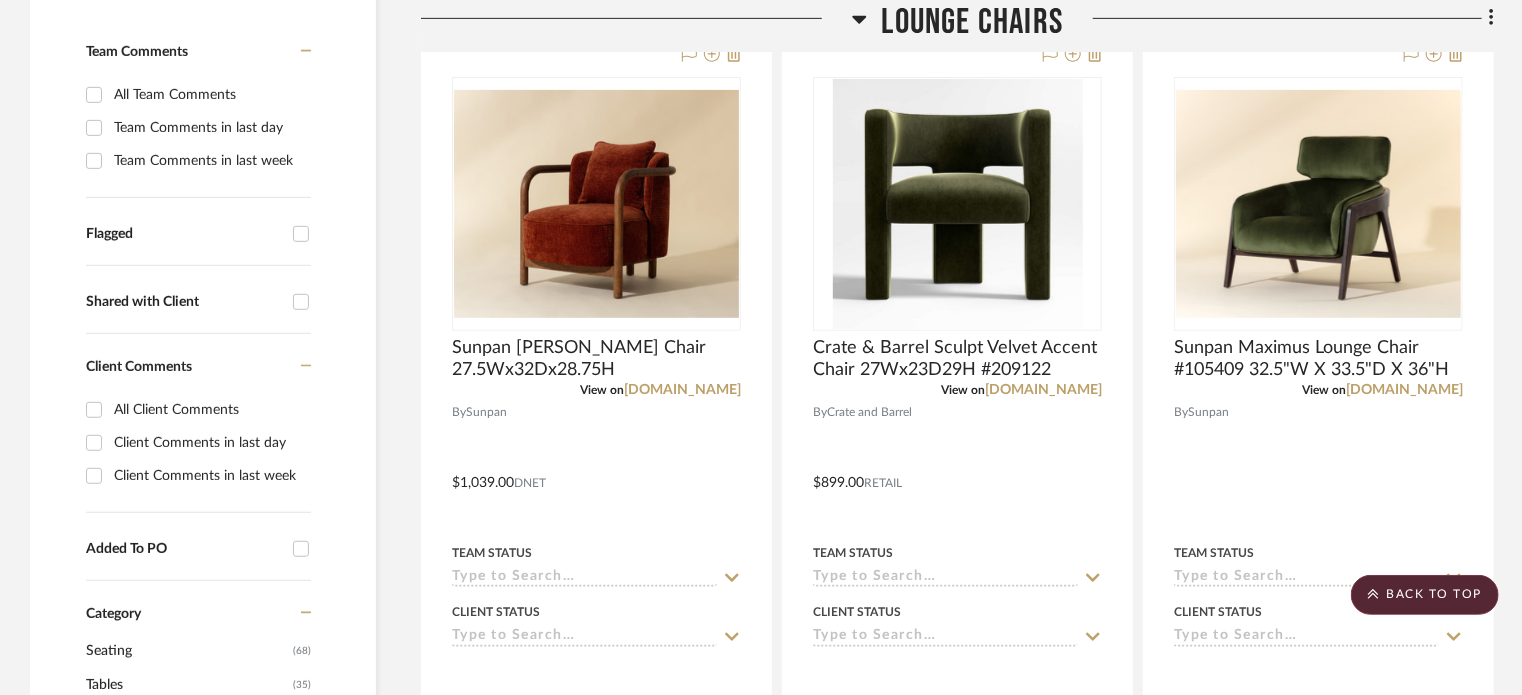 scroll, scrollTop: 462, scrollLeft: 0, axis: vertical 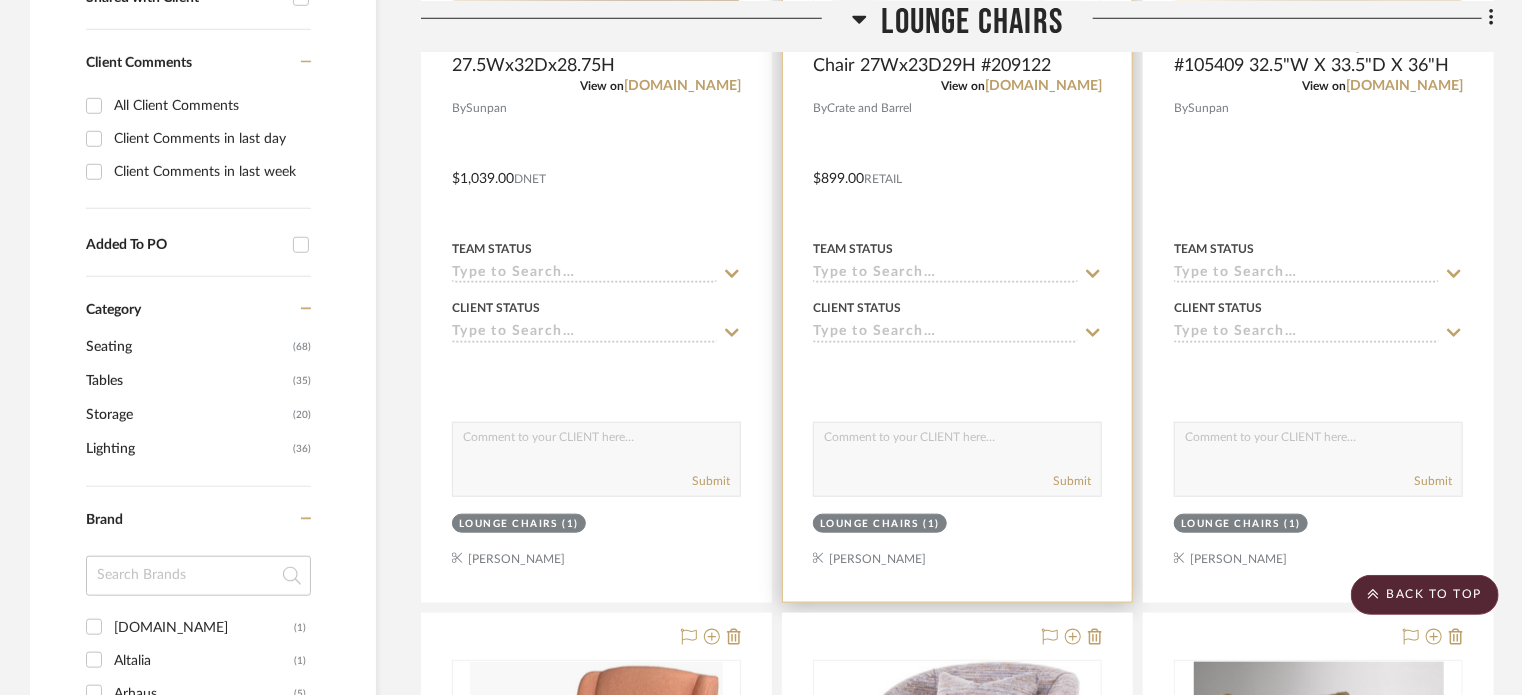 click on "Lounge Chairs" at bounding box center (869, 524) 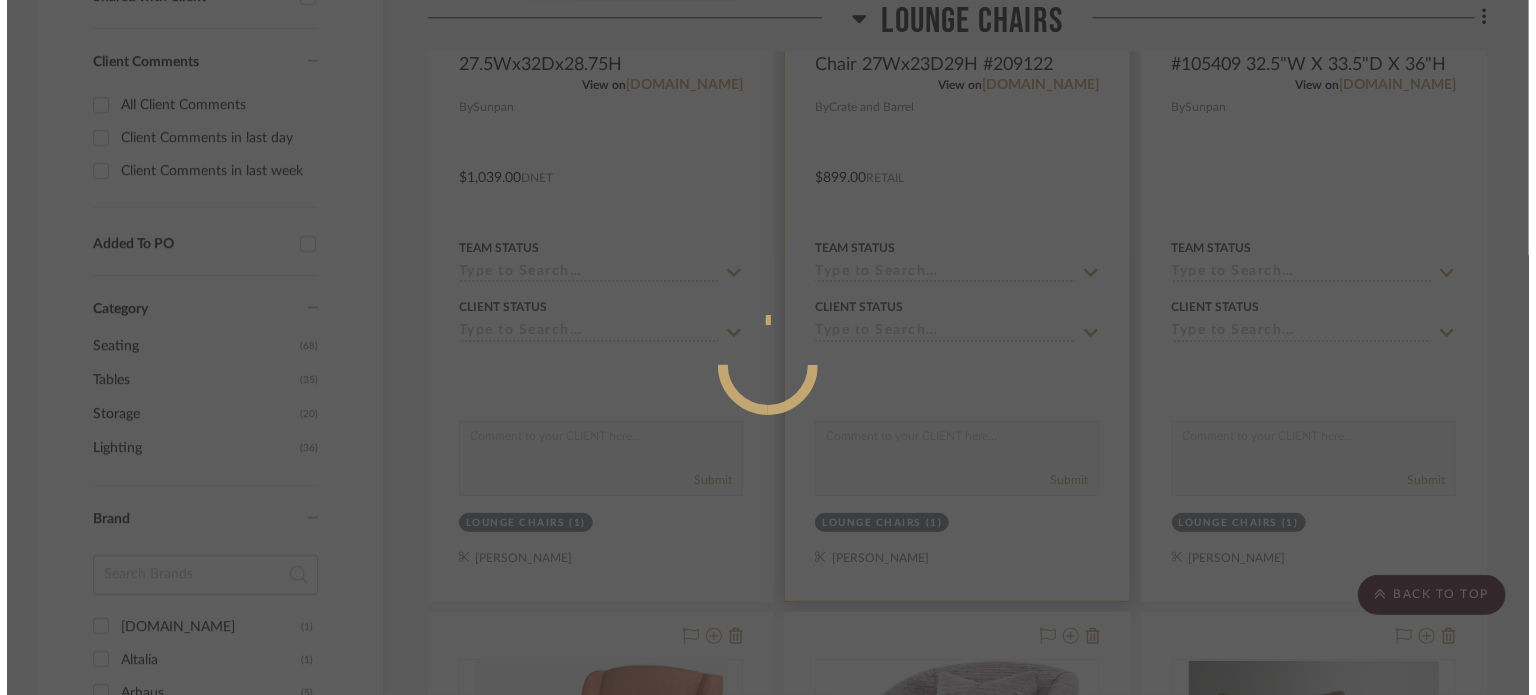 scroll, scrollTop: 0, scrollLeft: 0, axis: both 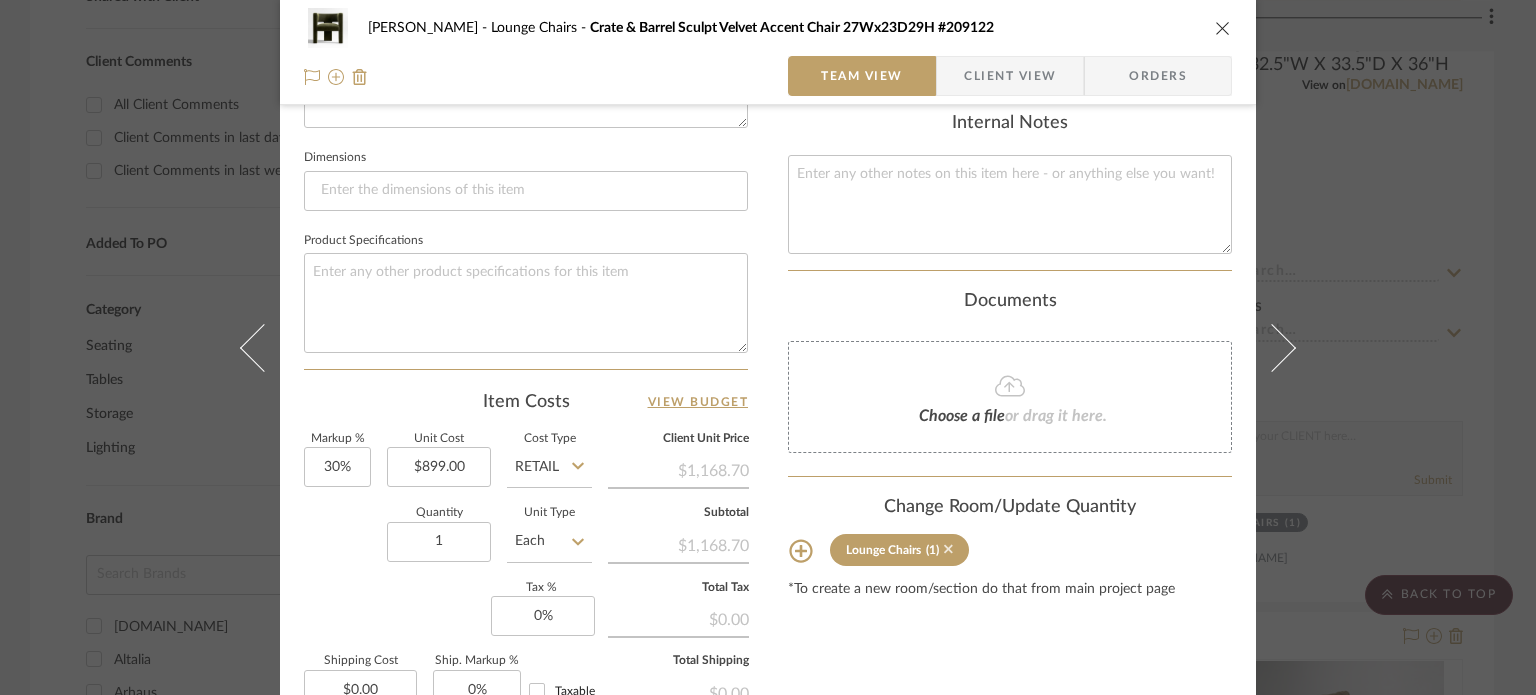 click 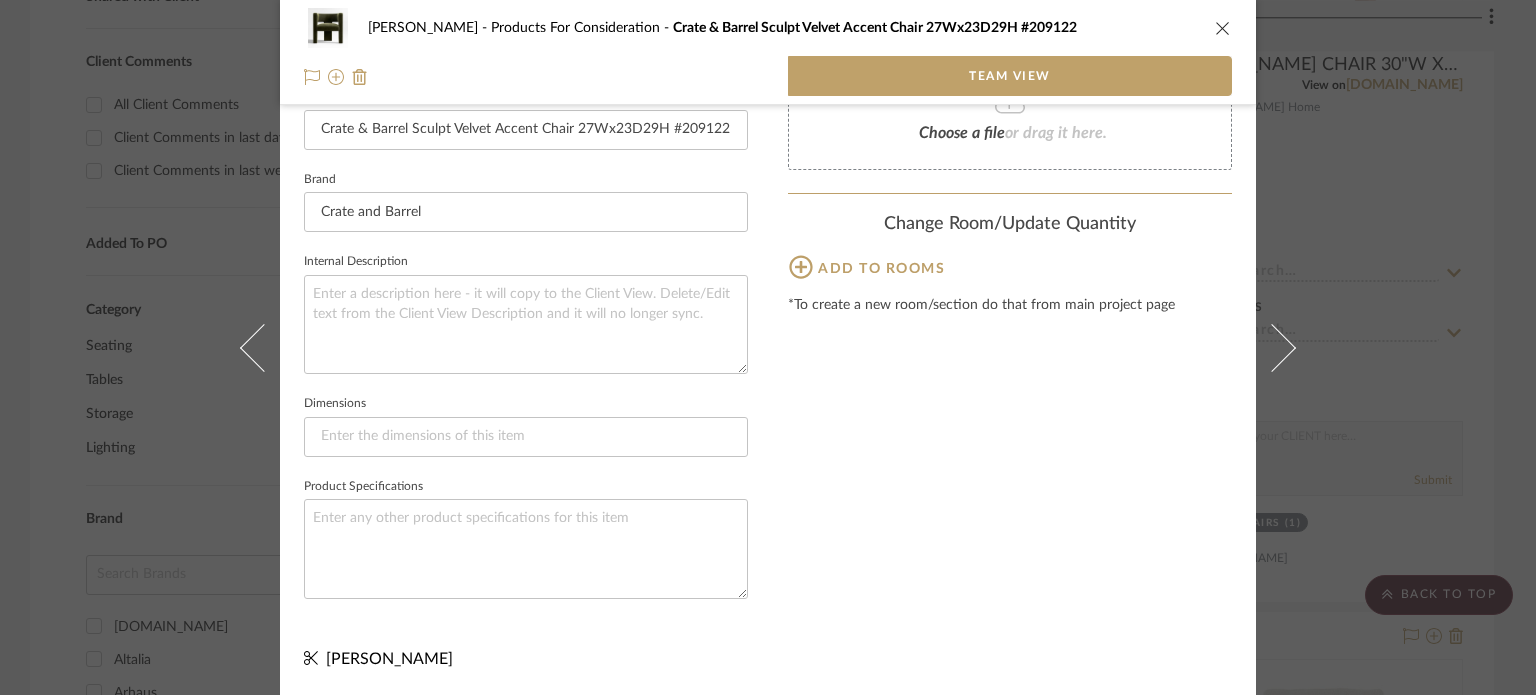 type 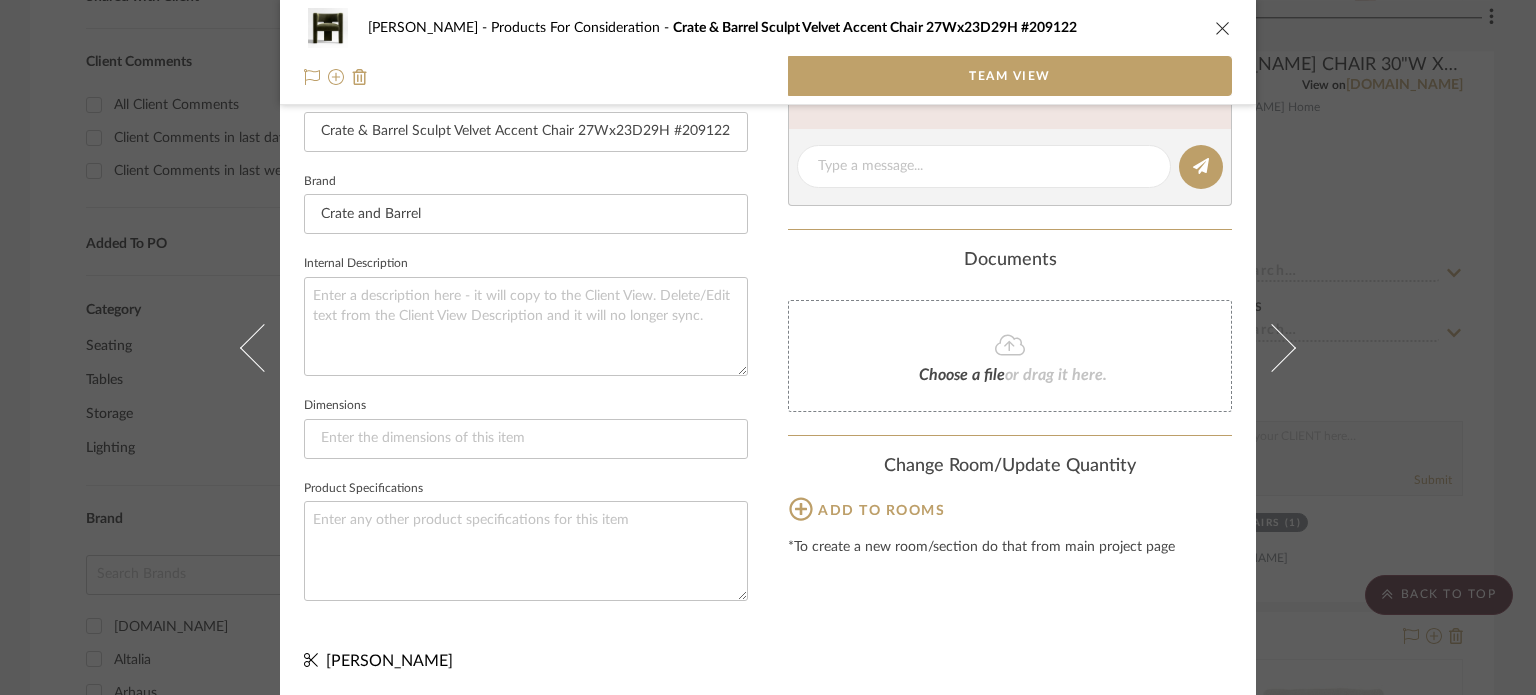 click on "Williams Products For Consideration Crate & Barrel Sculpt Velvet Accent Chair 27Wx23D29H #209122 Team View  Team-Facing Details   Item Name  Crate & Barrel Sculpt Velvet Accent Chair 27Wx23D29H #209122  Brand  Crate and Barrel  Internal Description   Dimensions   Product Specifications  Content here copies to Client View - confirm visibility there. Team Status  Lead Time  In Stock Weeks  Est. Min   Est. Max   Due Date   Install Date  Tasks / To-Dos /  team Messaging  Leave yourself a note here or share next steps with your team. You will receive emails when they
respond!  Invite Collaborator  Documents  Choose a file  or drag it here. Change Room/Update Quantity Add to rooms *To create a new room/section do that from main project page    K Tyler" at bounding box center (768, 347) 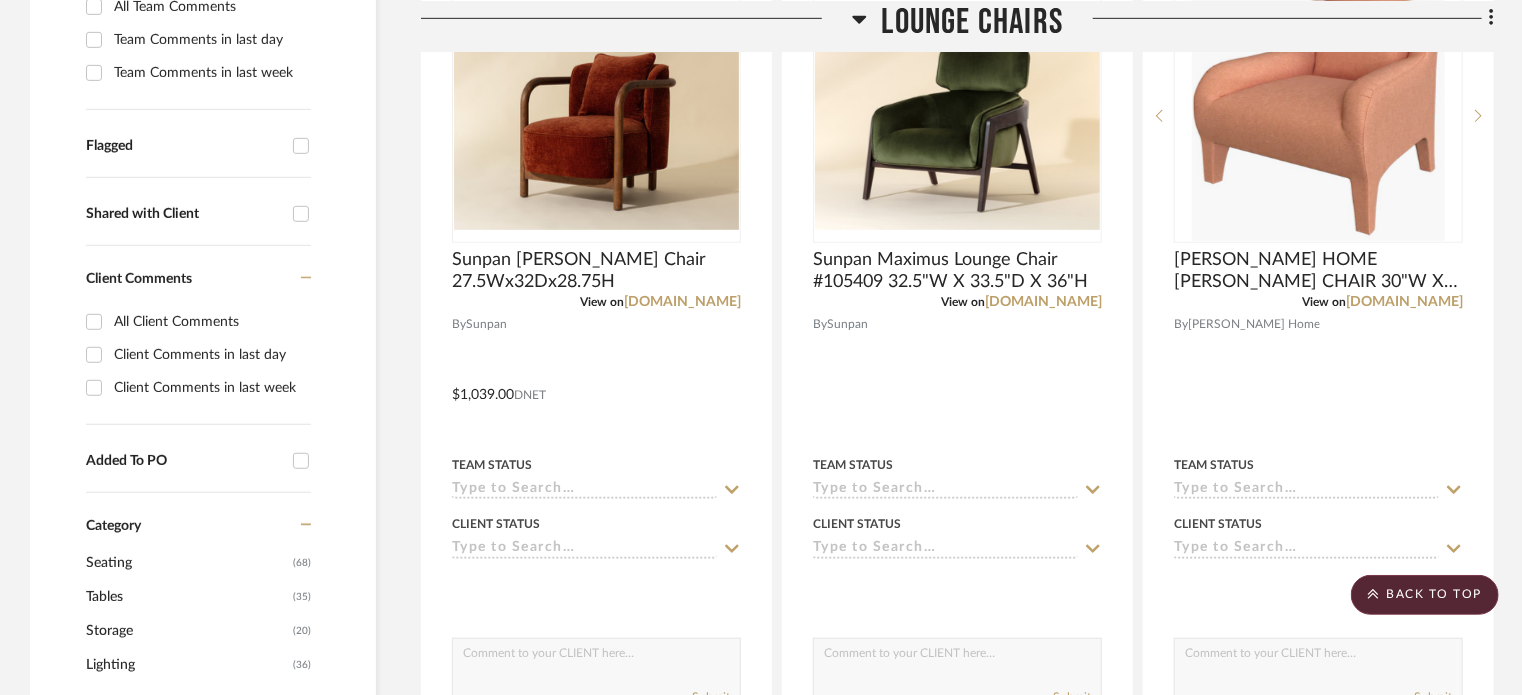 scroll, scrollTop: 420, scrollLeft: 0, axis: vertical 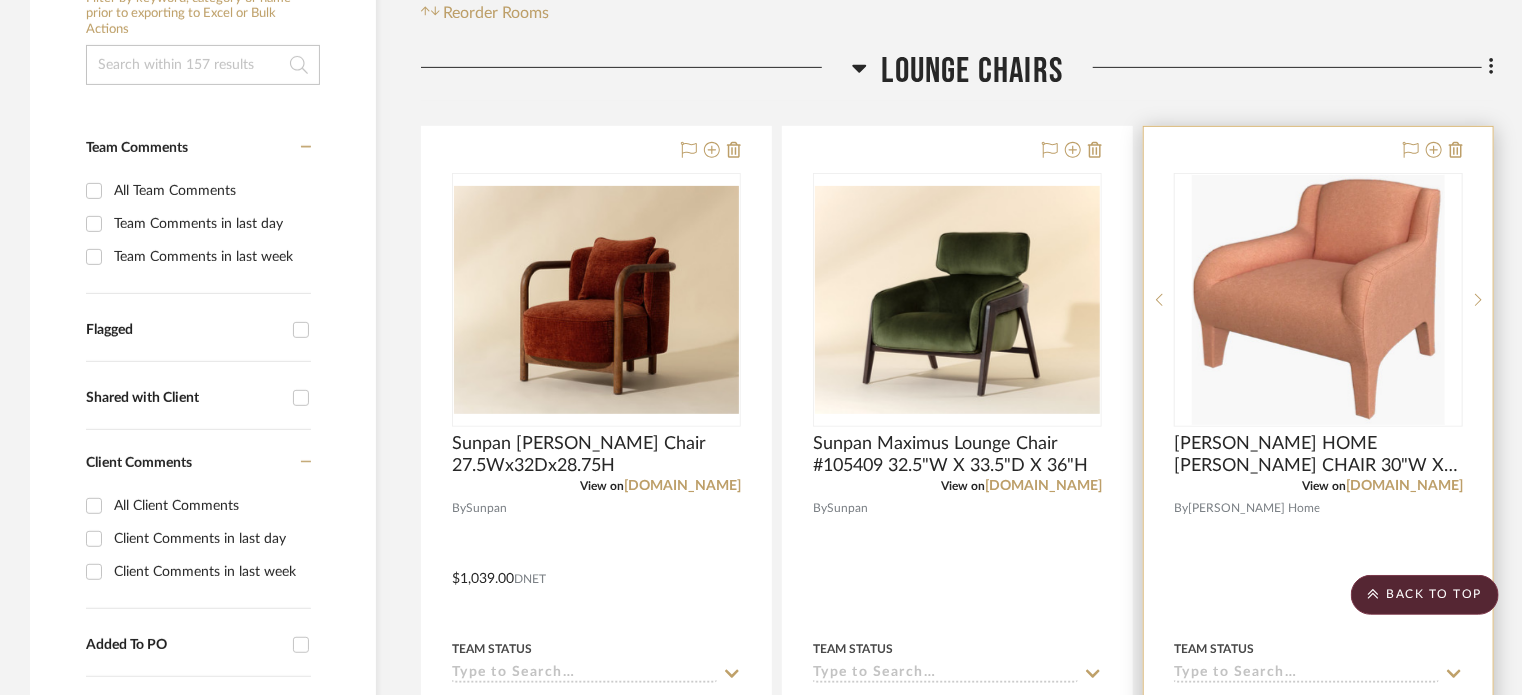 click on "View on  coleyhome.com" at bounding box center (1318, 486) 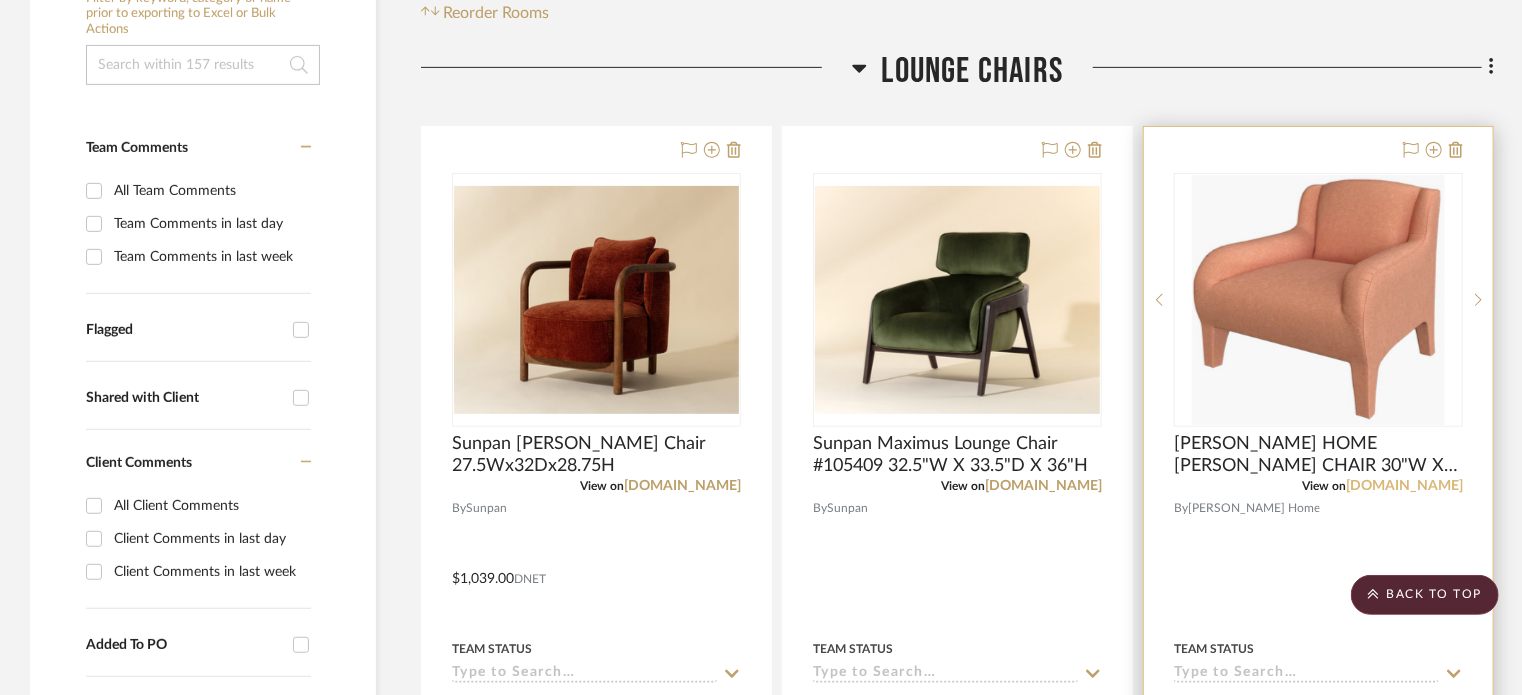 click on "[DOMAIN_NAME]" at bounding box center [1404, 486] 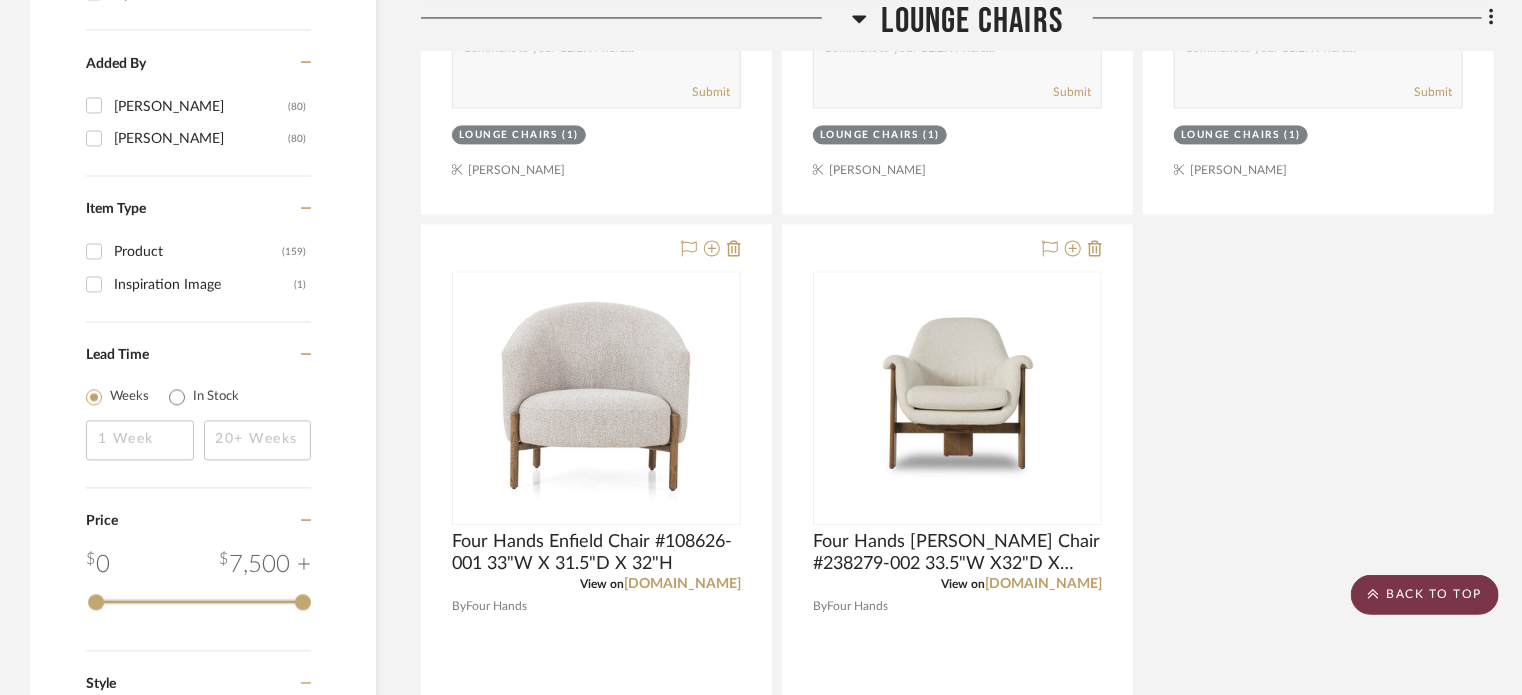 scroll, scrollTop: 2140, scrollLeft: 0, axis: vertical 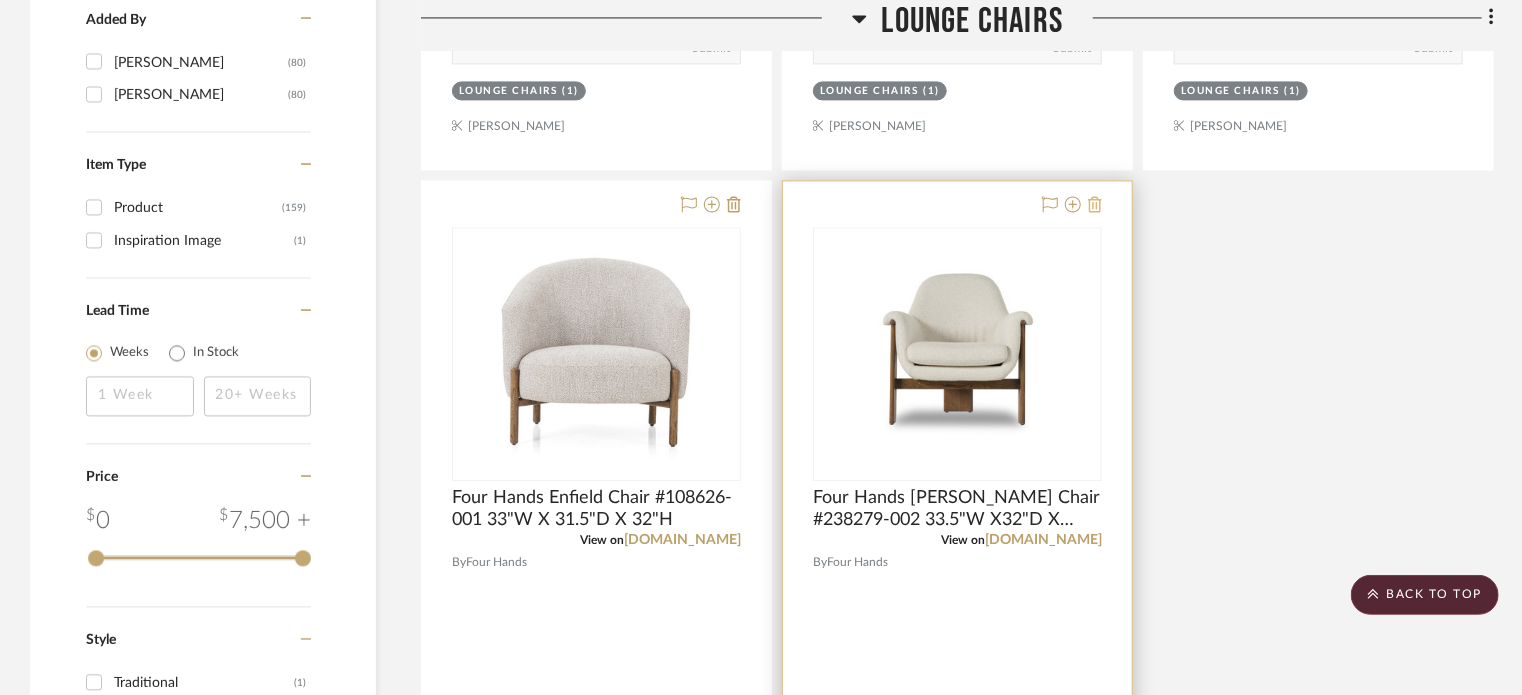 click 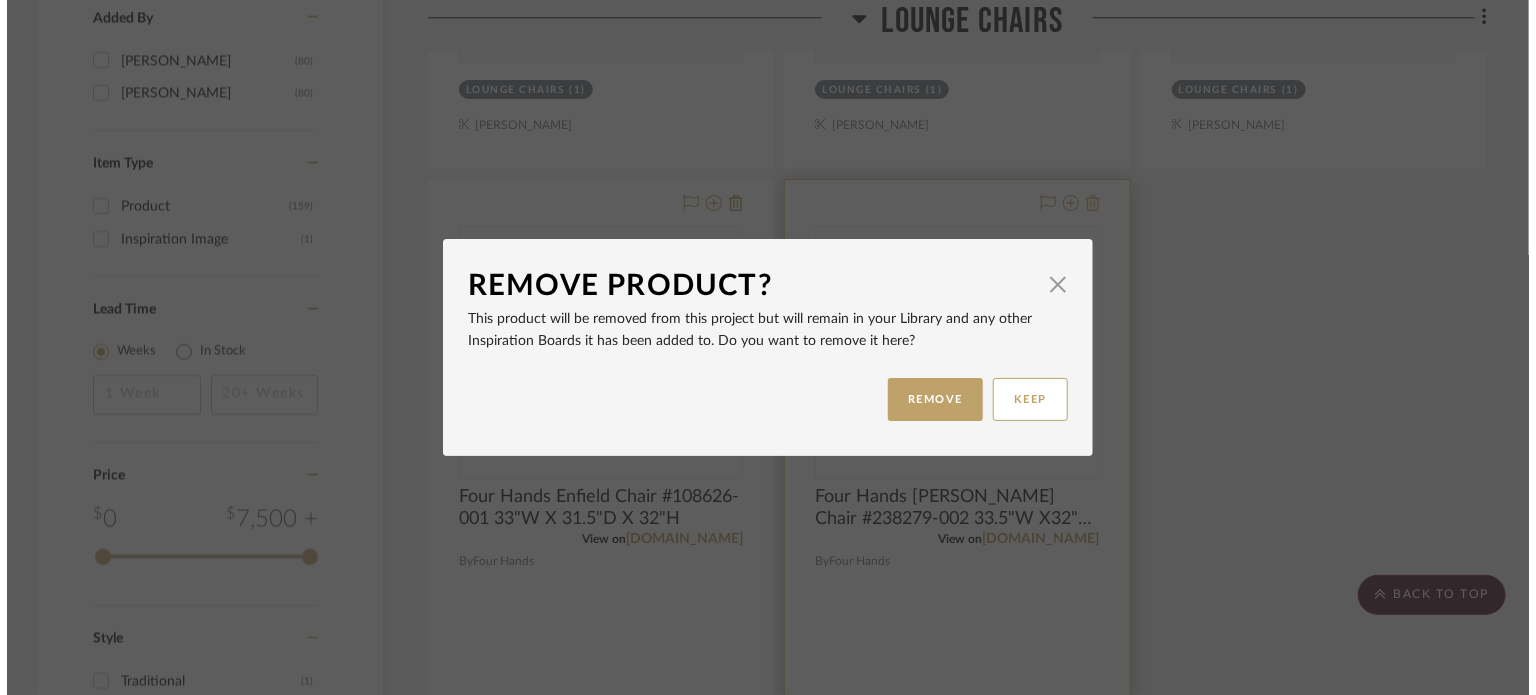 scroll, scrollTop: 0, scrollLeft: 0, axis: both 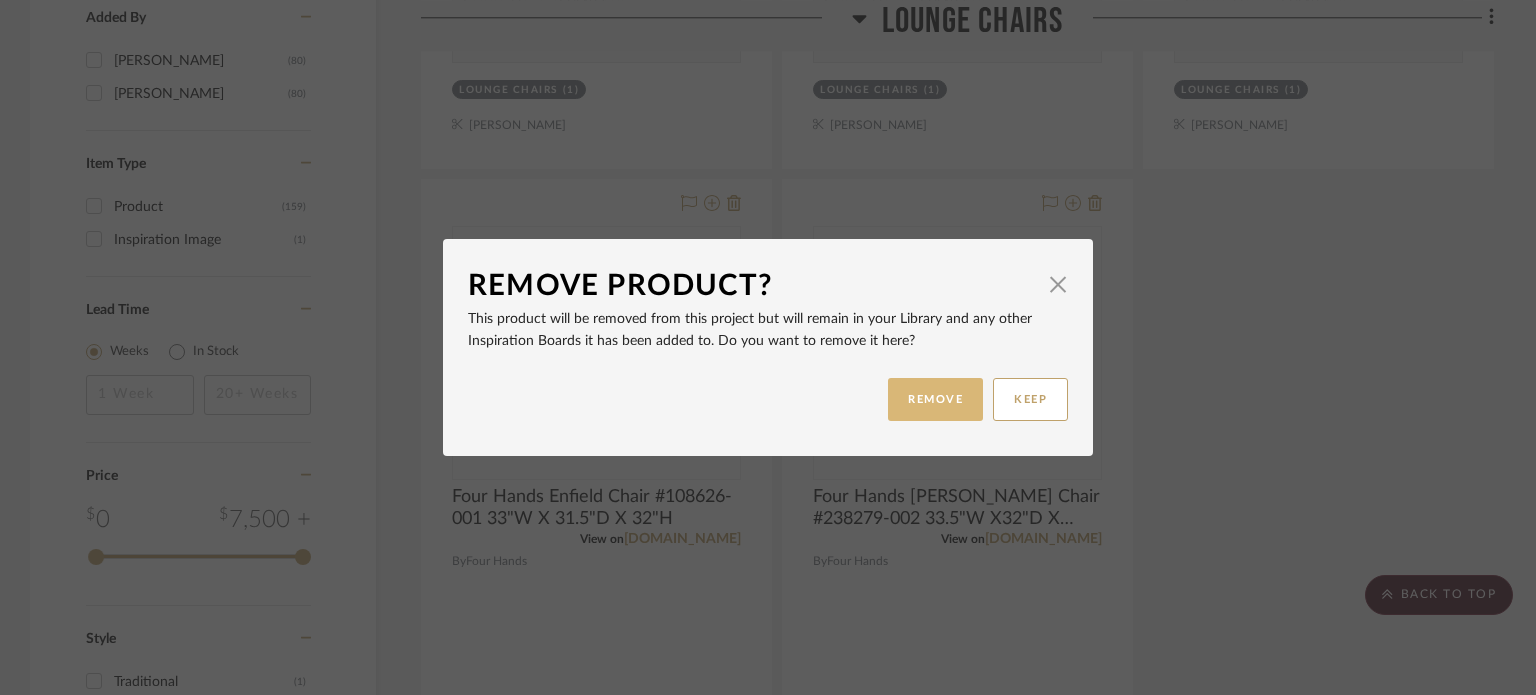click on "REMOVE" at bounding box center [935, 399] 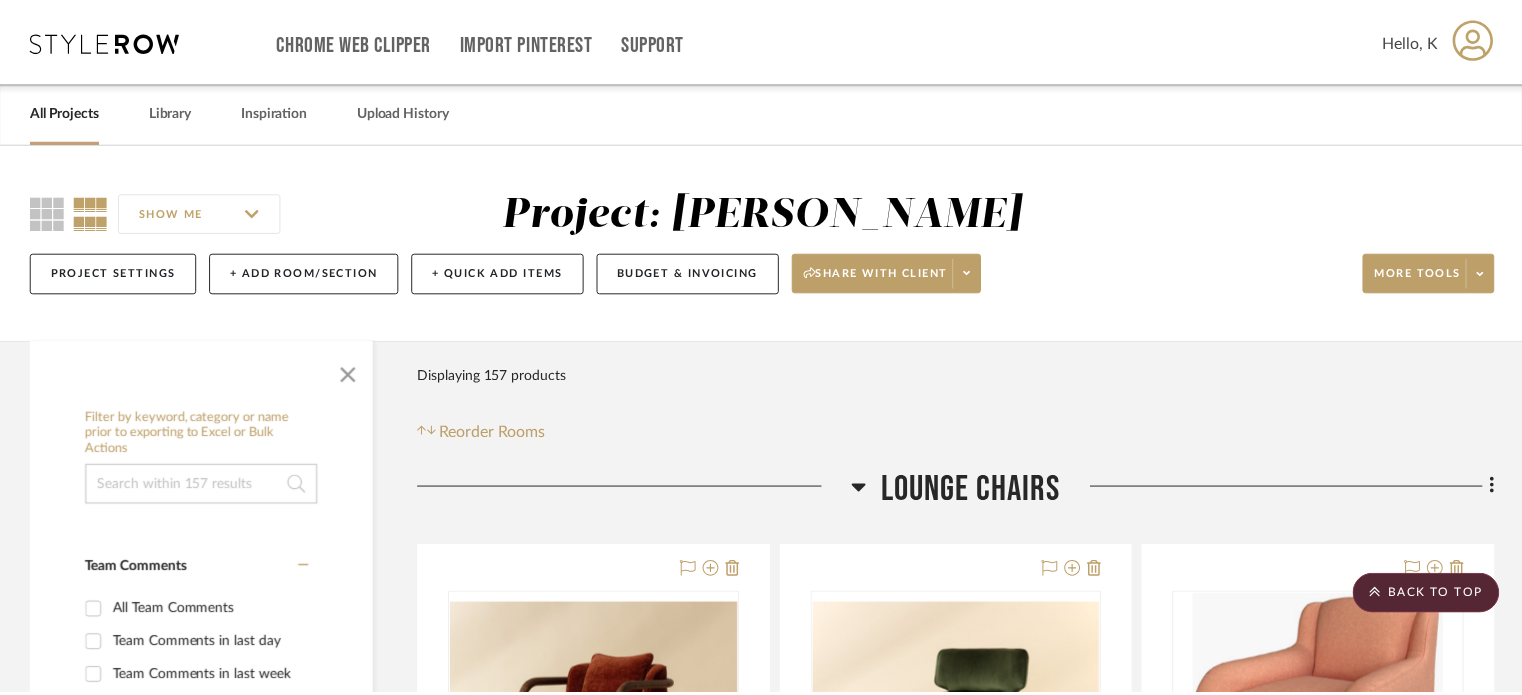 scroll, scrollTop: 2140, scrollLeft: 0, axis: vertical 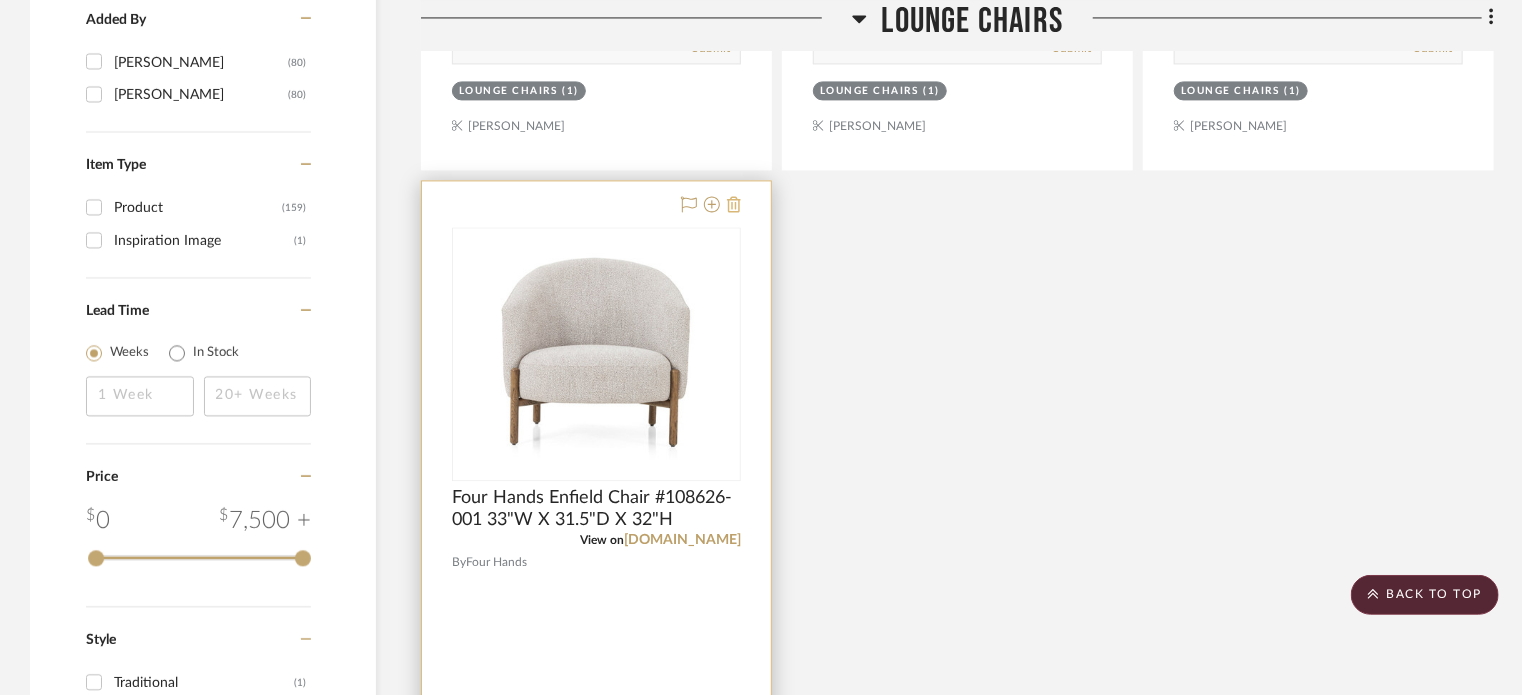 click 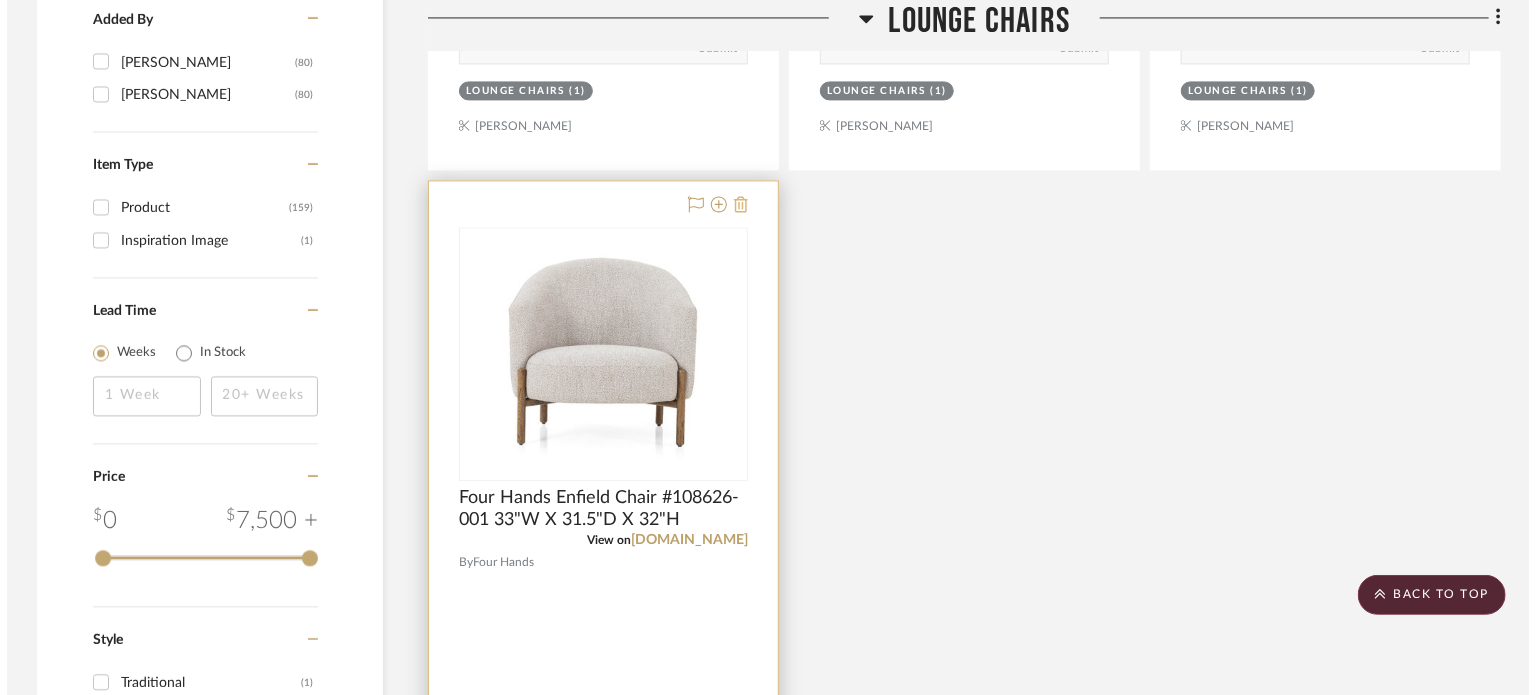 scroll, scrollTop: 0, scrollLeft: 0, axis: both 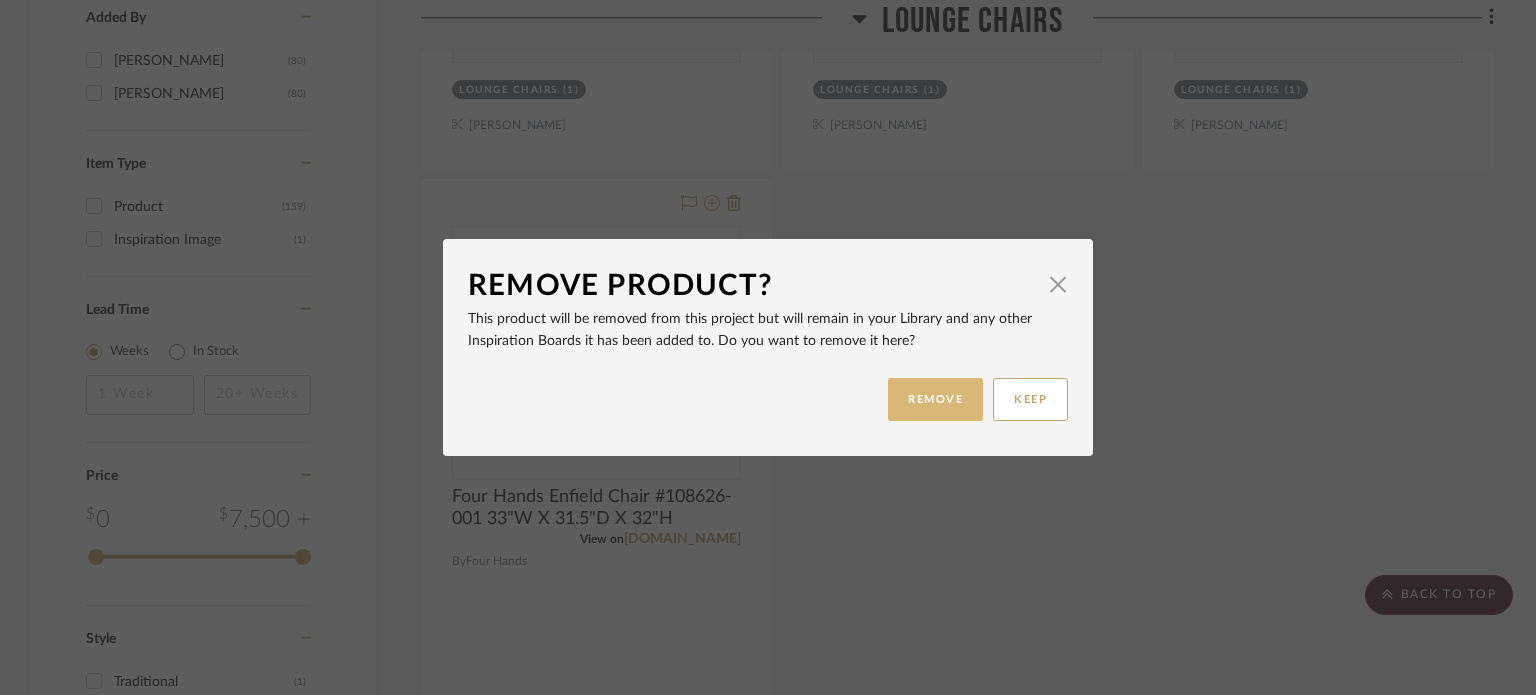 click on "REMOVE" at bounding box center (935, 399) 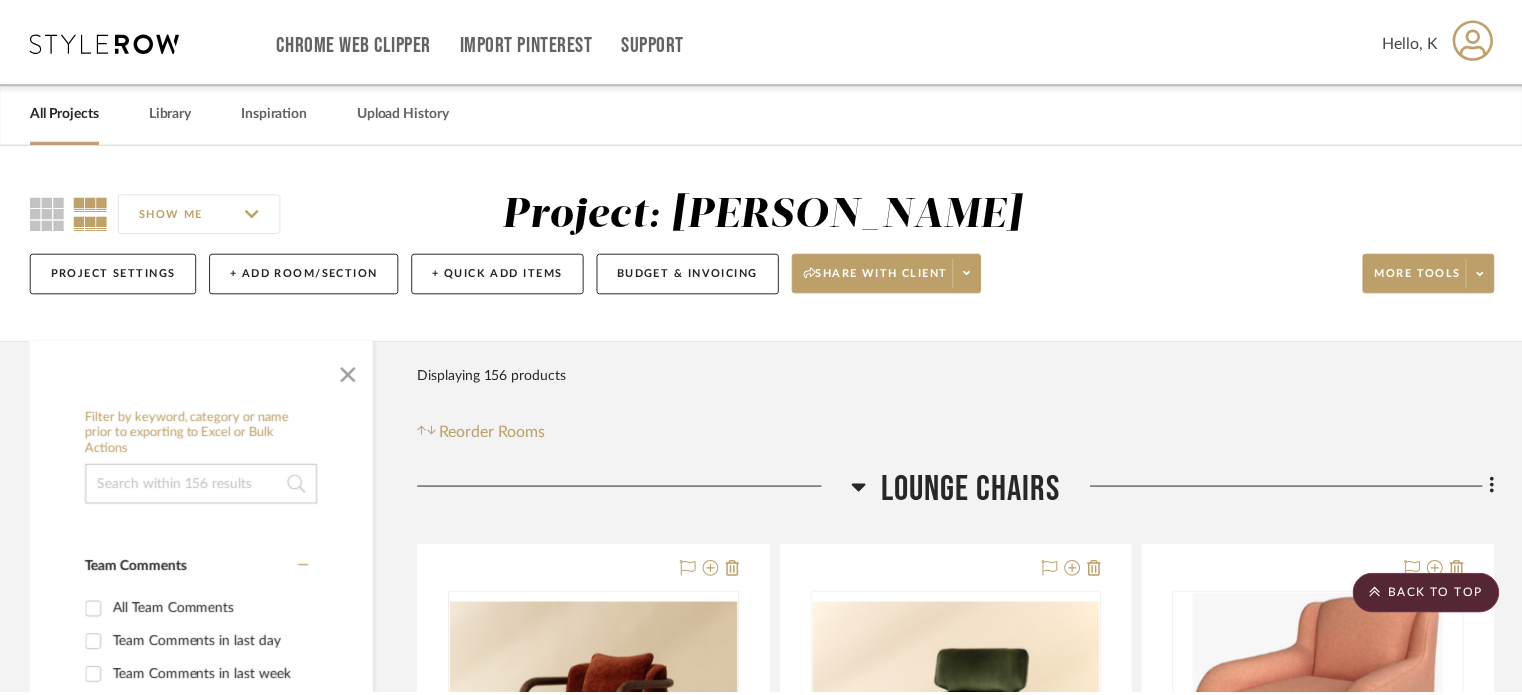 scroll, scrollTop: 2140, scrollLeft: 0, axis: vertical 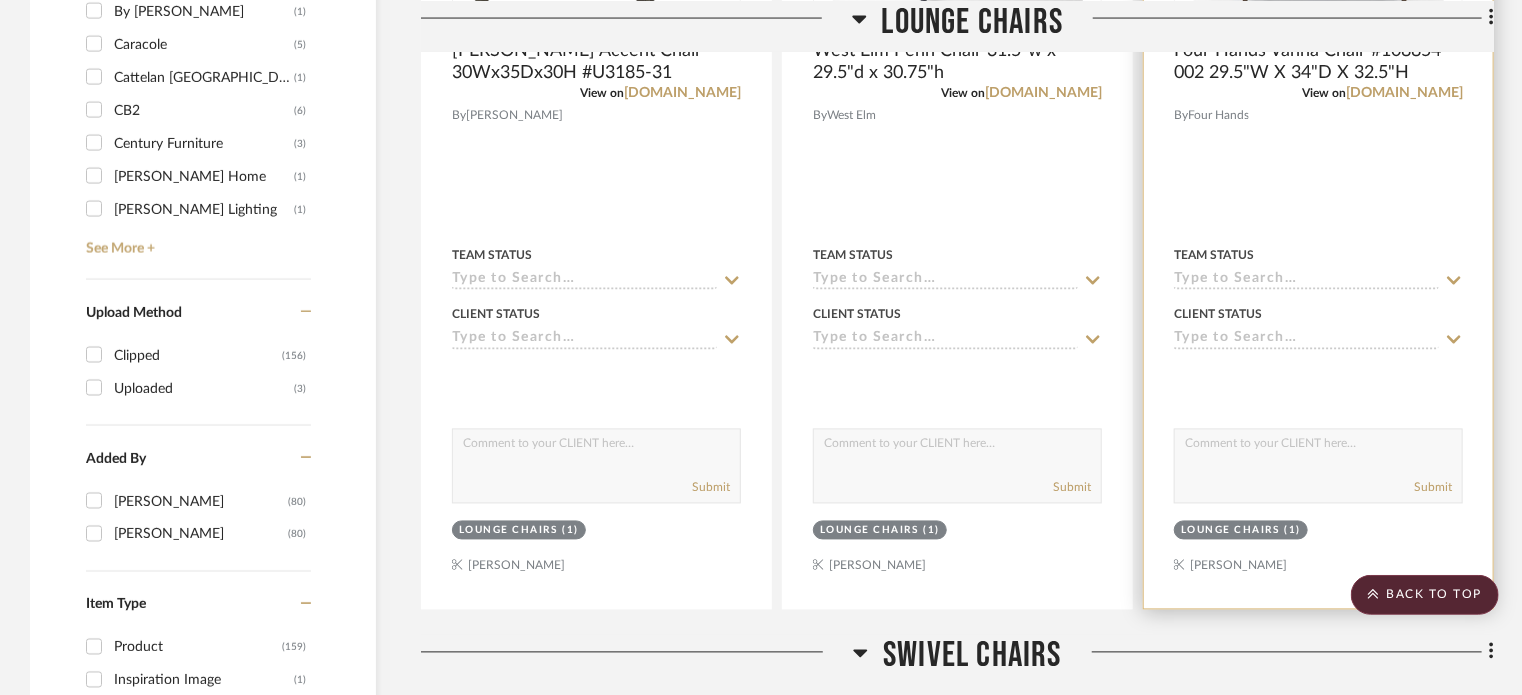 click on "Lounge Chairs" at bounding box center (1230, 531) 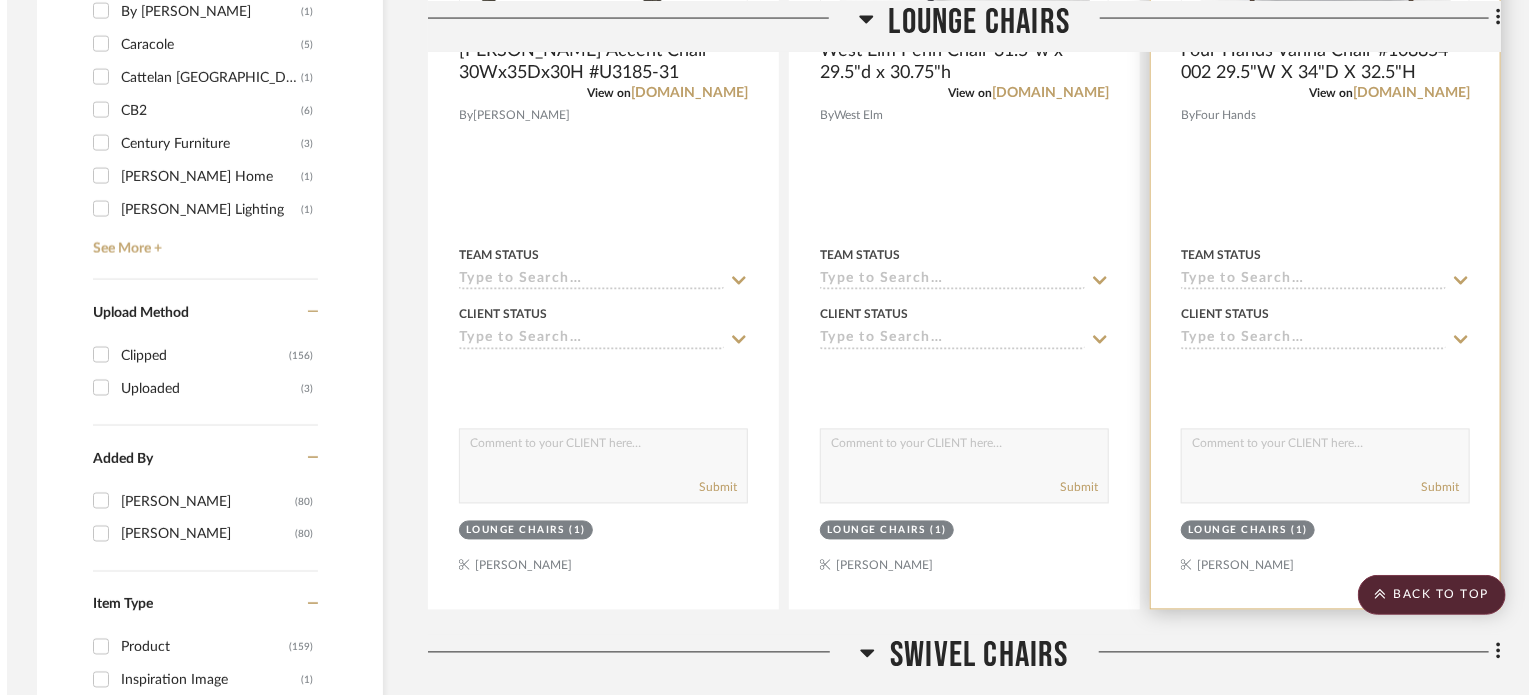 scroll, scrollTop: 0, scrollLeft: 0, axis: both 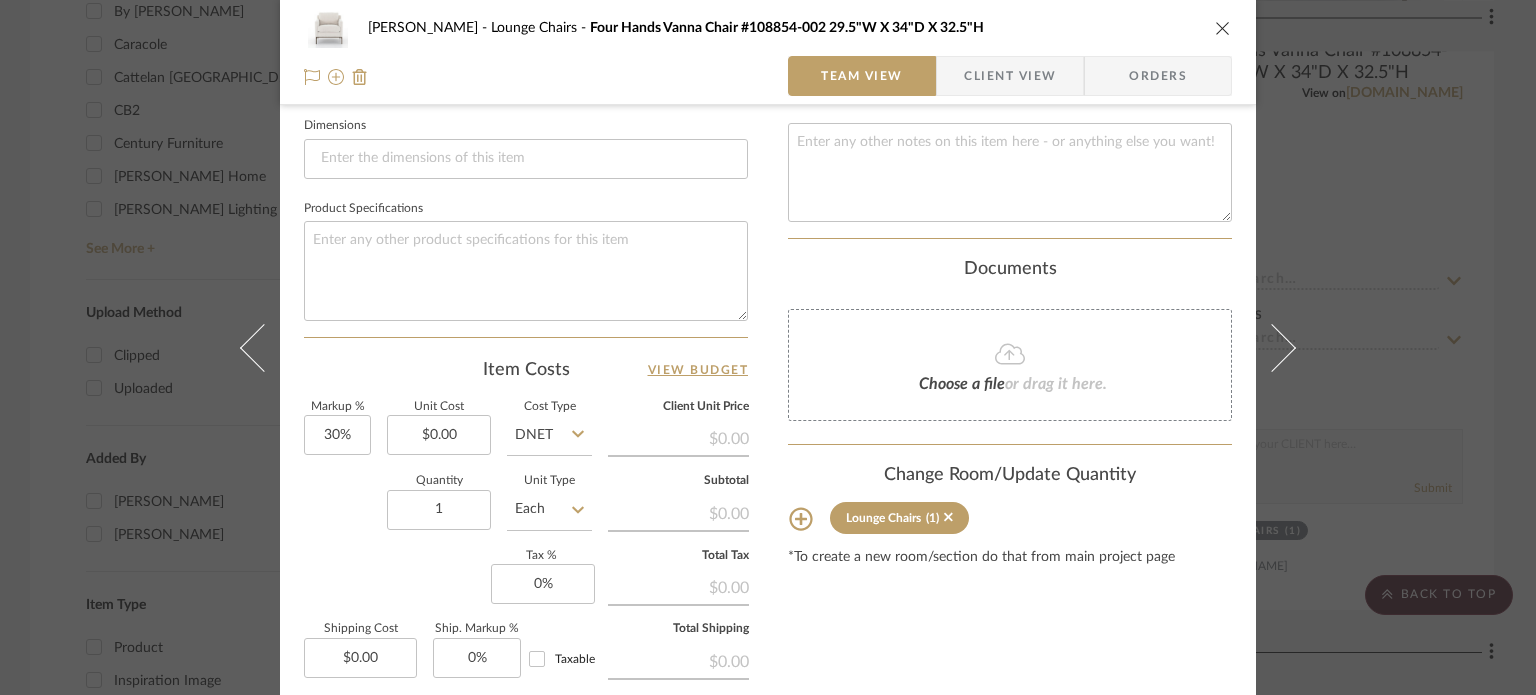 click on "Lounge Chairs  (1)" 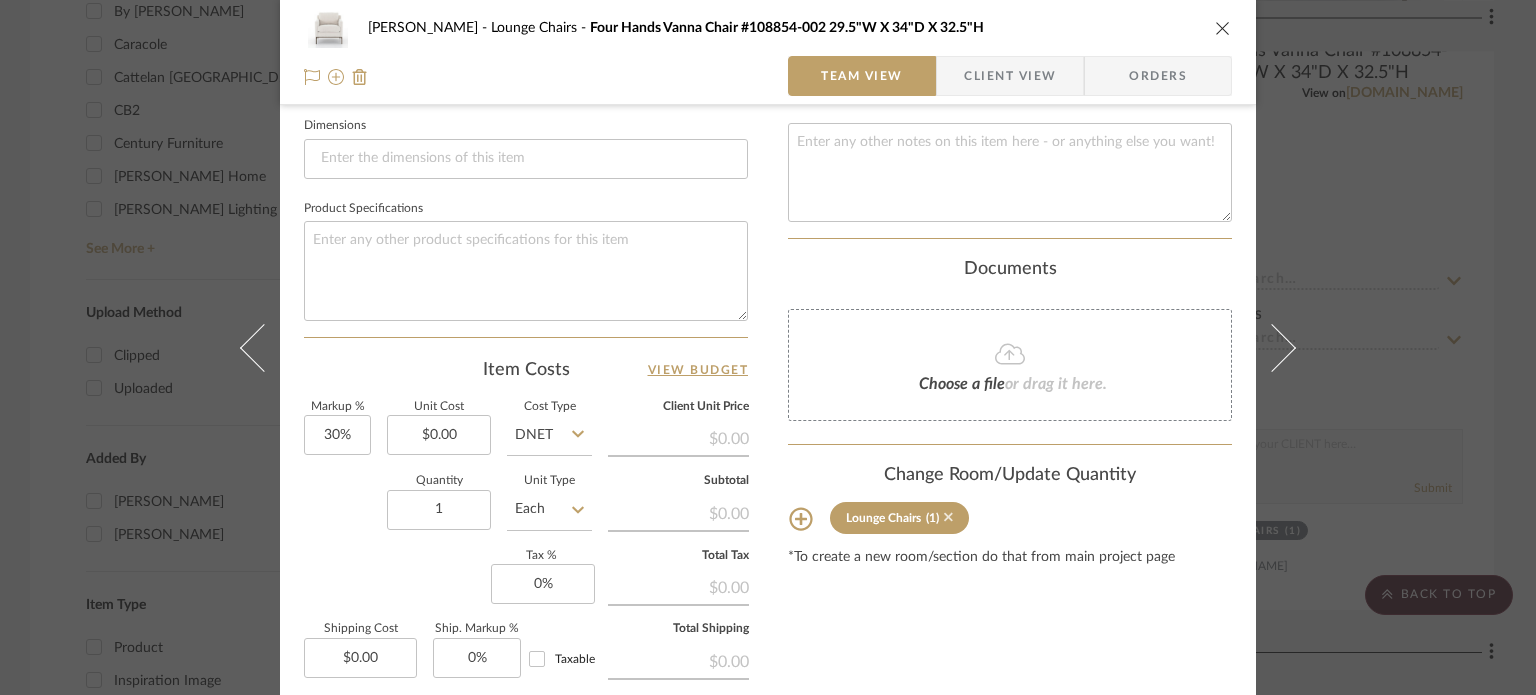 click 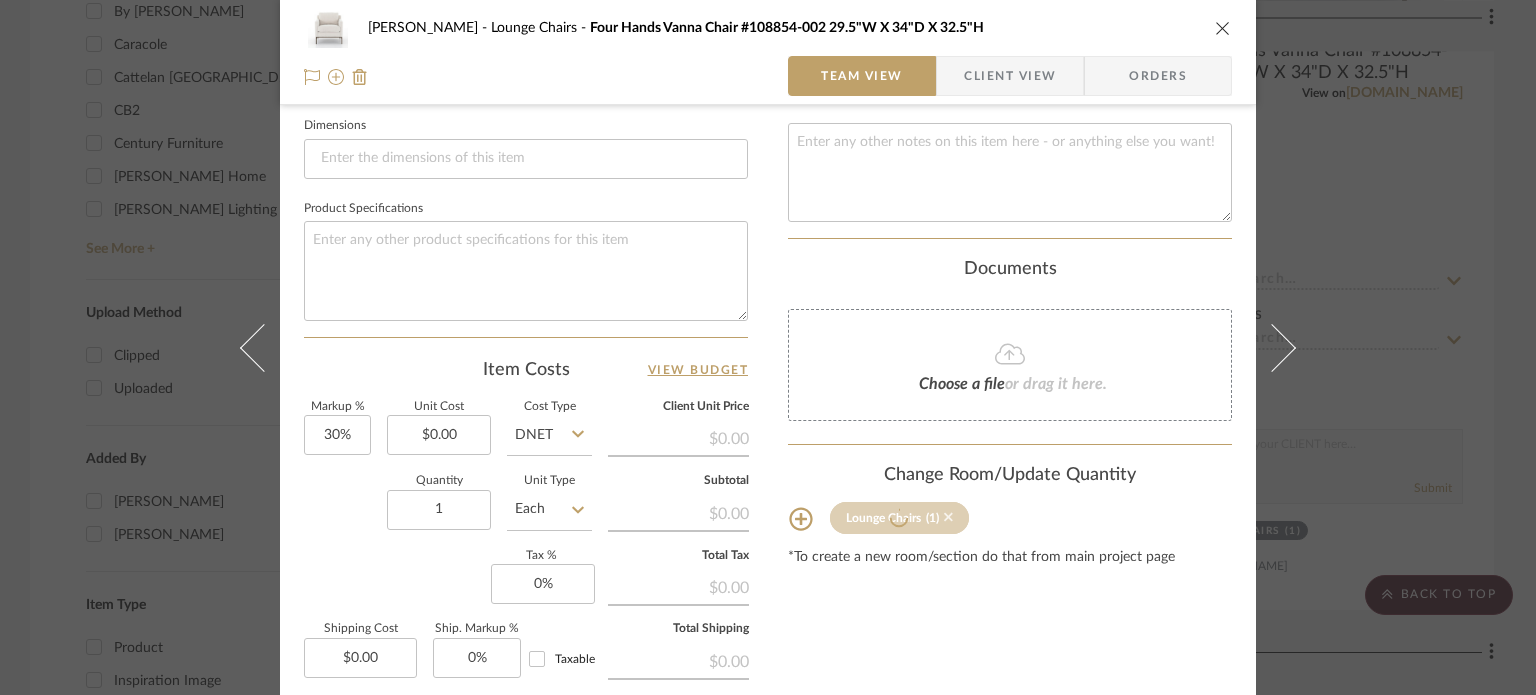 type 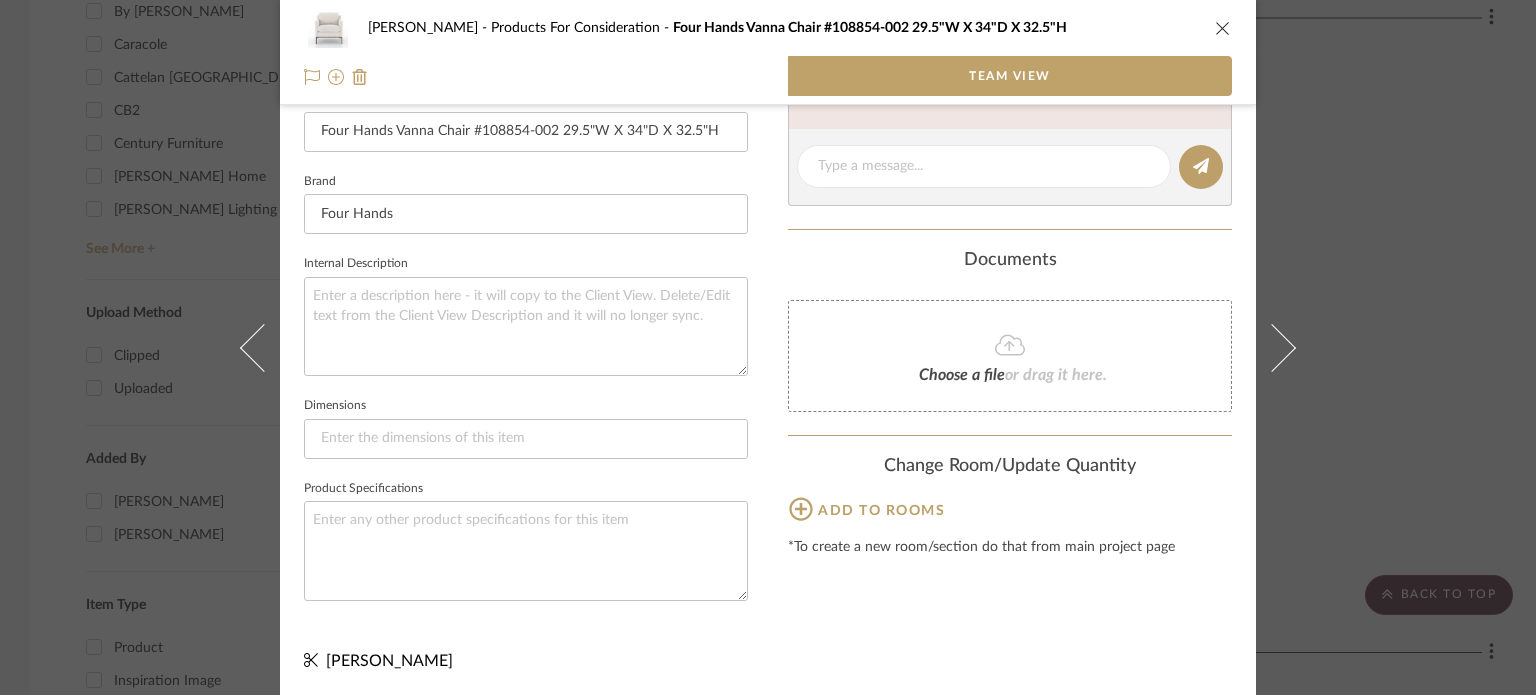 click on "Williams Products For Consideration Four Hands Vanna Chair #108854-002 29.5"W X 34"D X 32.5"H  Team View  Team-Facing Details   Item Name  Four Hands Vanna Chair #108854-002 29.5"W X 34"D X 32.5"H  Brand  Four Hands  Internal Description   Dimensions   Product Specifications  Content here copies to Client View - confirm visibility there. Team Status  Lead Time  In Stock Weeks  Est. Min   Est. Max   Due Date   Install Date  Tasks / To-Dos /  team Messaging  Leave yourself a note here or share next steps with your team. You will receive emails when they
respond!  Invite Collaborator  Documents  Choose a file  or drag it here. Change Room/Update Quantity Add to rooms *To create a new room/section do that from main project page    K Tyler" at bounding box center [768, 347] 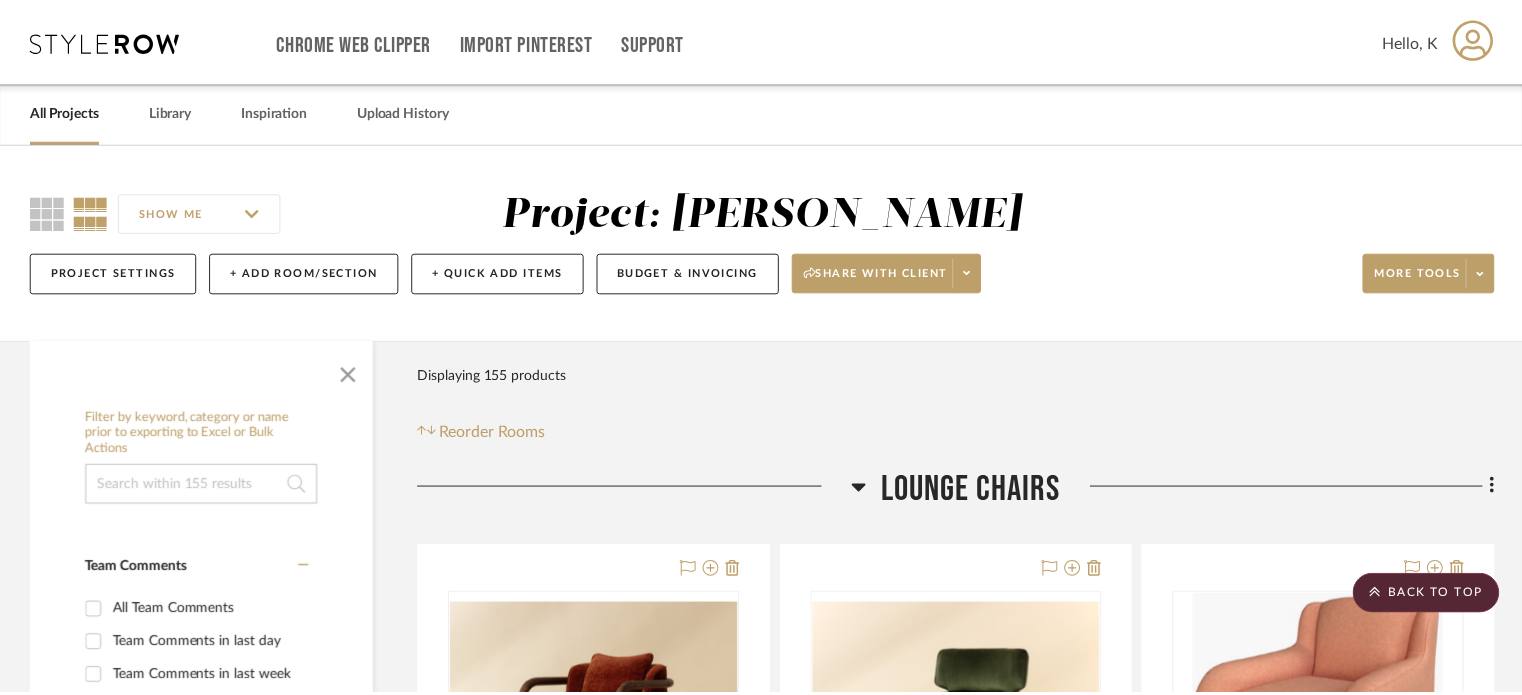 scroll, scrollTop: 1700, scrollLeft: 0, axis: vertical 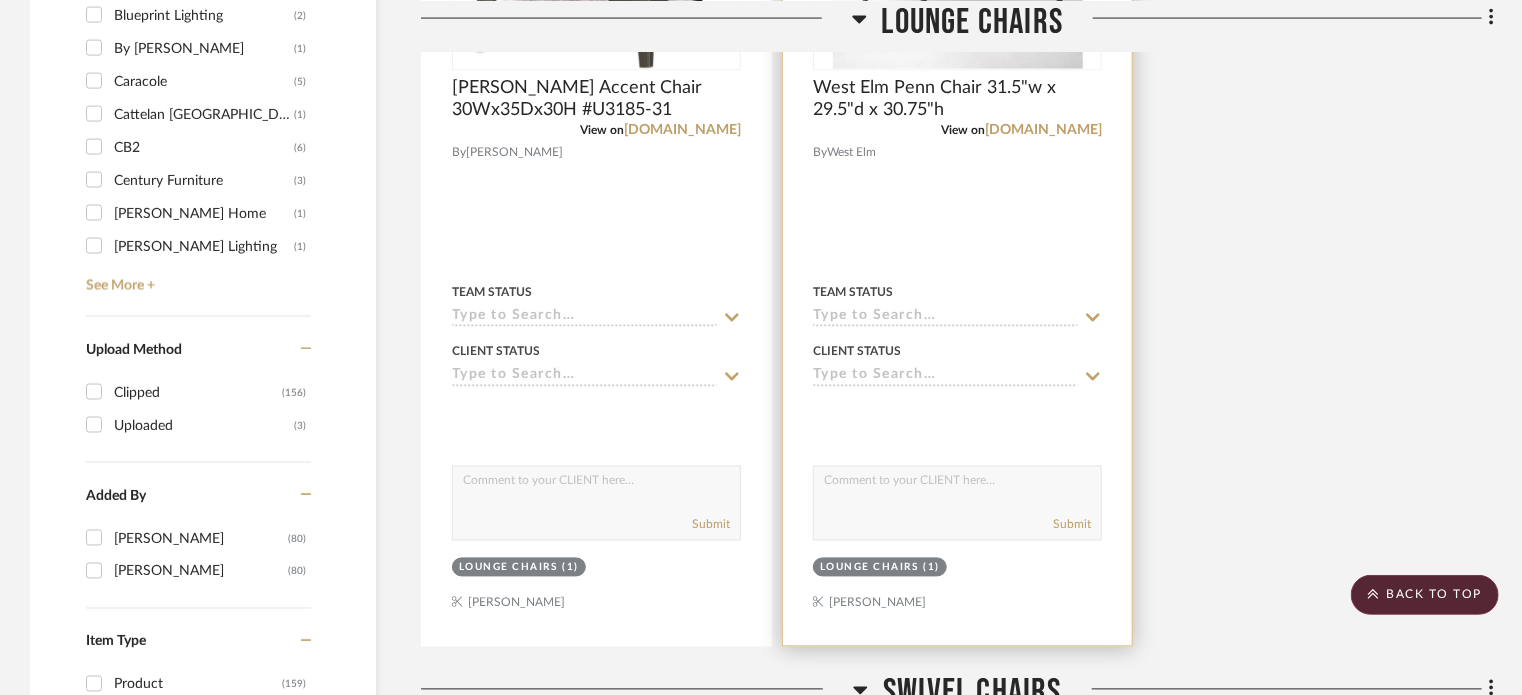 click on "Lounge Chairs" at bounding box center (869, 568) 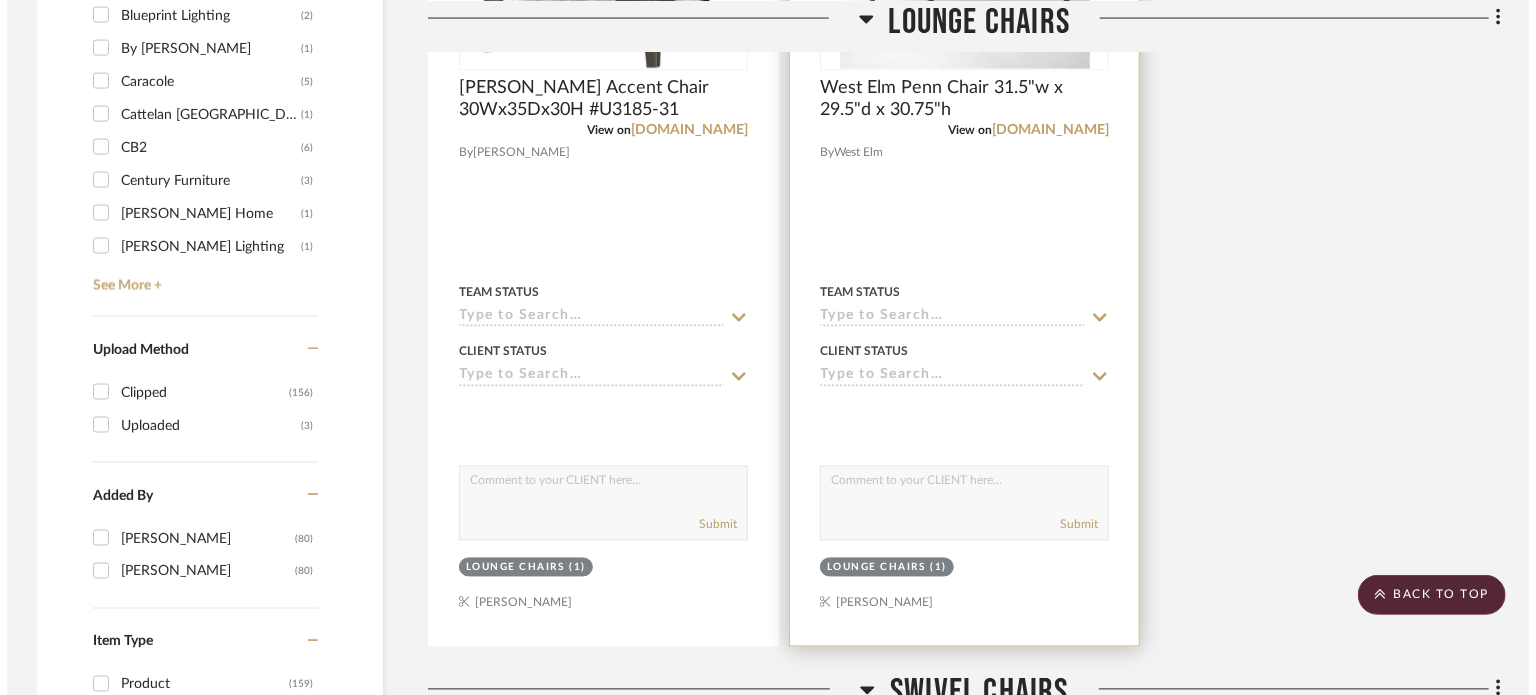 scroll, scrollTop: 0, scrollLeft: 0, axis: both 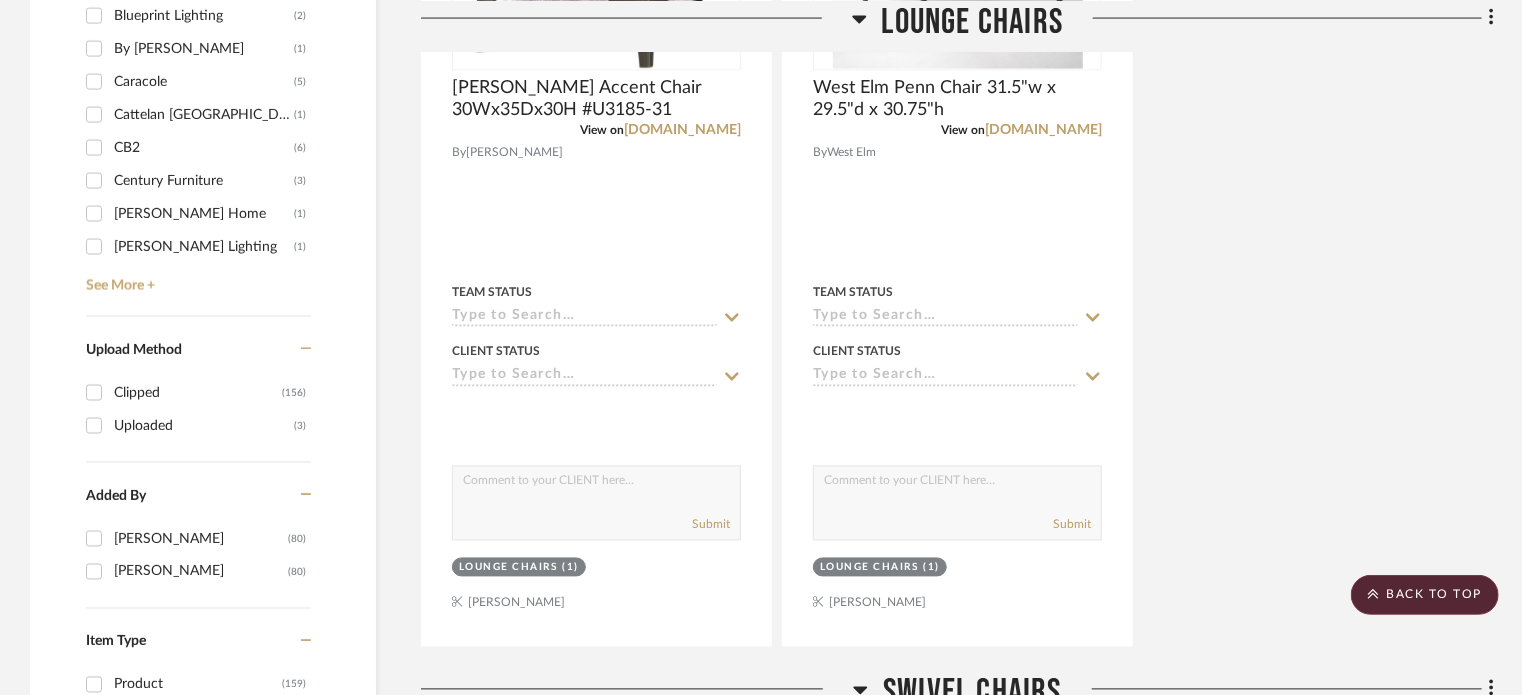 click on "Filter by keyword, category or name prior to exporting to Excel or Bulk Actions Team Comments All Team Comments Team Comments in last day Team Comments in last week Flagged Shared with Client Client Comments All Client Comments Client Comments in last day Client Comments in last week Added To PO Category  Seating   (68)   Tables   (35)   Storage   (20)   Lighting   (36)  Brand Allmodern.com  (1)  Altalia  (1)  Arhaus  (5)  Arteriors  (26)  Bernhardt  (1)  Bernhardt Design  (2)  Blu Dot  (1)  Blueprint Lighting  (2)  By Thornam  (1)  Caracole  (5)  Cattelan Italia  (1)  CB2  (6)  Century Furniture  (3)  Coley Home  (1)  Corbett Lighting  (1)  See More + Upload Method Clipped  (156)  Uploaded  (3)  Added By Kathryn Sears  (80)  K Tyler  (80)  Item Type Product  (159)  Inspiration Image  (1)  Lead Time Weeks In Stock Price 0  7,500 +  0 7500 Style Traditional  (1)  Transitional  (1)   Filter Products   Displaying 155 products  Reorder Rooms LOADING Lounge Chairs  Sunpan Beatrice Lounge Chair  27.5Wx32Dx28.75H" 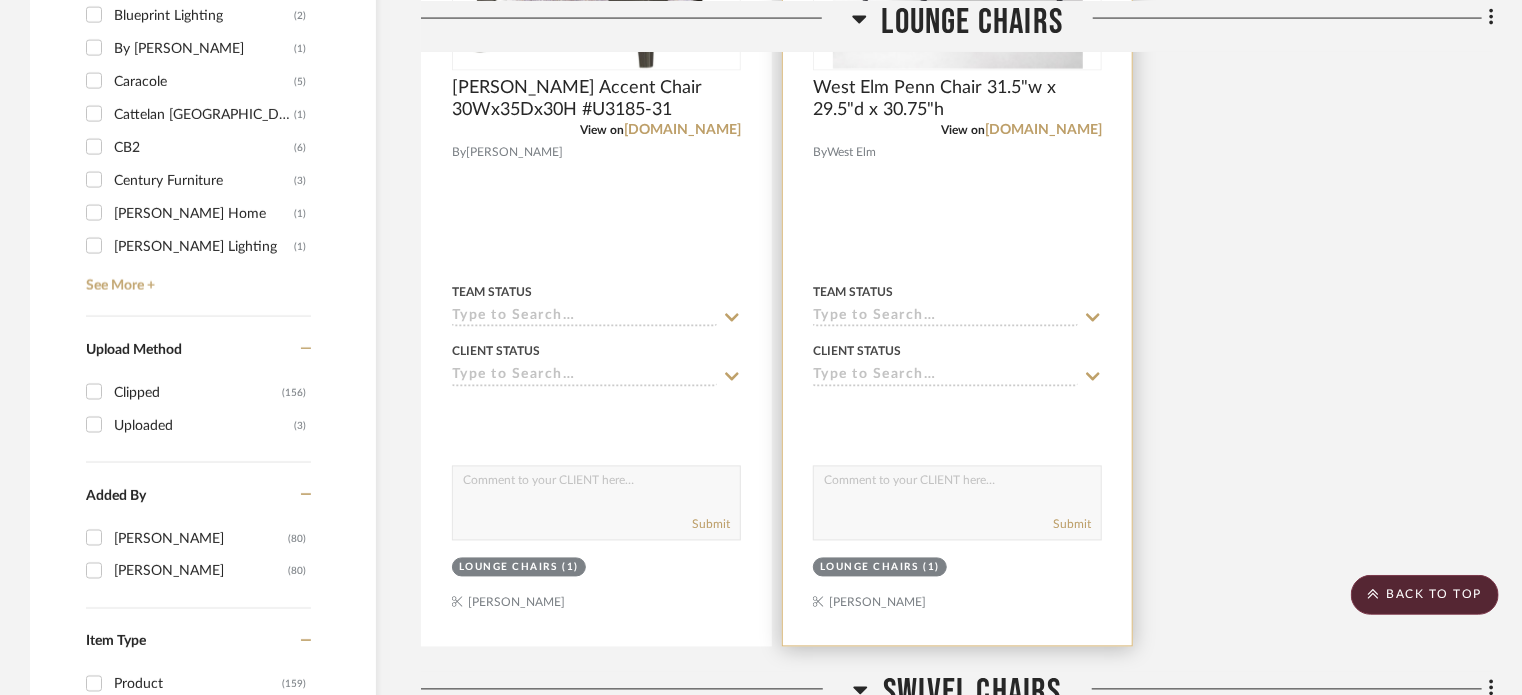 click on "Lounge Chairs" at bounding box center (869, 568) 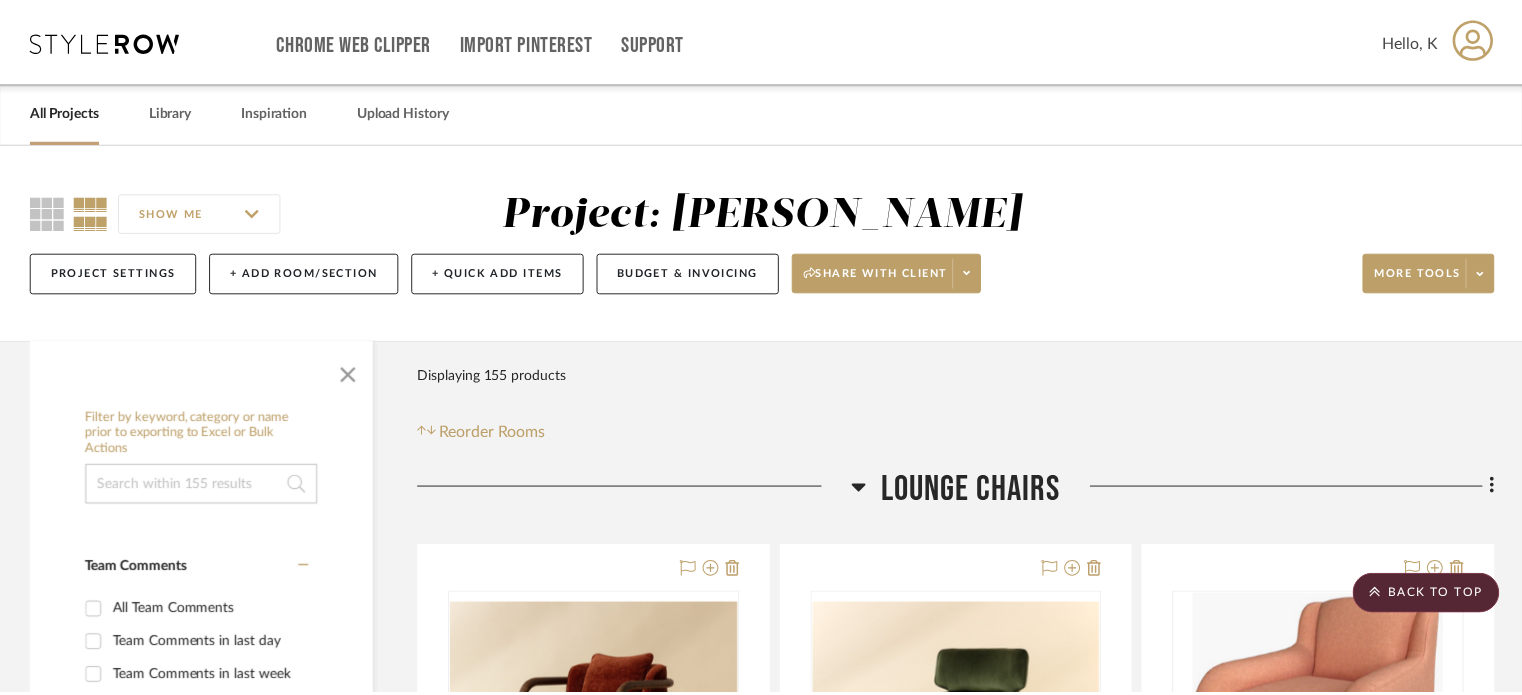 scroll, scrollTop: 1663, scrollLeft: 0, axis: vertical 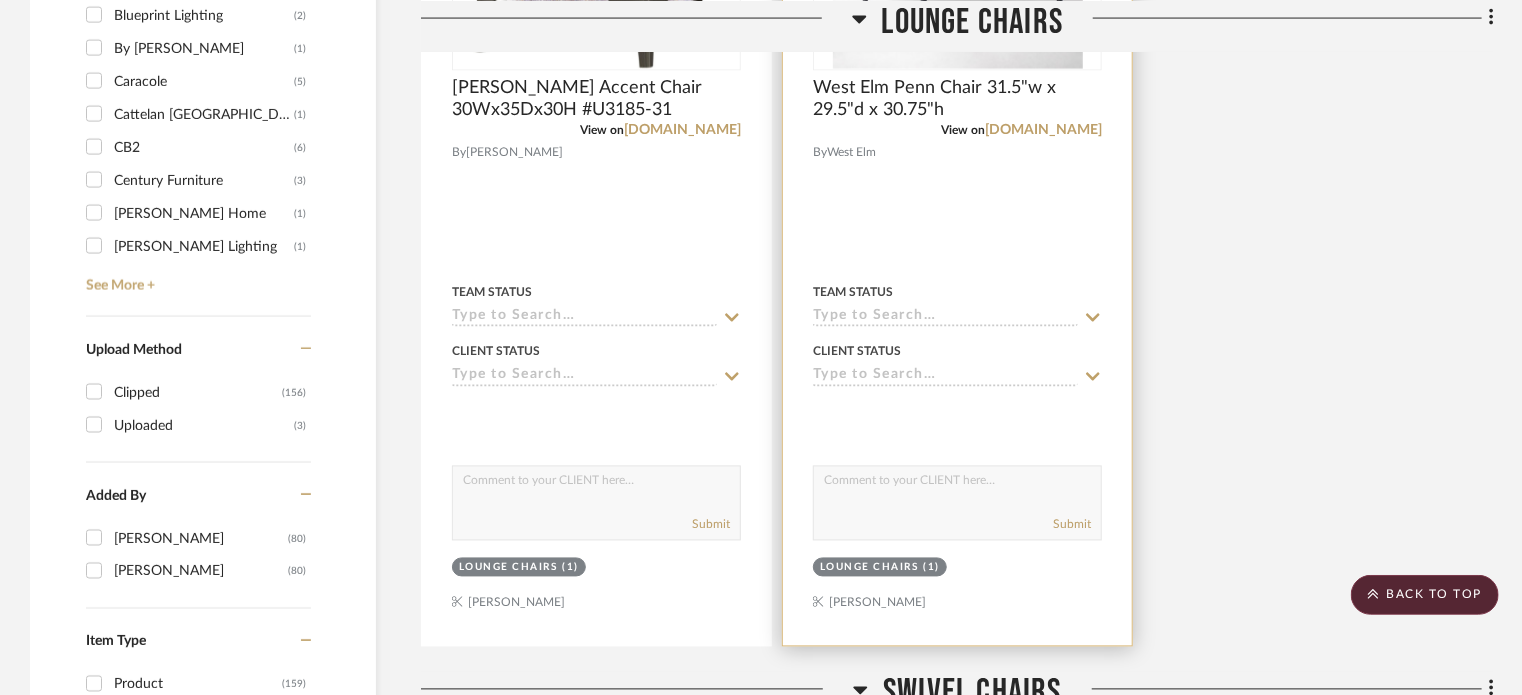 click on "Lounge Chairs" at bounding box center (869, 568) 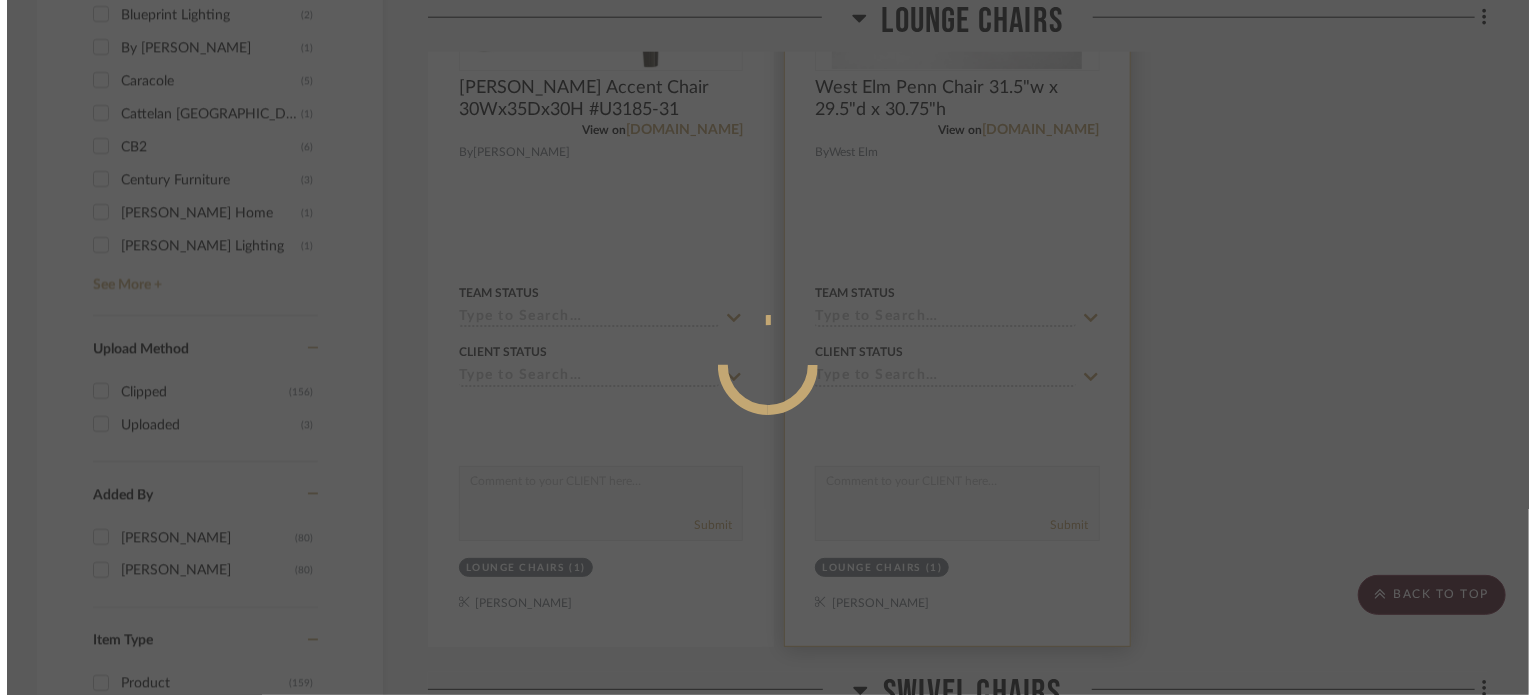 scroll, scrollTop: 0, scrollLeft: 0, axis: both 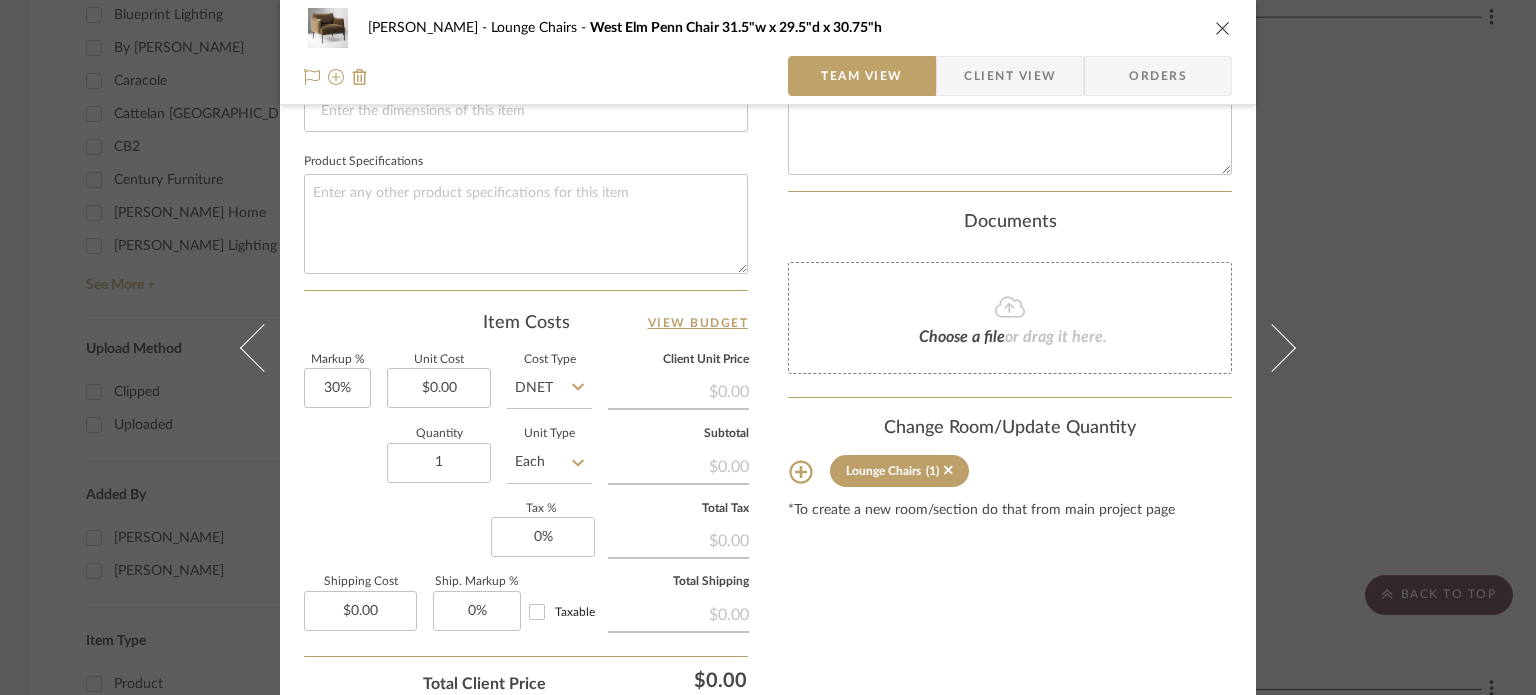 drag, startPoint x: 857, startPoint y: 473, endPoint x: 876, endPoint y: 479, distance: 19.924858 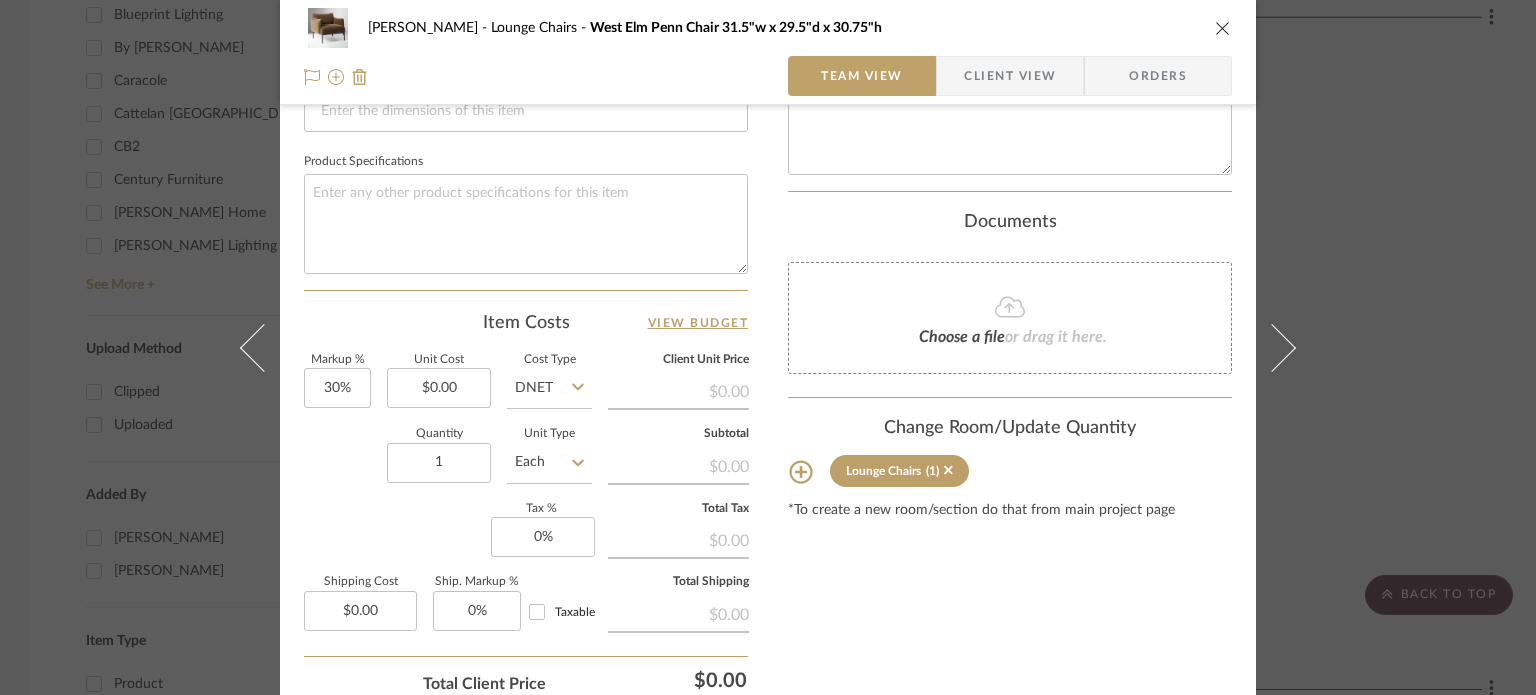 click on "Lounge Chairs  (1)" 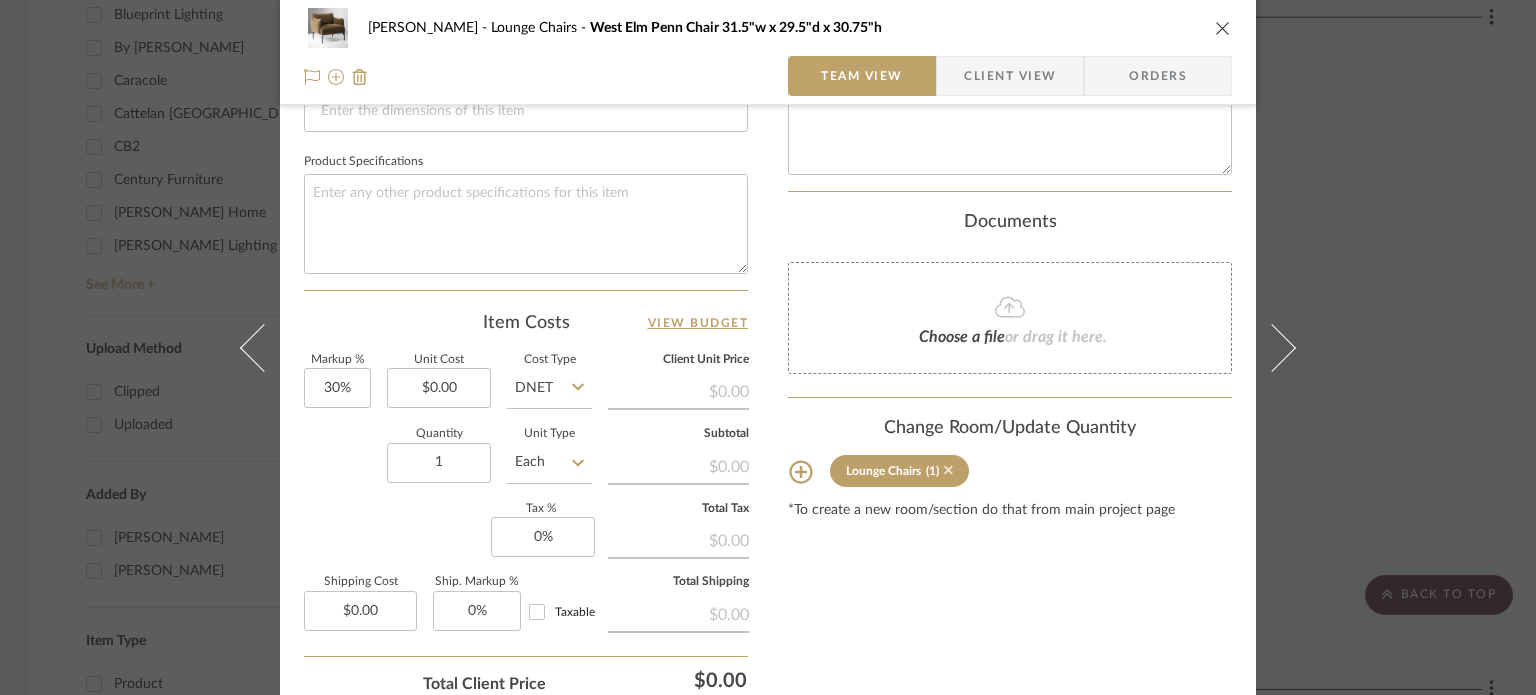 click 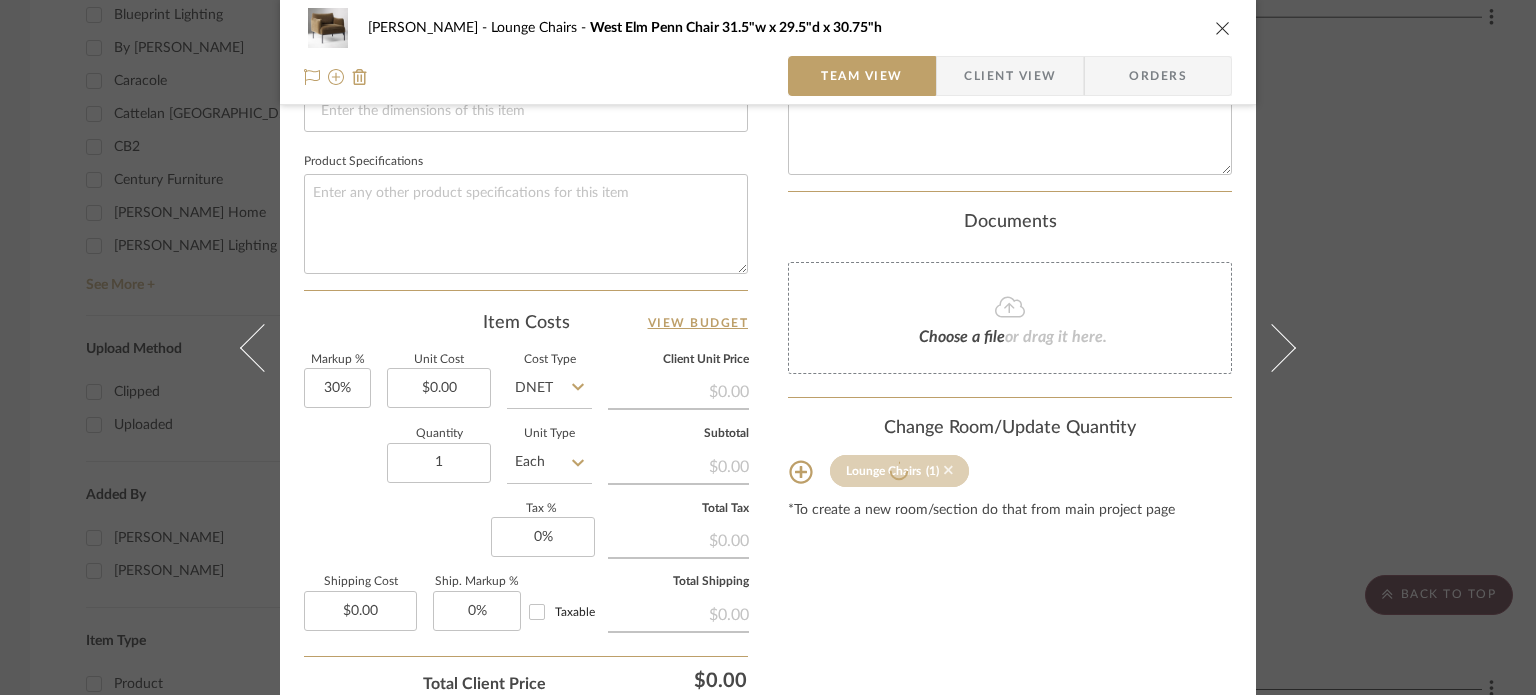 type 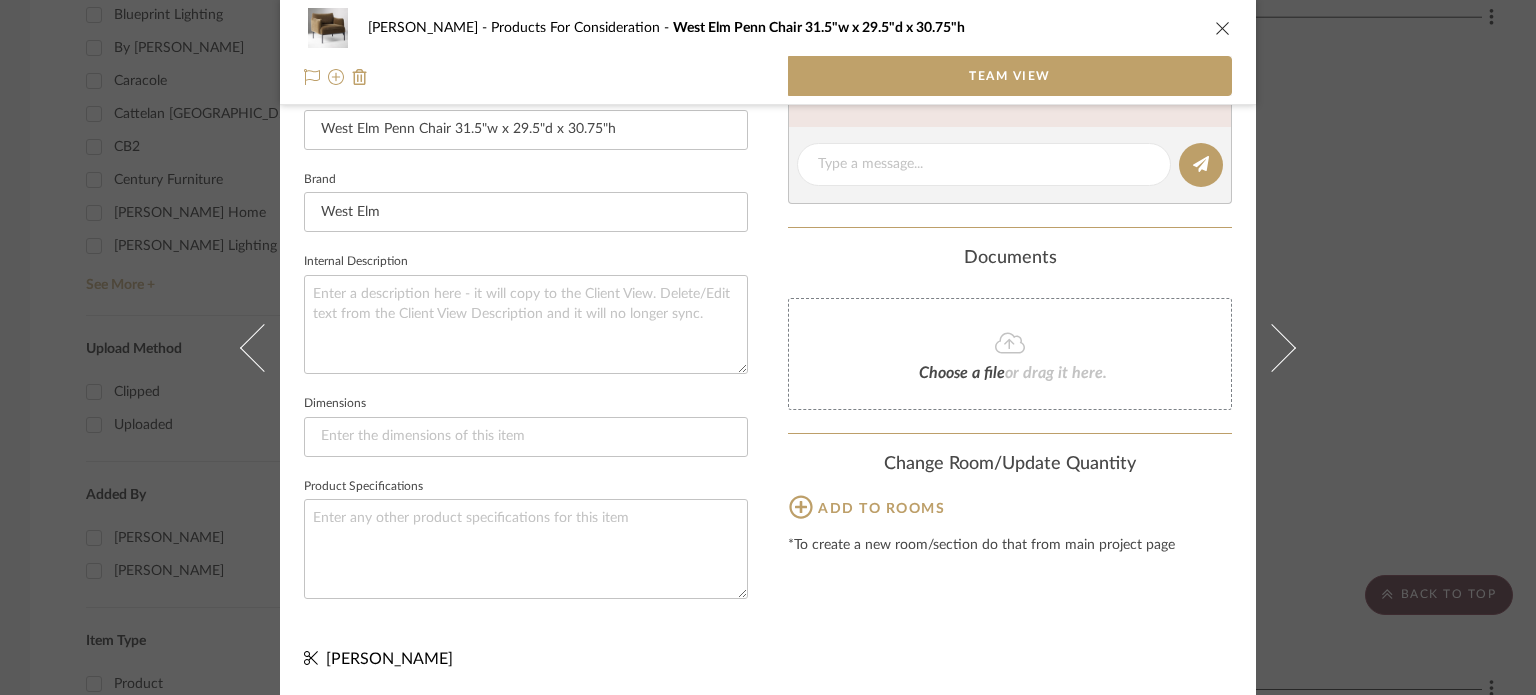 scroll, scrollTop: 580, scrollLeft: 0, axis: vertical 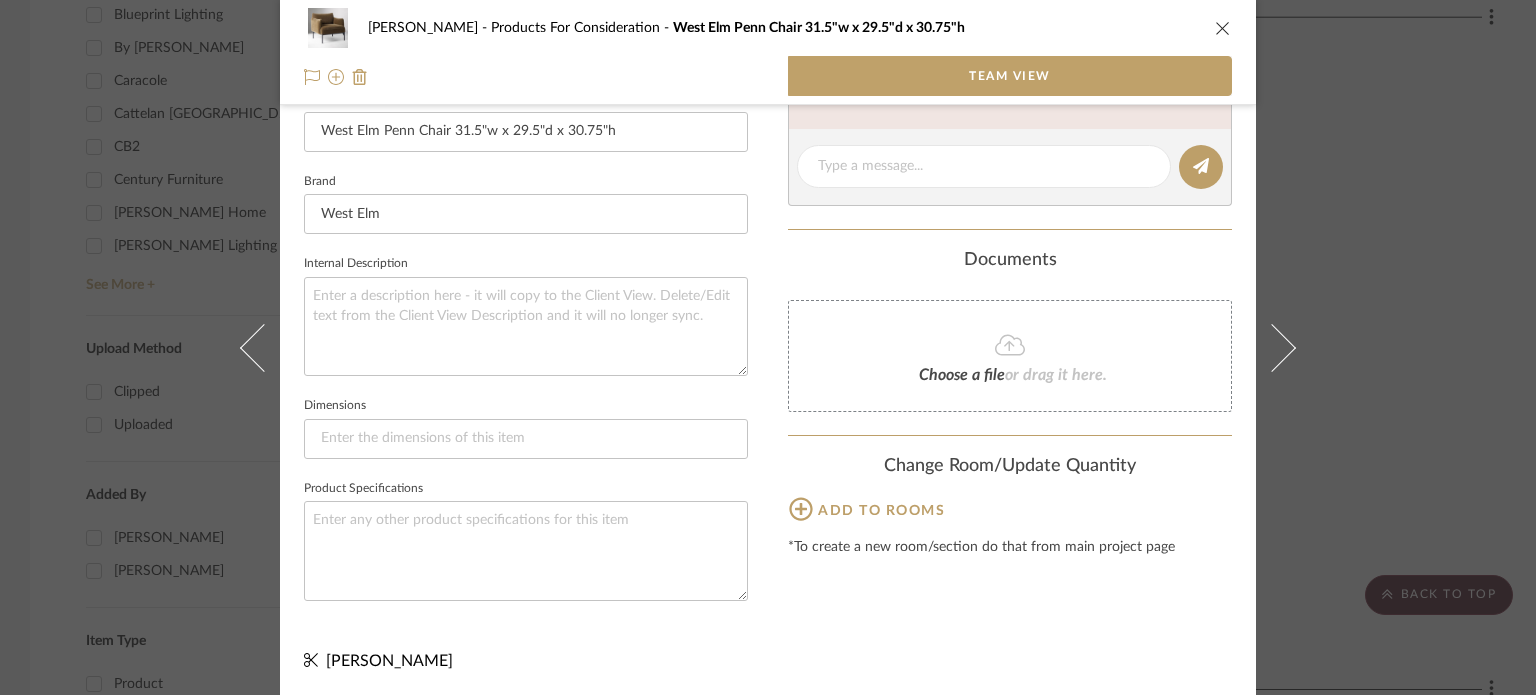 click on "Williams Products For Consideration West Elm Penn Chair 31.5"w x 29.5"d x 30.75"h Team View  Team-Facing Details   Item Name  West Elm Penn Chair 31.5"w x 29.5"d x 30.75"h  Brand  West Elm  Internal Description   Dimensions   Product Specifications  Content here copies to Client View - confirm visibility there. Team Status  Lead Time  In Stock Weeks  Est. Min   Est. Max   Due Date   Install Date  Tasks / To-Dos /  team Messaging  Leave yourself a note here or share next steps with your team. You will receive emails when they
respond!  Invite Collaborator  Documents  Choose a file  or drag it here. Change Room/Update Quantity Add to rooms *To create a new room/section do that from main project page    K Tyler" at bounding box center (768, 347) 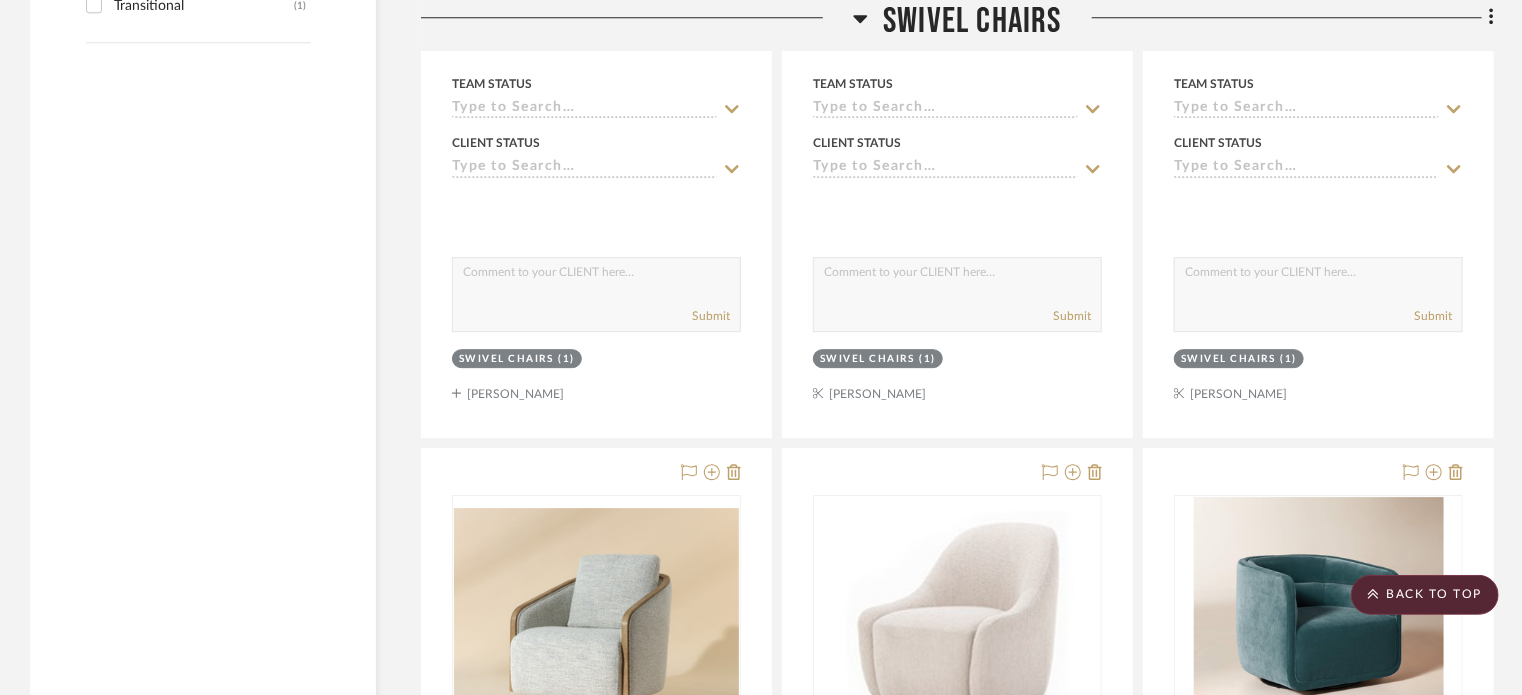 scroll, scrollTop: 2975, scrollLeft: 0, axis: vertical 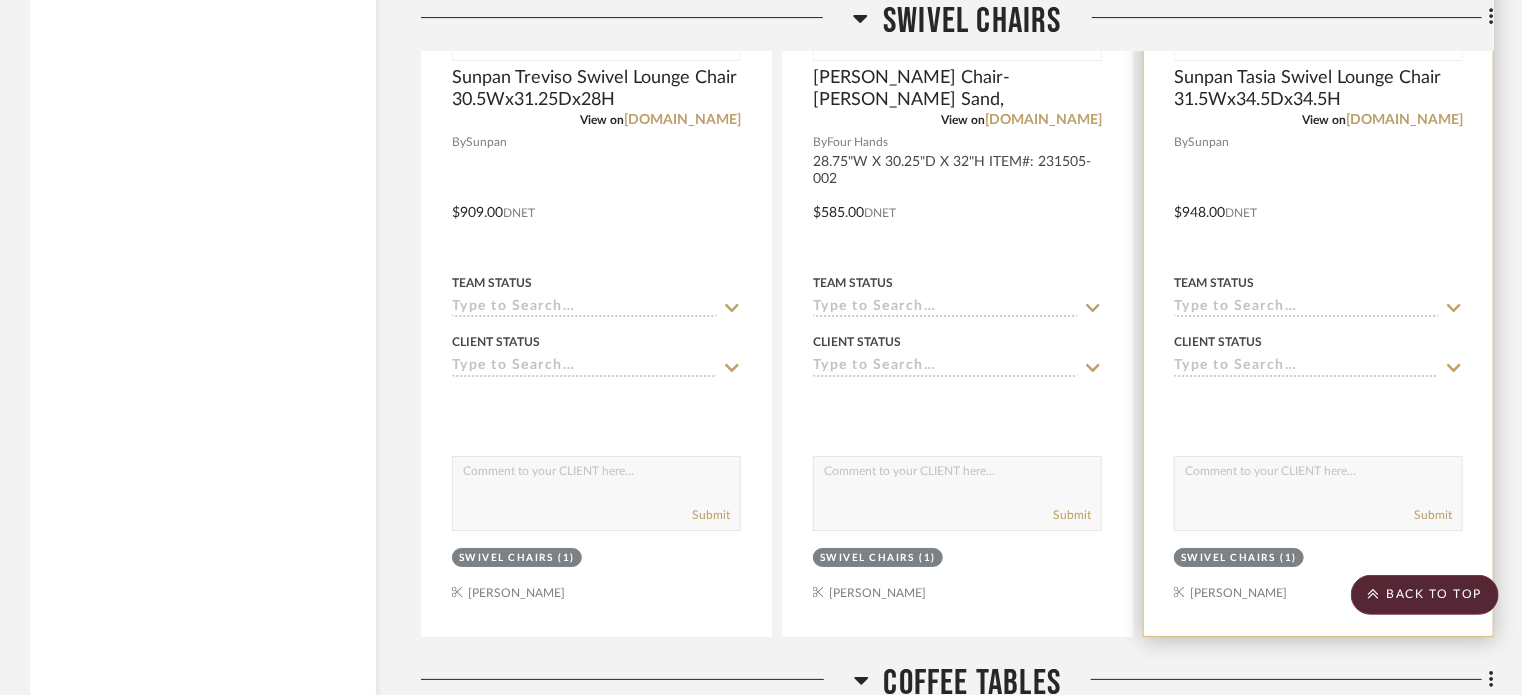 click on "Swivel Chairs" at bounding box center [1228, 558] 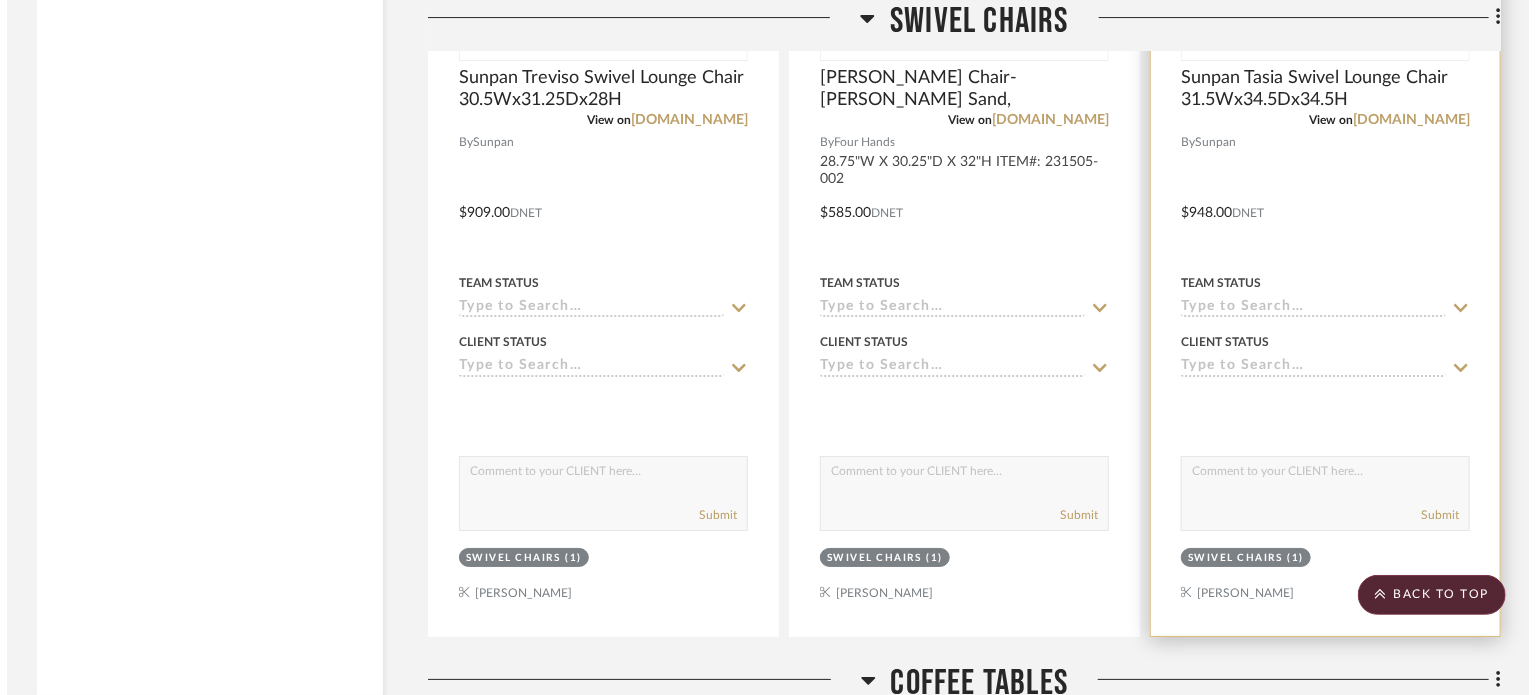 scroll, scrollTop: 0, scrollLeft: 0, axis: both 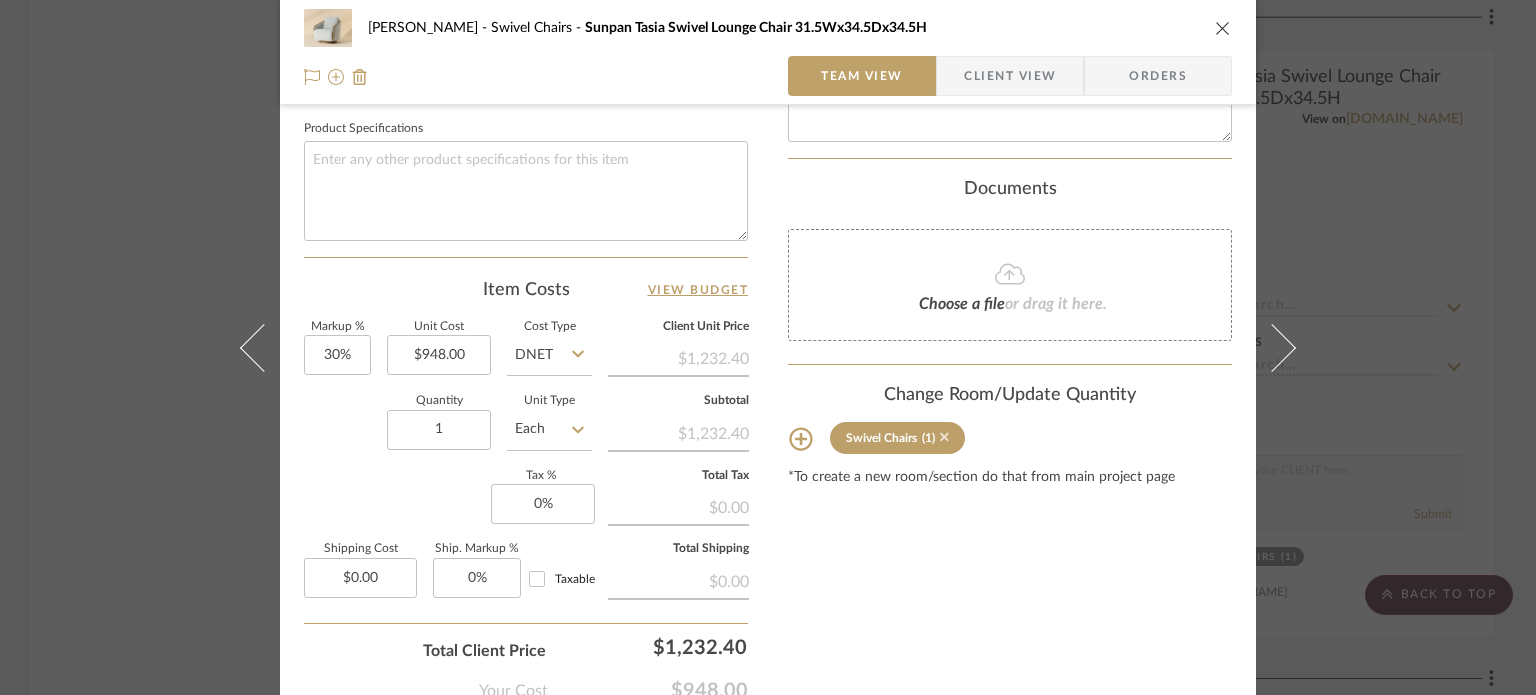 click 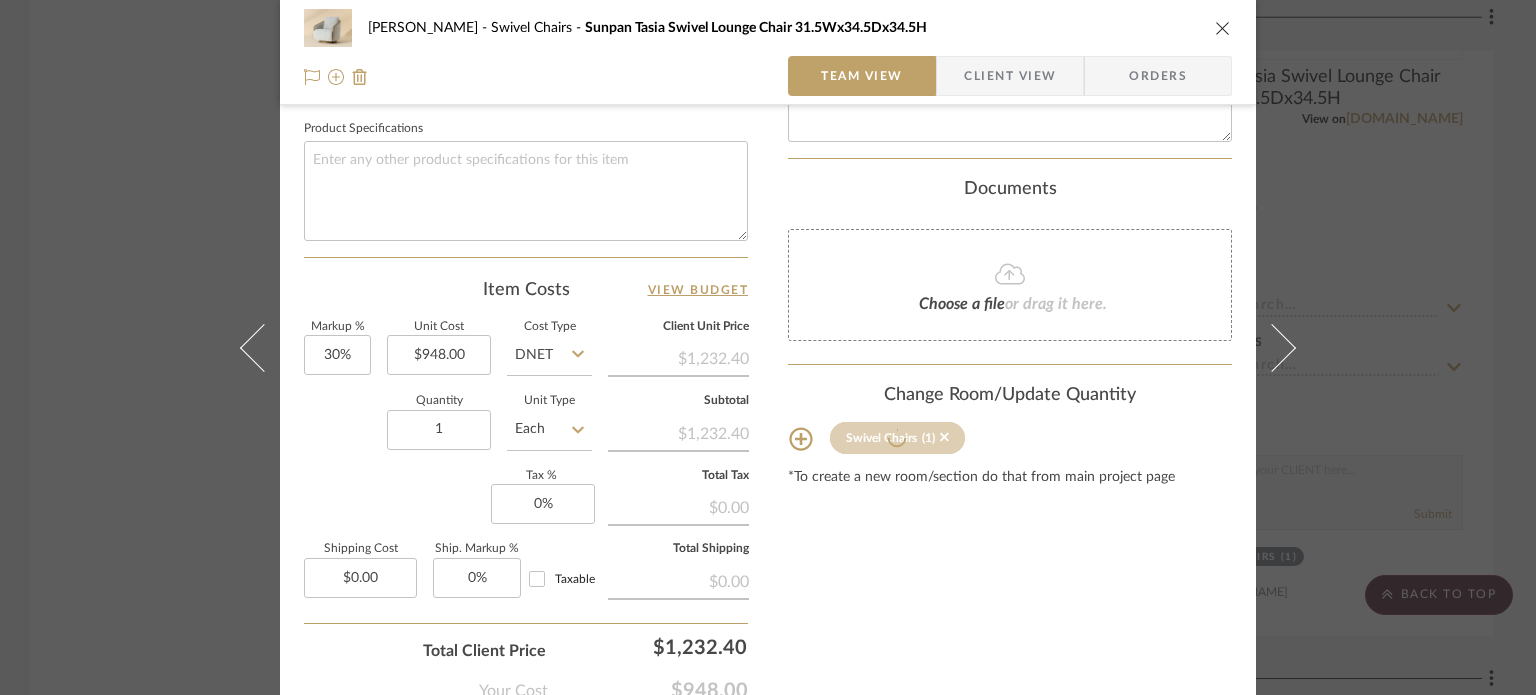 type 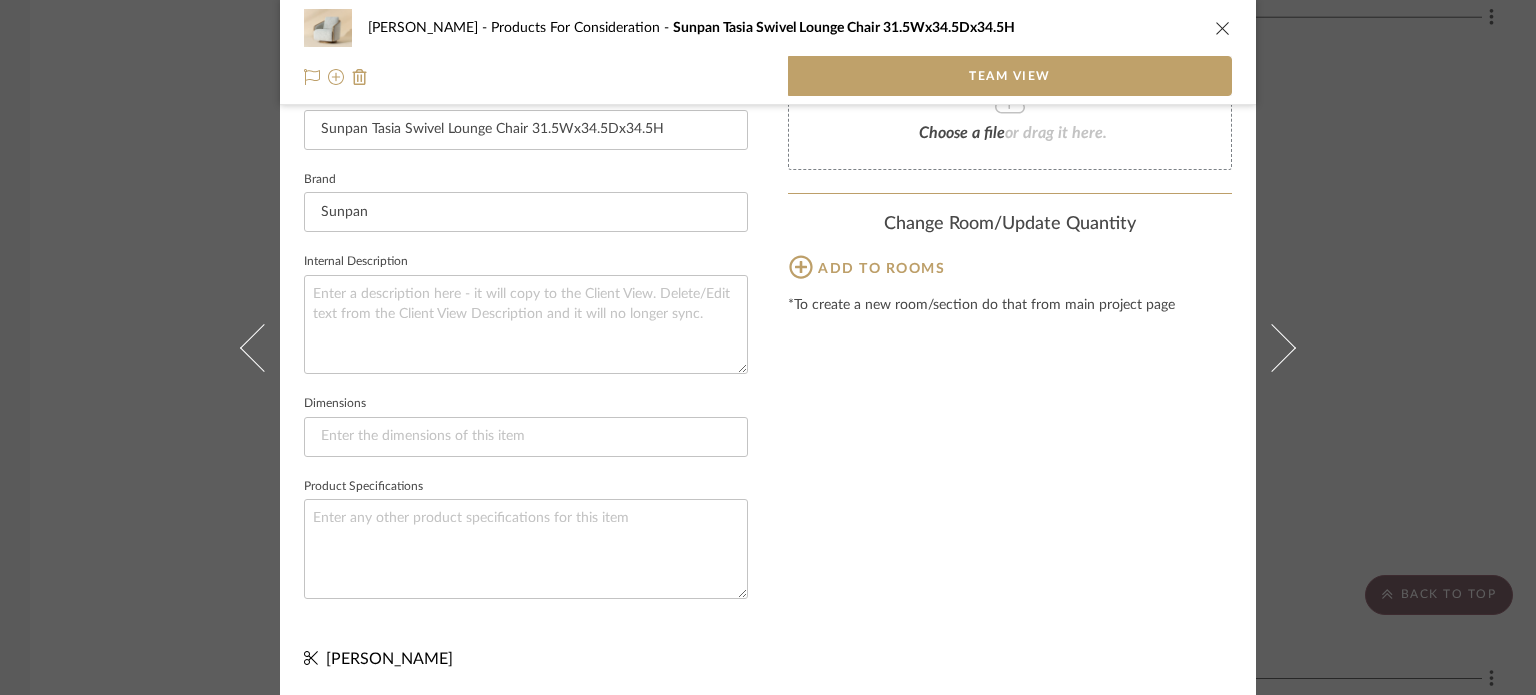 scroll, scrollTop: 580, scrollLeft: 0, axis: vertical 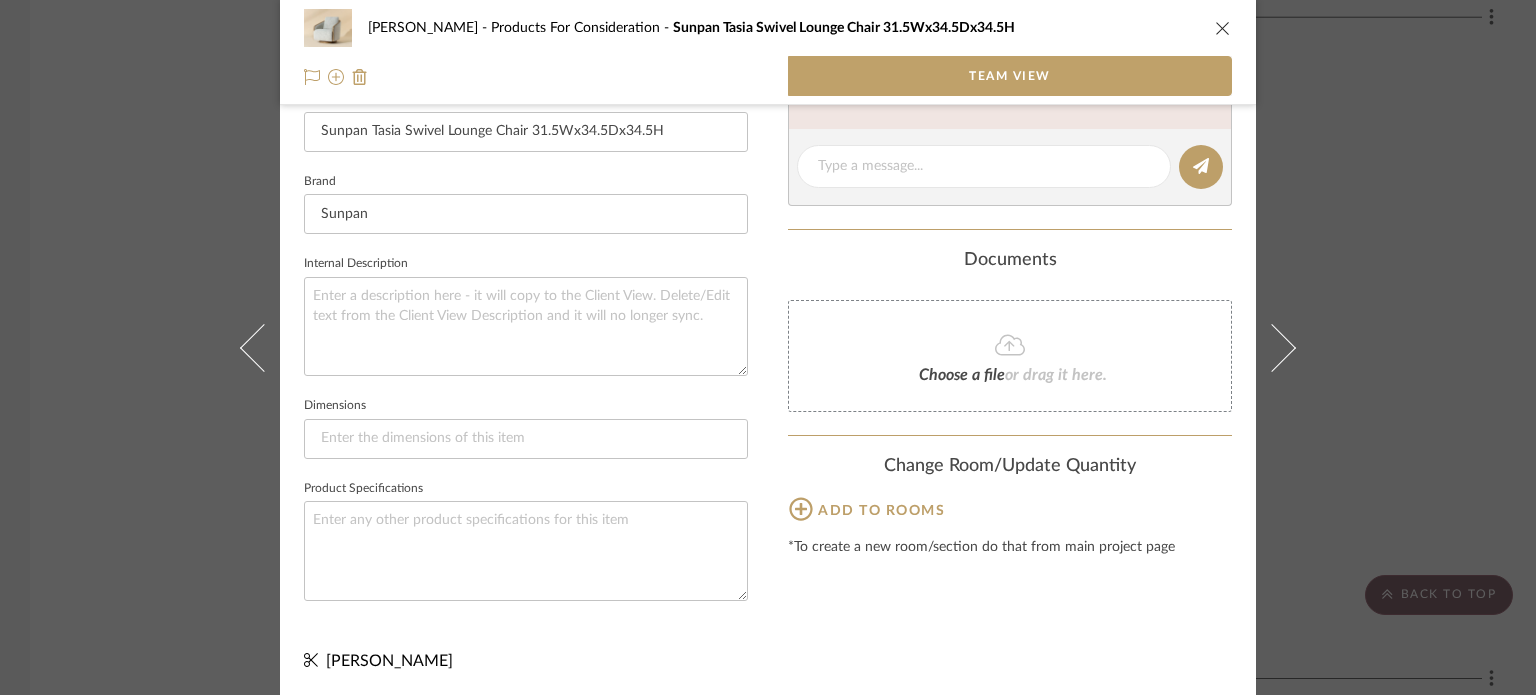 click on "Williams Products For Consideration Sunpan Tasia Swivel Lounge Chair 31.5Wx34.5Dx34.5H Team View  Team-Facing Details   Item Name  Sunpan Tasia Swivel Lounge Chair 31.5Wx34.5Dx34.5H  Brand  Sunpan  Internal Description   Dimensions   Product Specifications  Content here copies to Client View - confirm visibility there. Team Status  Lead Time  In Stock Weeks  Est. Min   Est. Max   Due Date   Install Date  Tasks / To-Dos /  team Messaging  Leave yourself a note here or share next steps with your team. You will receive emails when they
respond!  Invite Collaborator  Documents  Choose a file  or drag it here. Change Room/Update Quantity Add to rooms *To create a new room/section do that from main project page    K Tyler" at bounding box center (768, 347) 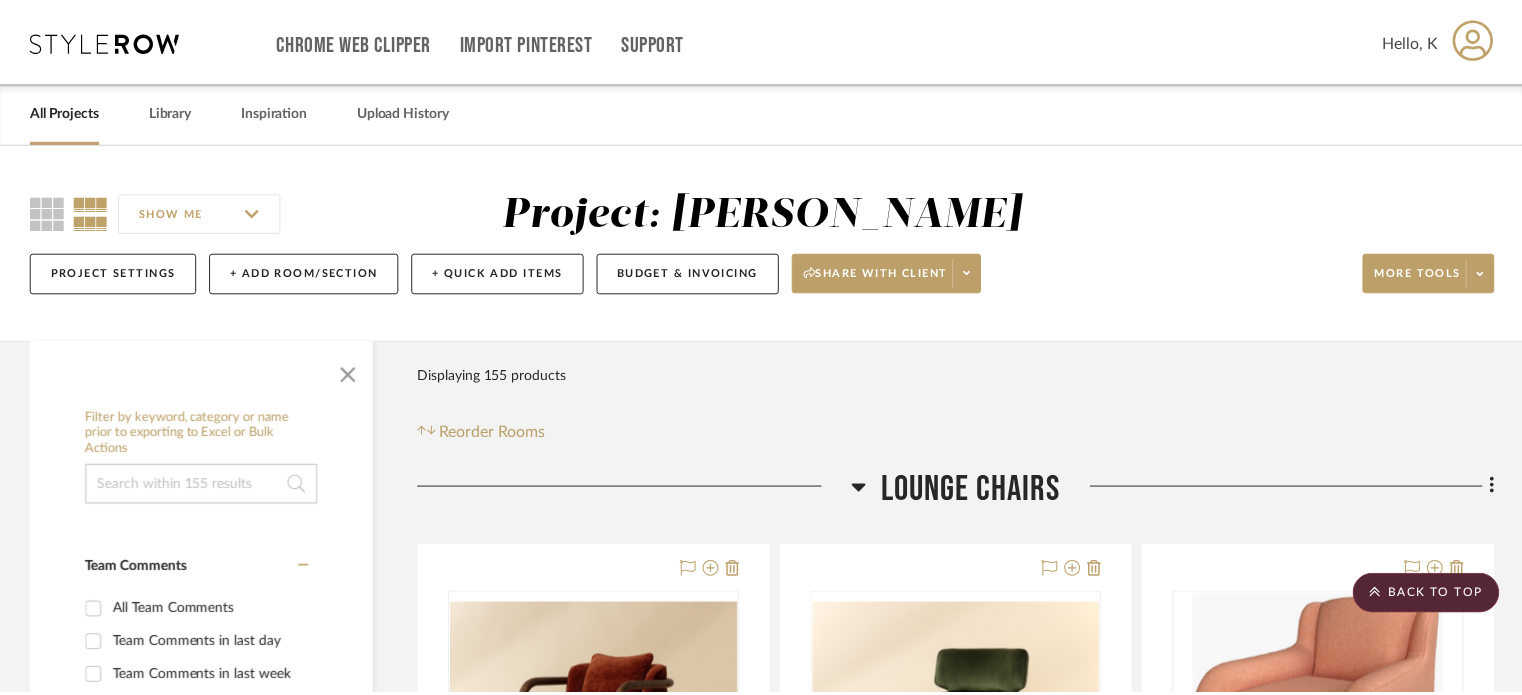 scroll, scrollTop: 3538, scrollLeft: 0, axis: vertical 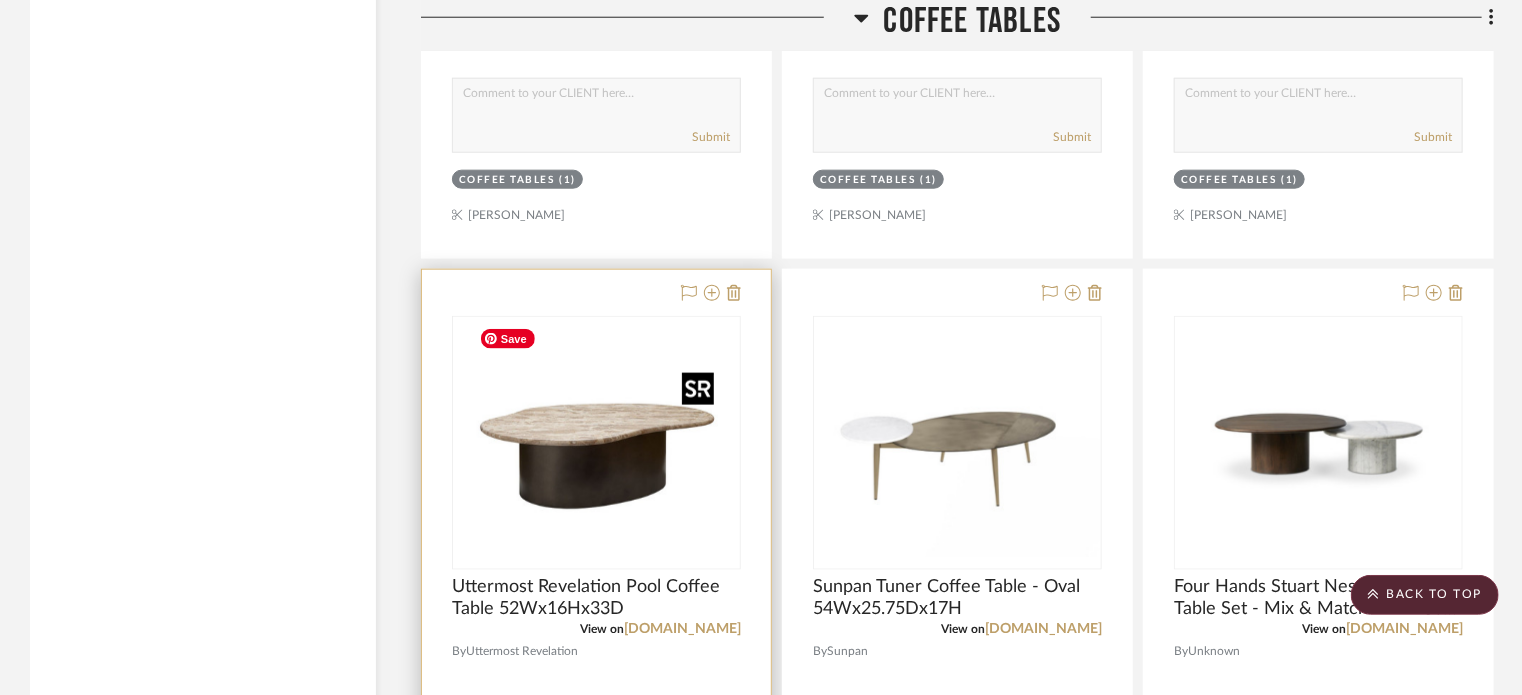 click at bounding box center [597, 443] 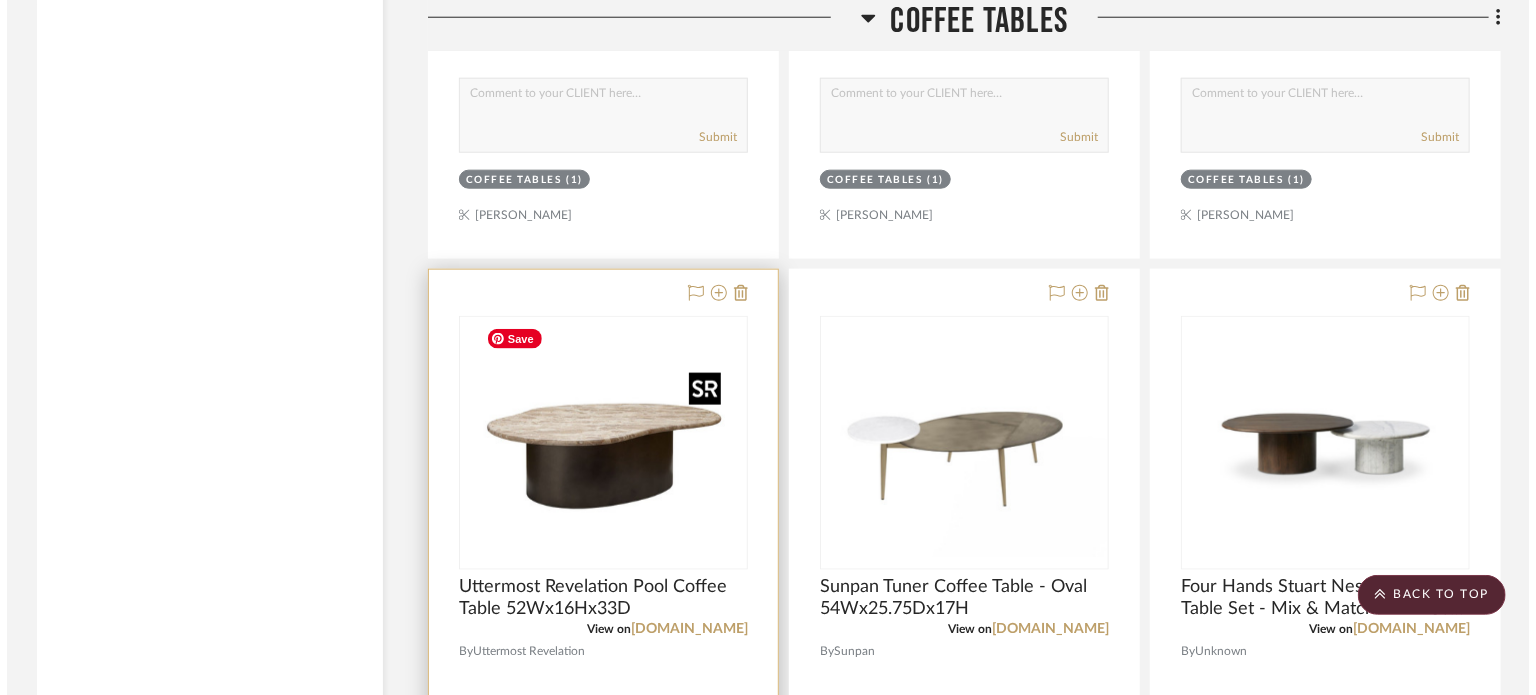 scroll, scrollTop: 0, scrollLeft: 0, axis: both 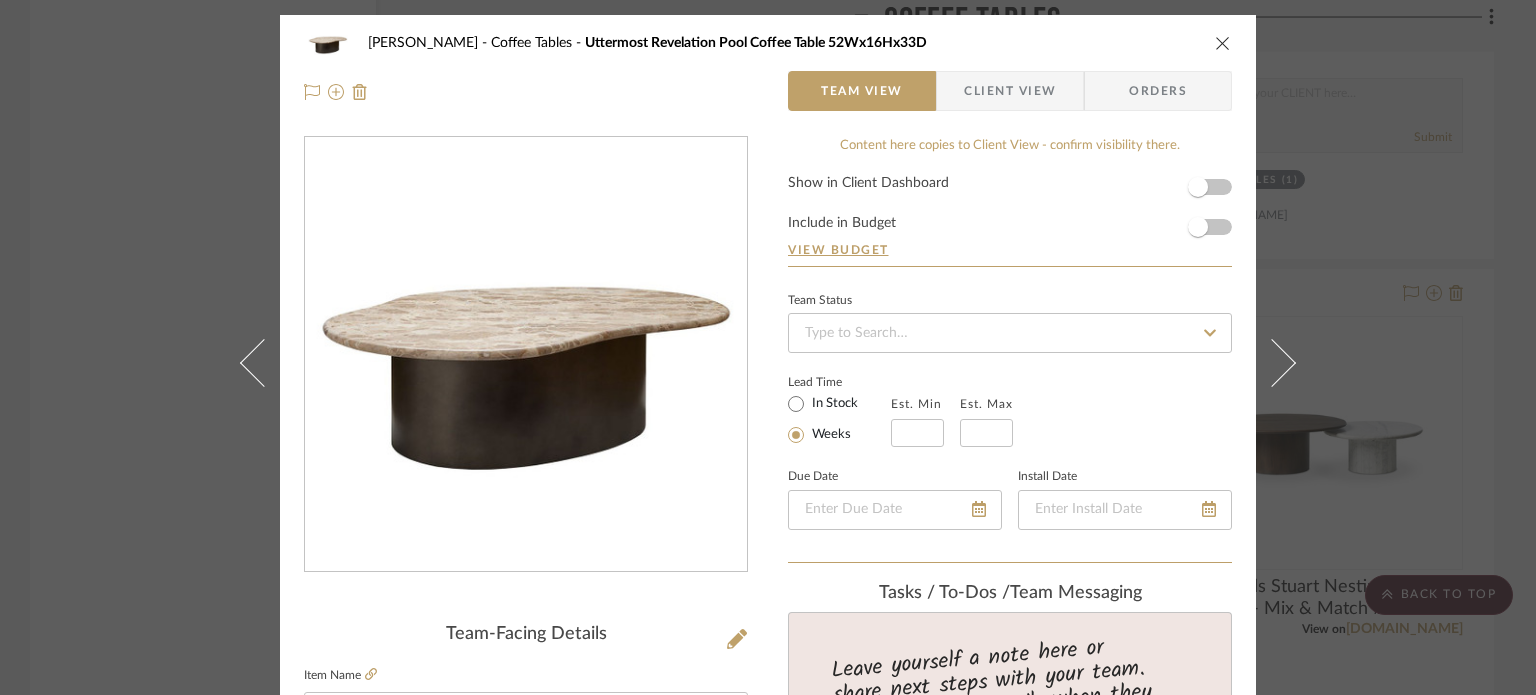 click at bounding box center [1223, 43] 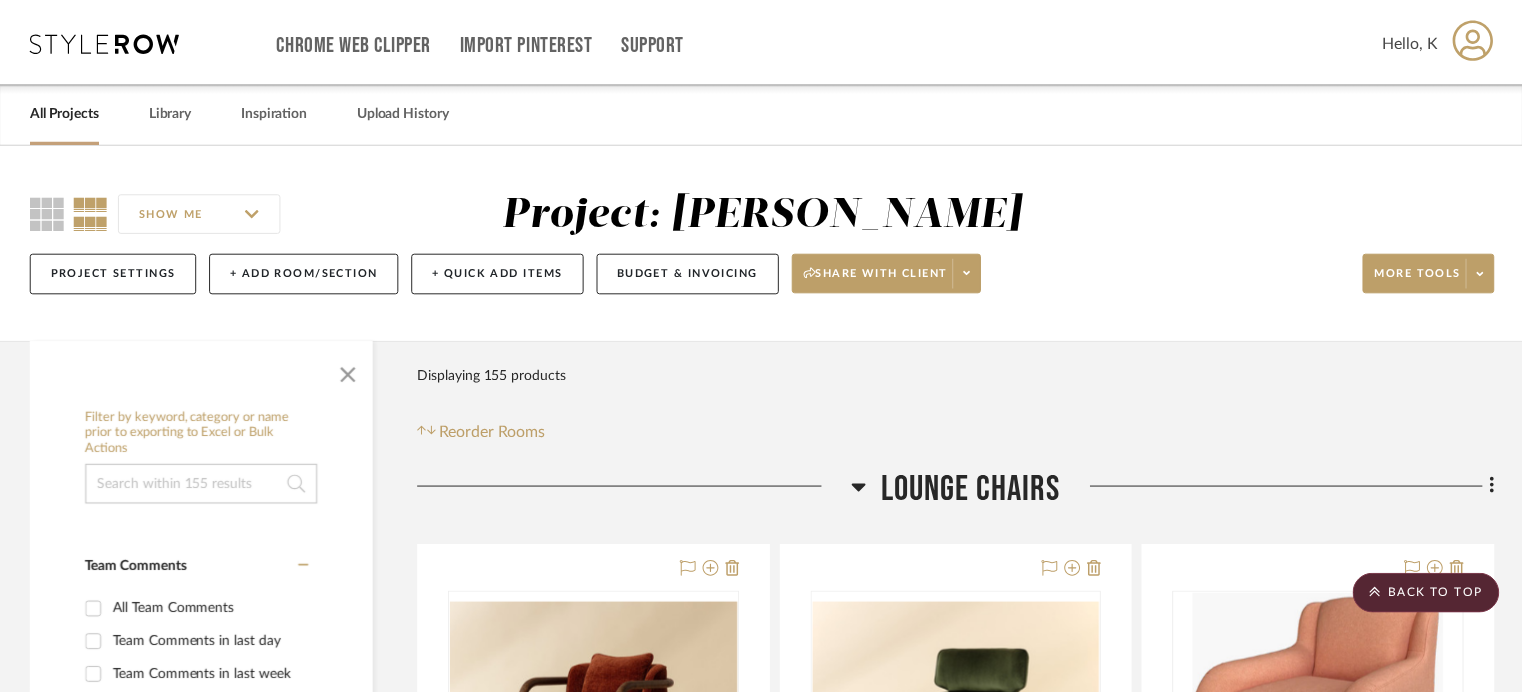 scroll, scrollTop: 4894, scrollLeft: 0, axis: vertical 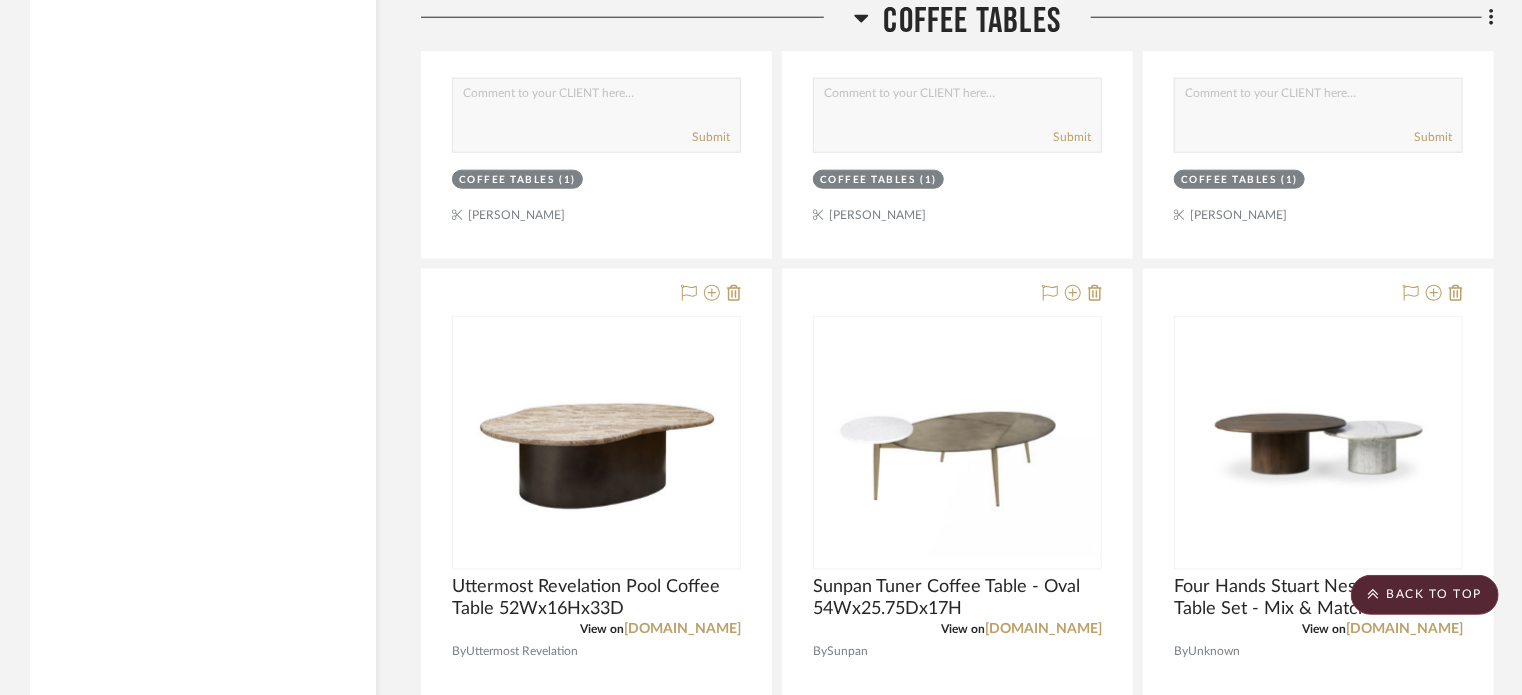 drag, startPoint x: 1525, startPoint y: 294, endPoint x: 1517, endPoint y: 418, distance: 124.2578 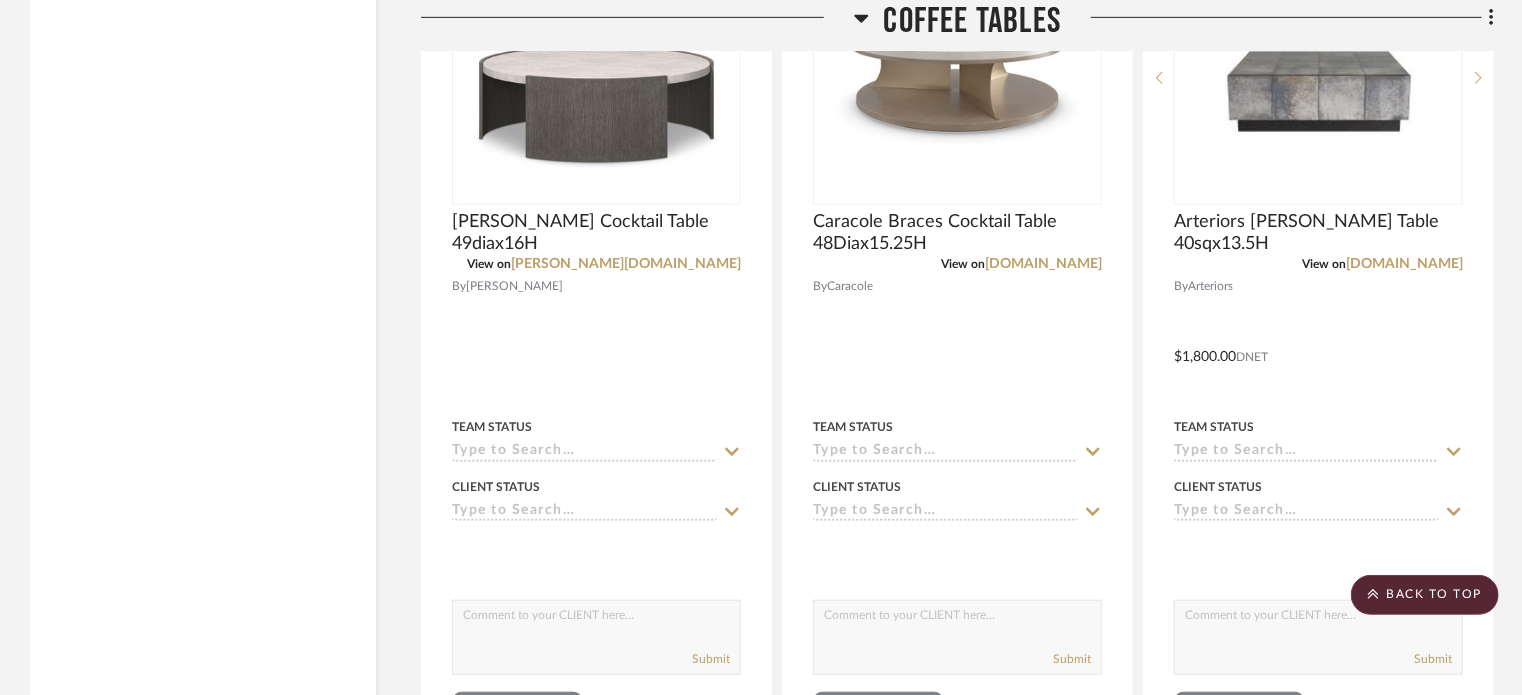 scroll, scrollTop: 4330, scrollLeft: 0, axis: vertical 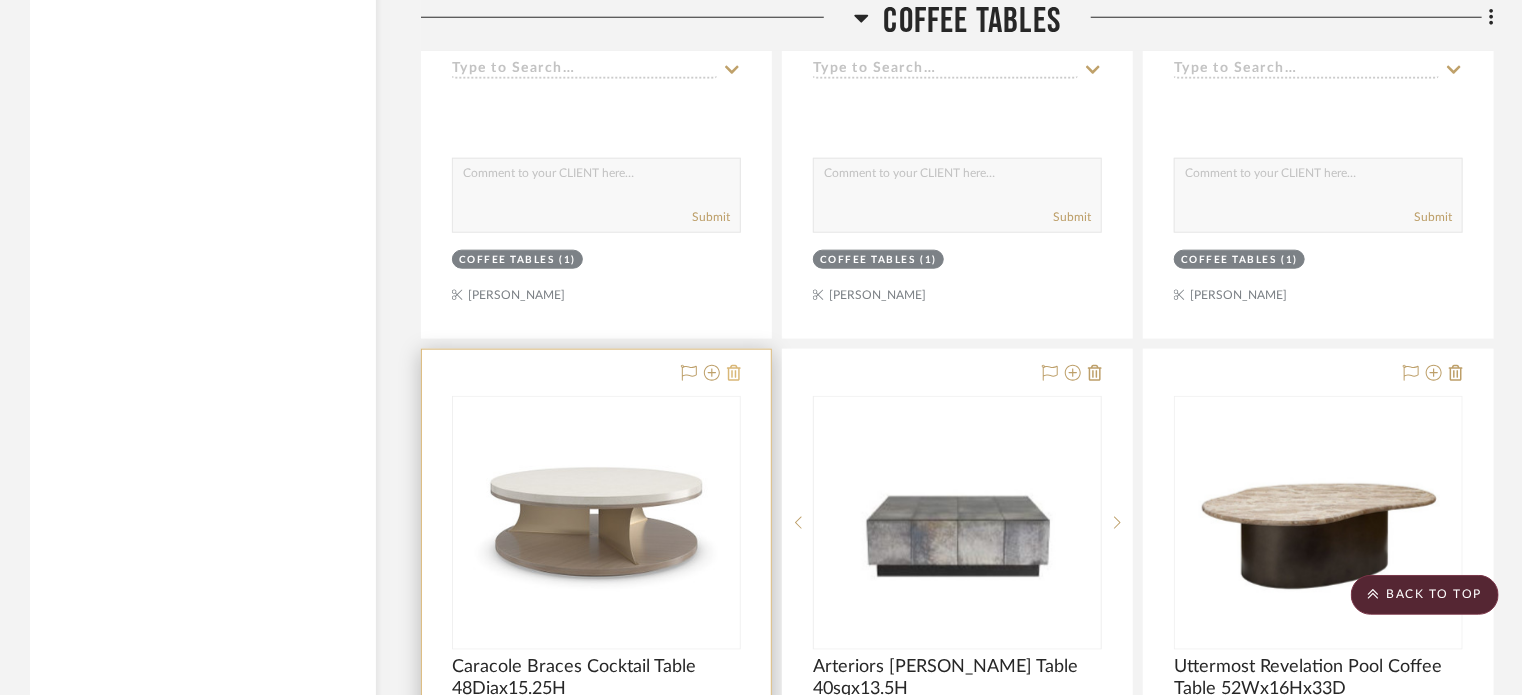 click 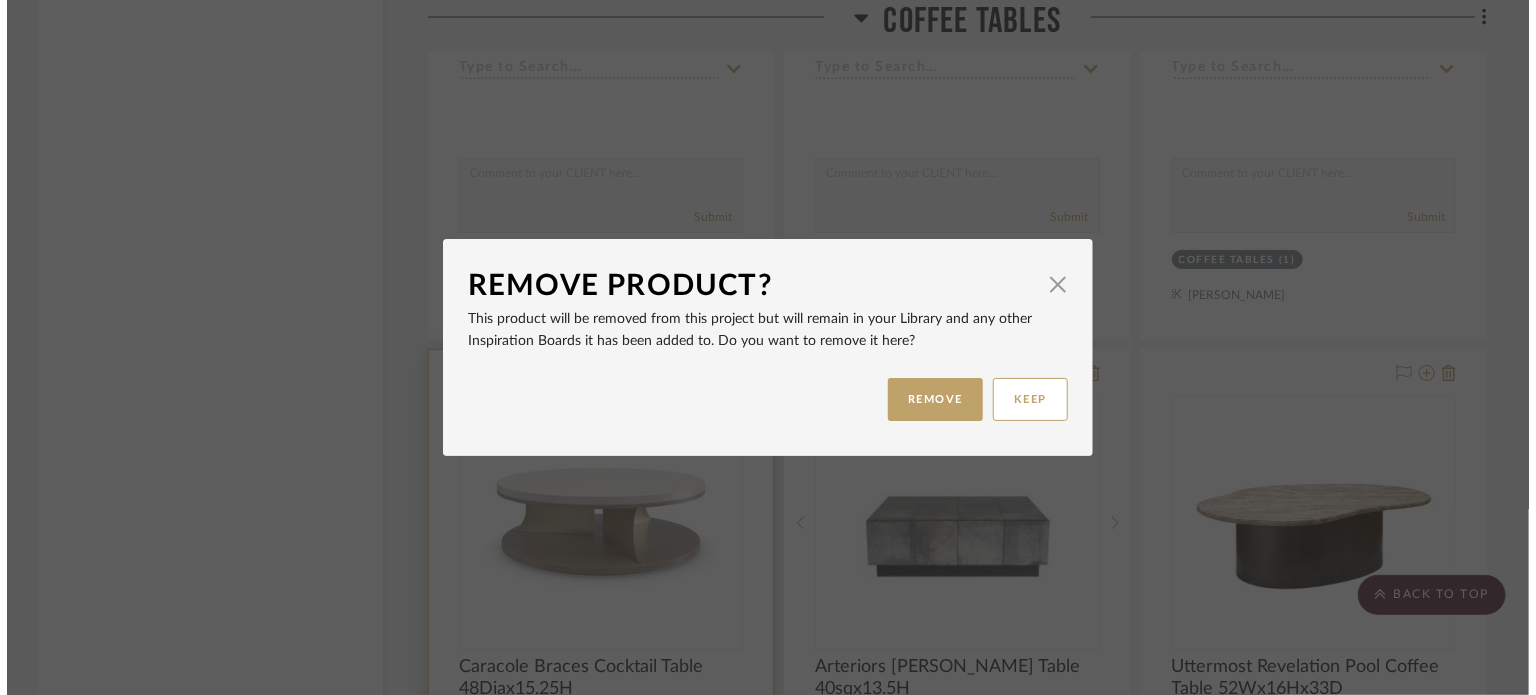 scroll, scrollTop: 0, scrollLeft: 0, axis: both 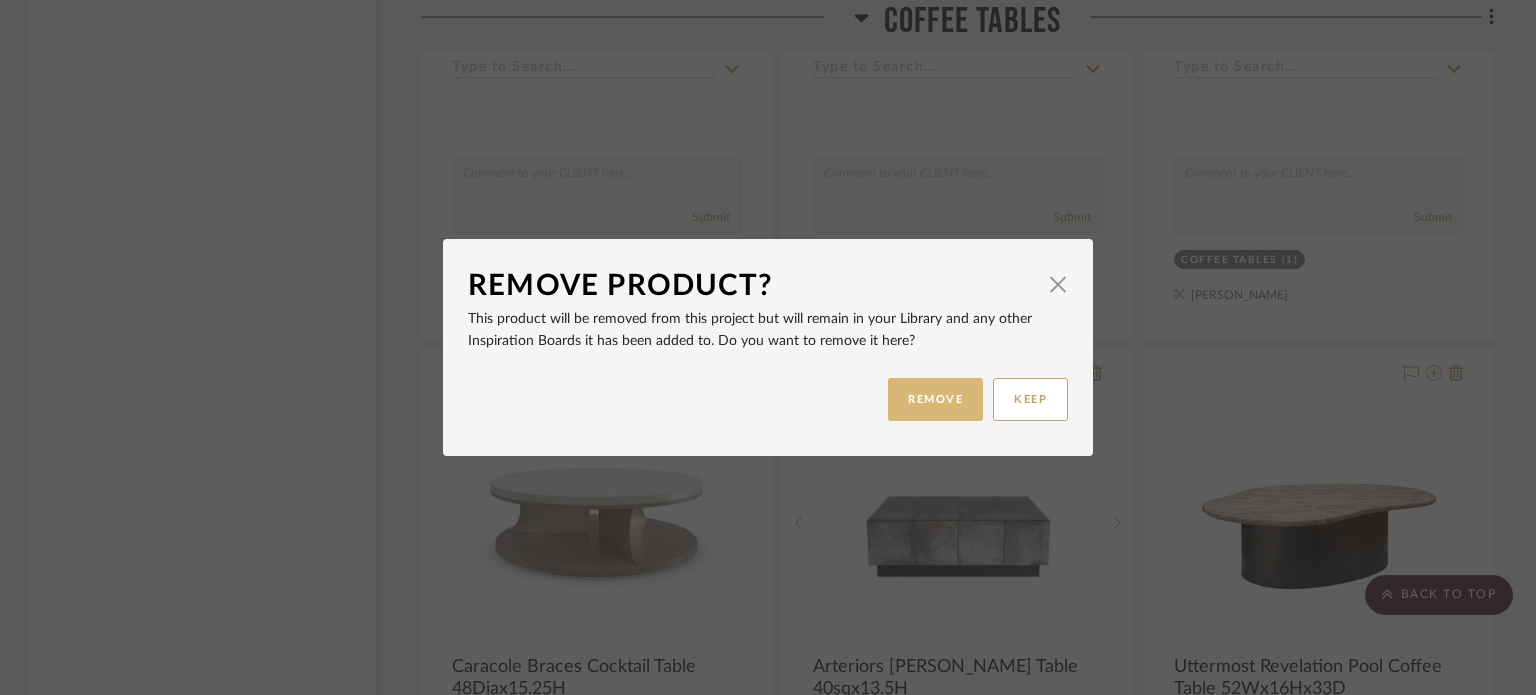 click on "REMOVE" at bounding box center [935, 399] 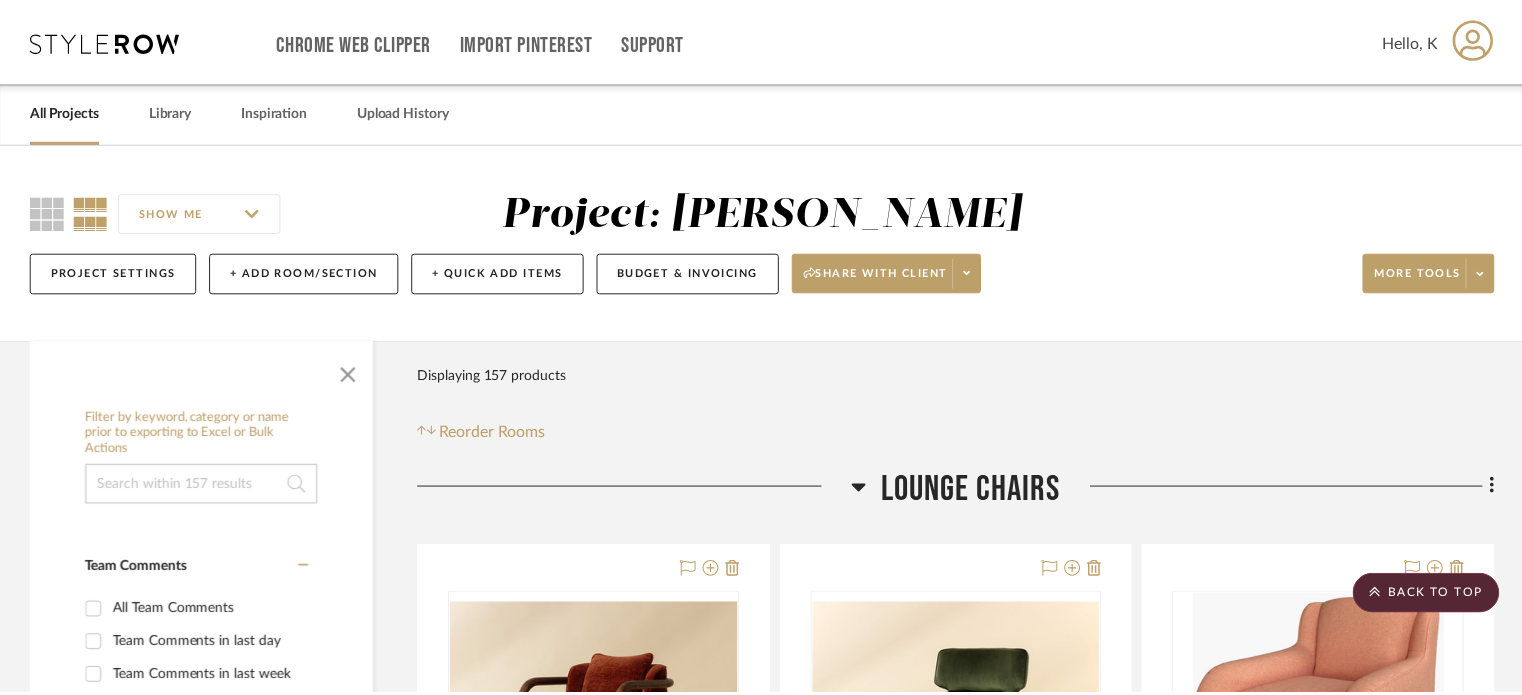 scroll, scrollTop: 4814, scrollLeft: 0, axis: vertical 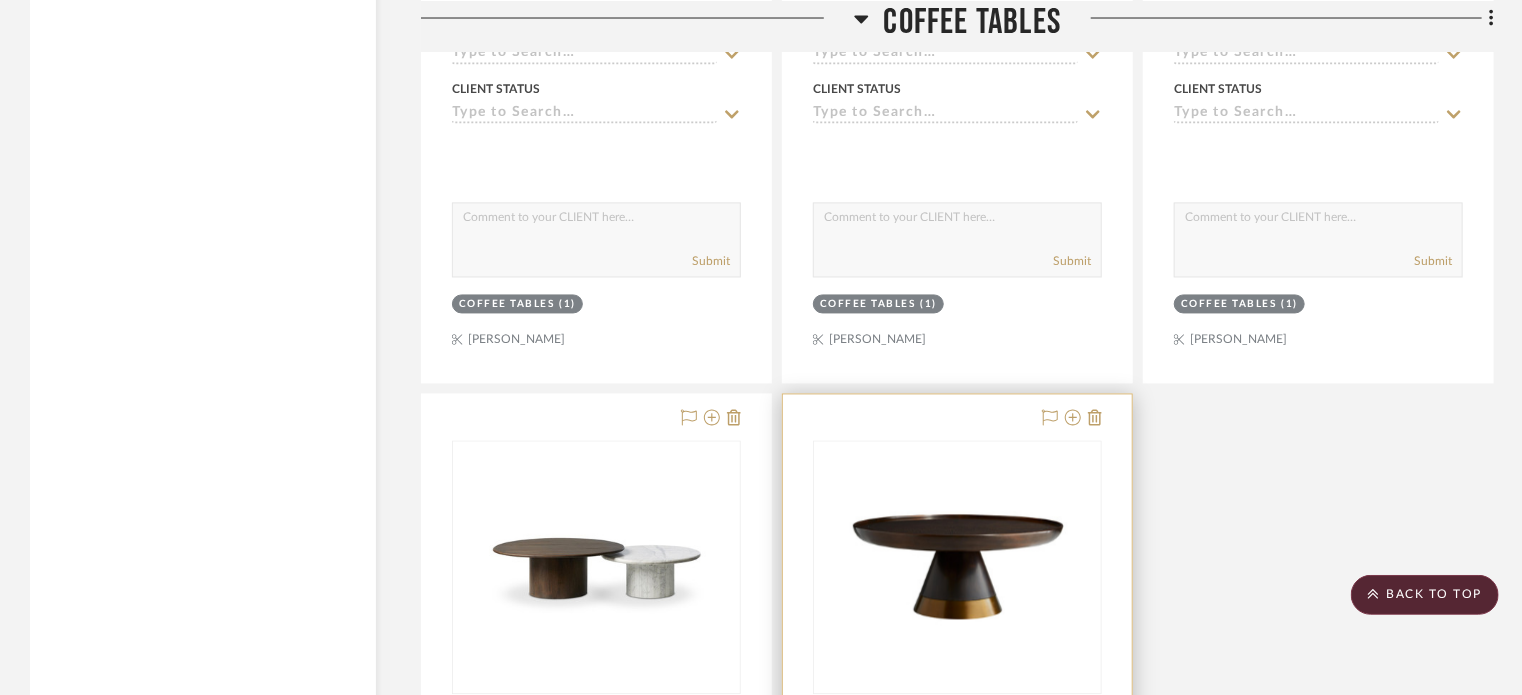 type 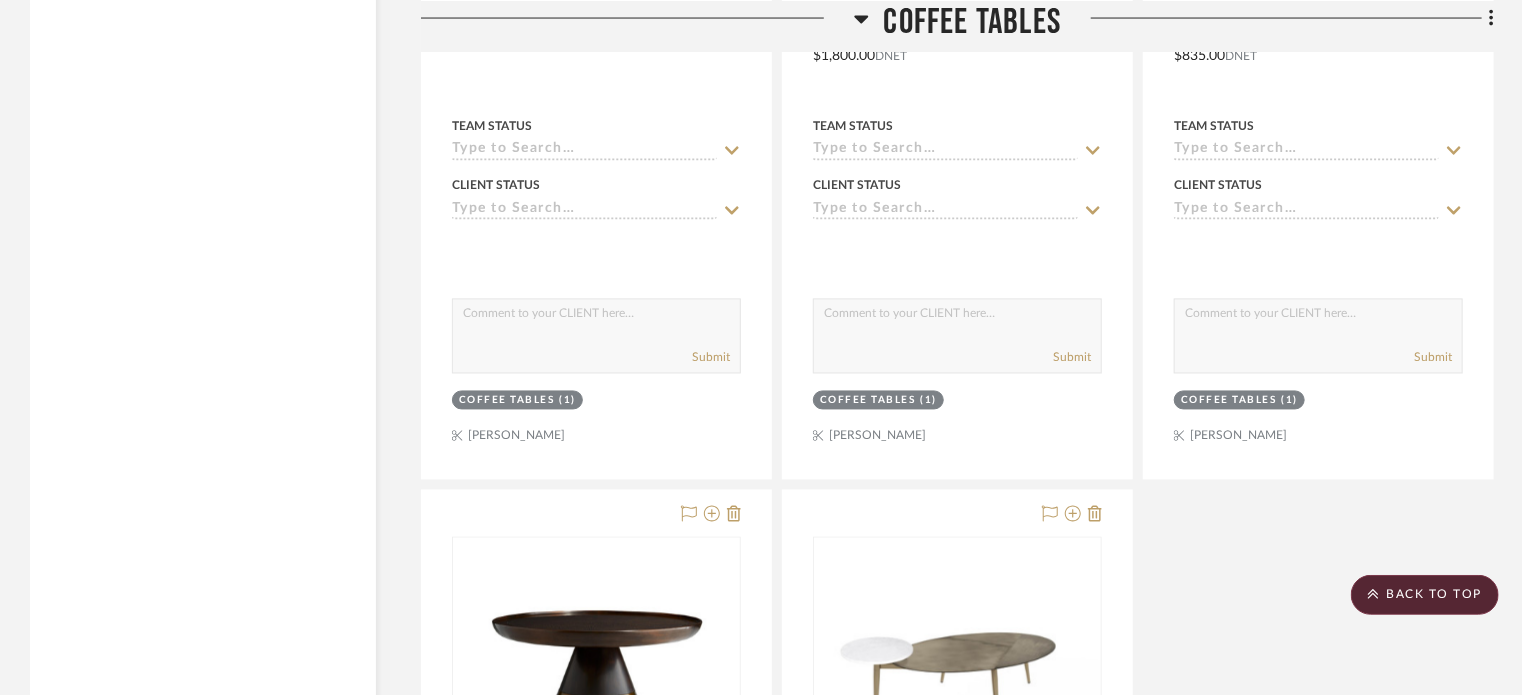 scroll, scrollTop: 5551, scrollLeft: 0, axis: vertical 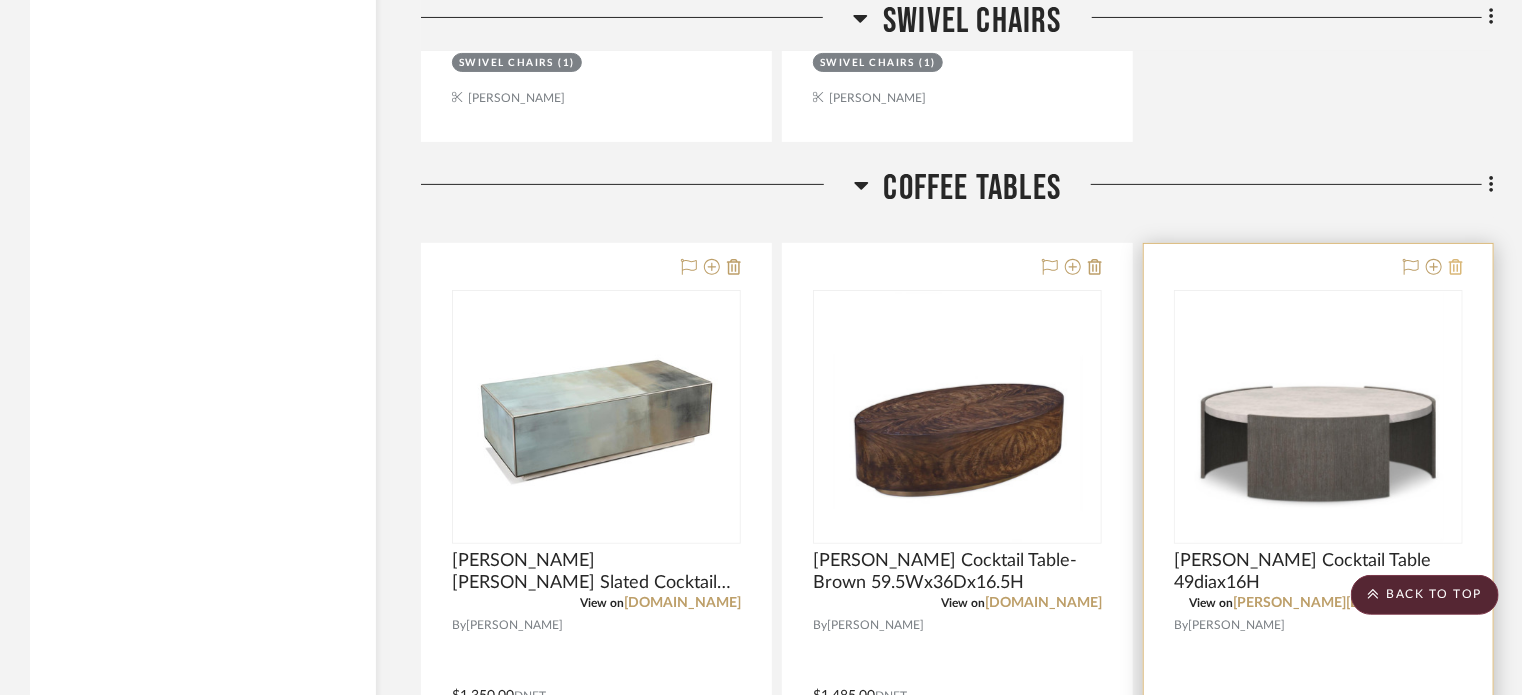 click 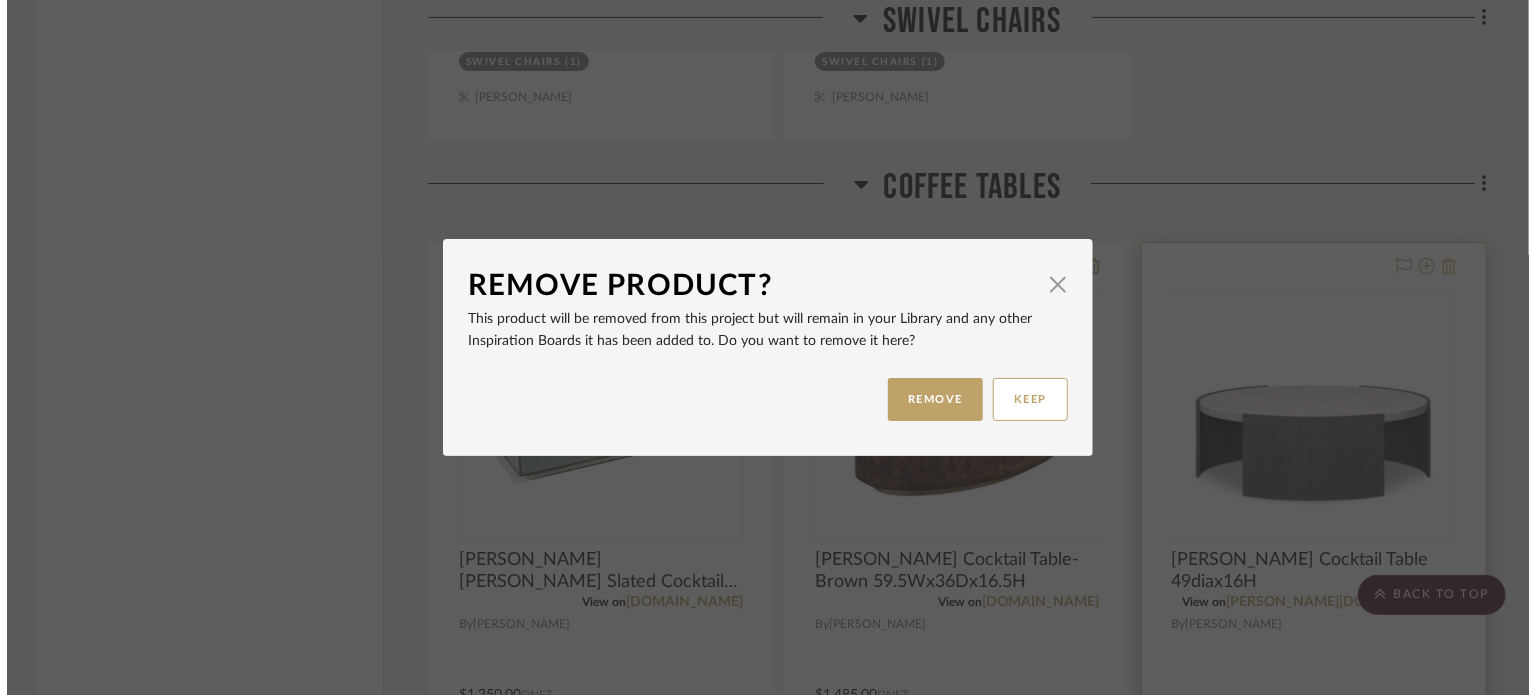 scroll, scrollTop: 0, scrollLeft: 0, axis: both 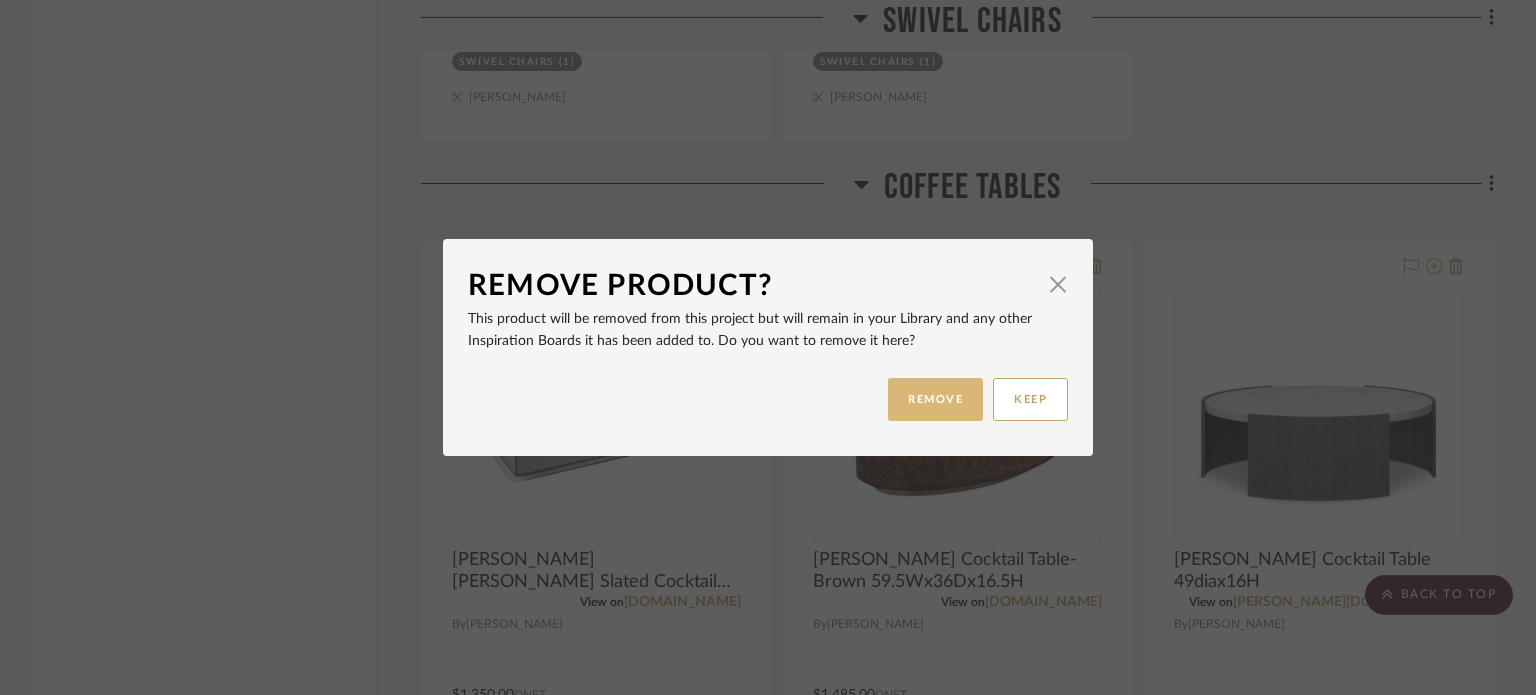 click on "REMOVE" at bounding box center [935, 399] 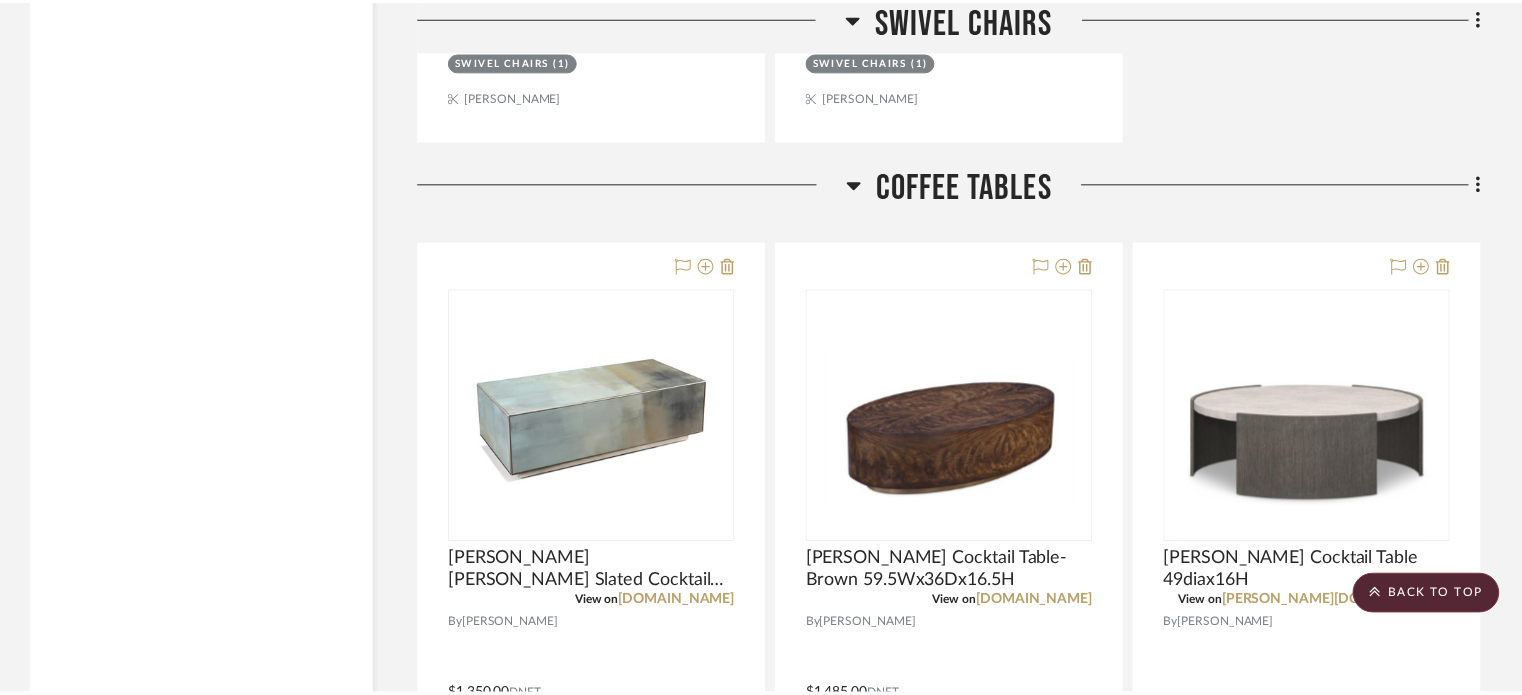 scroll, scrollTop: 4033, scrollLeft: 0, axis: vertical 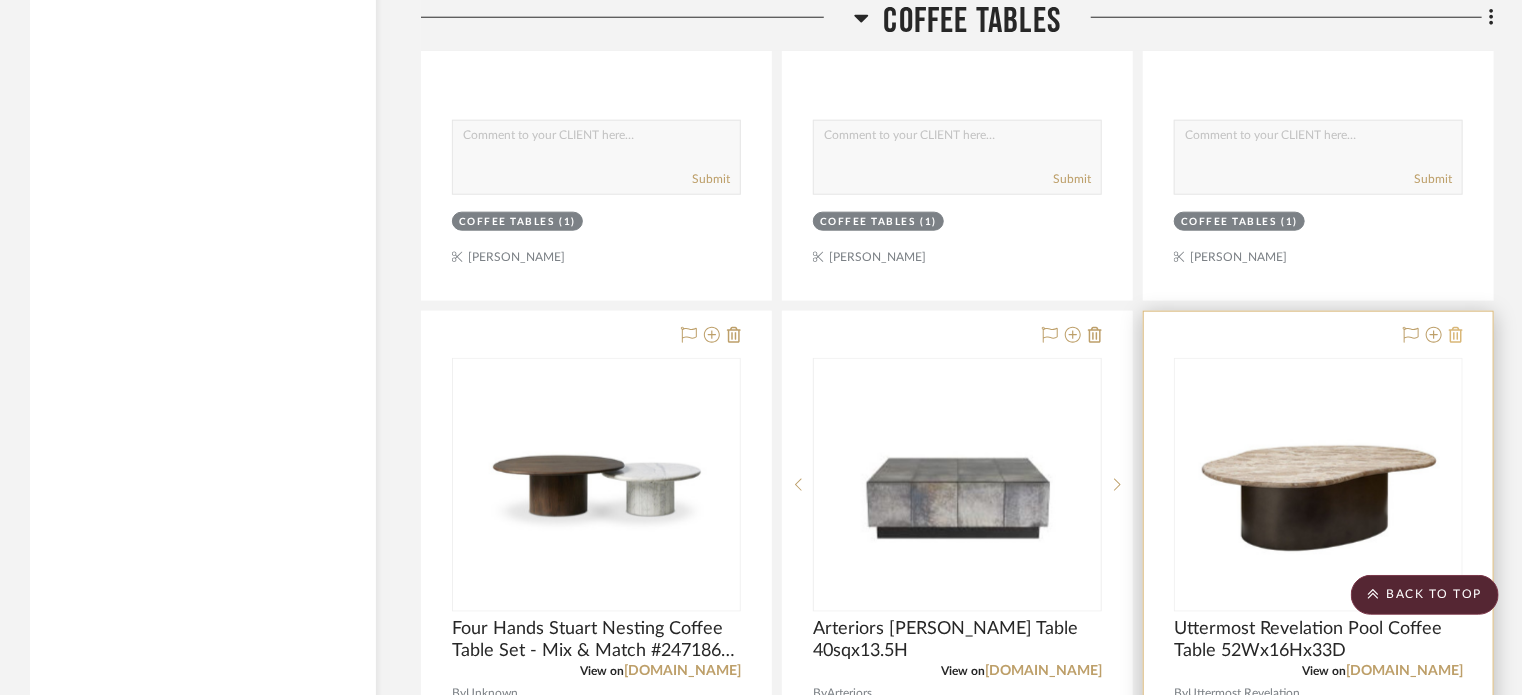 click 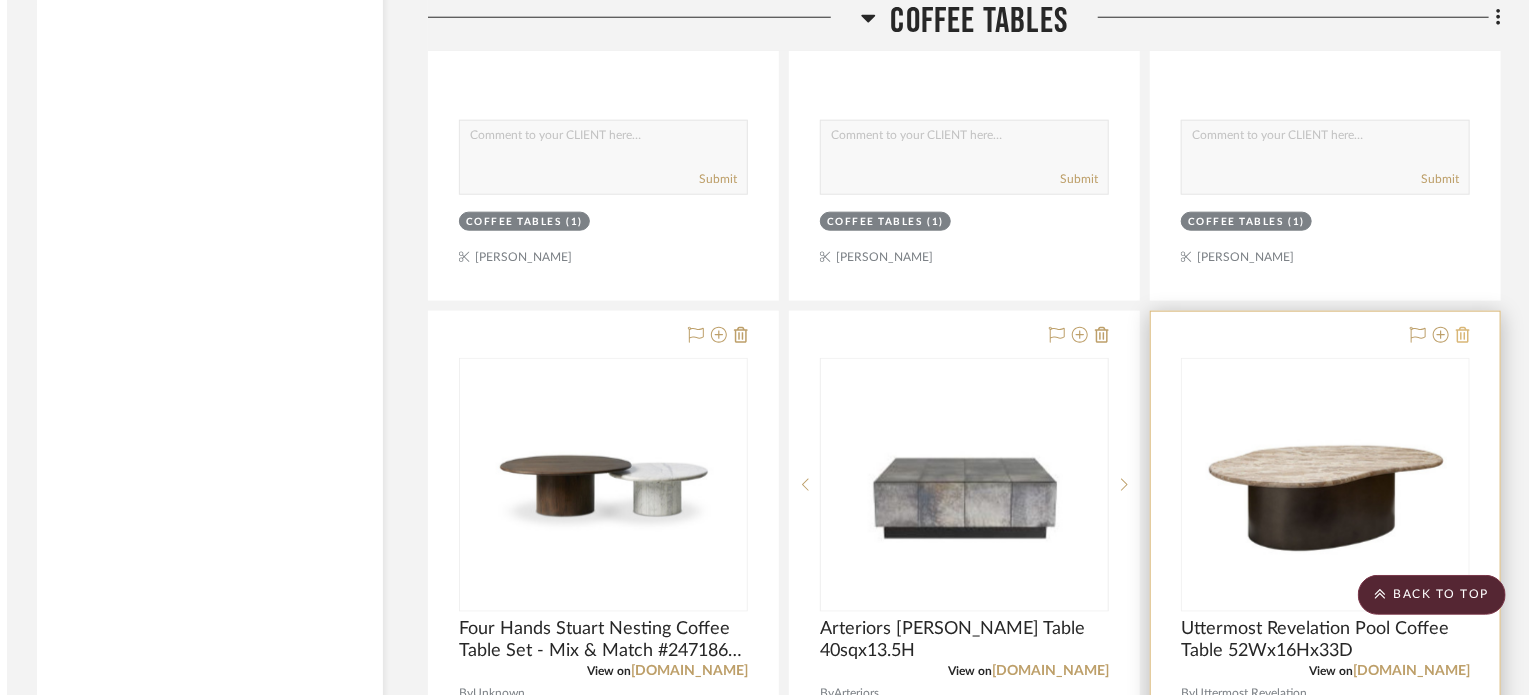 scroll, scrollTop: 0, scrollLeft: 0, axis: both 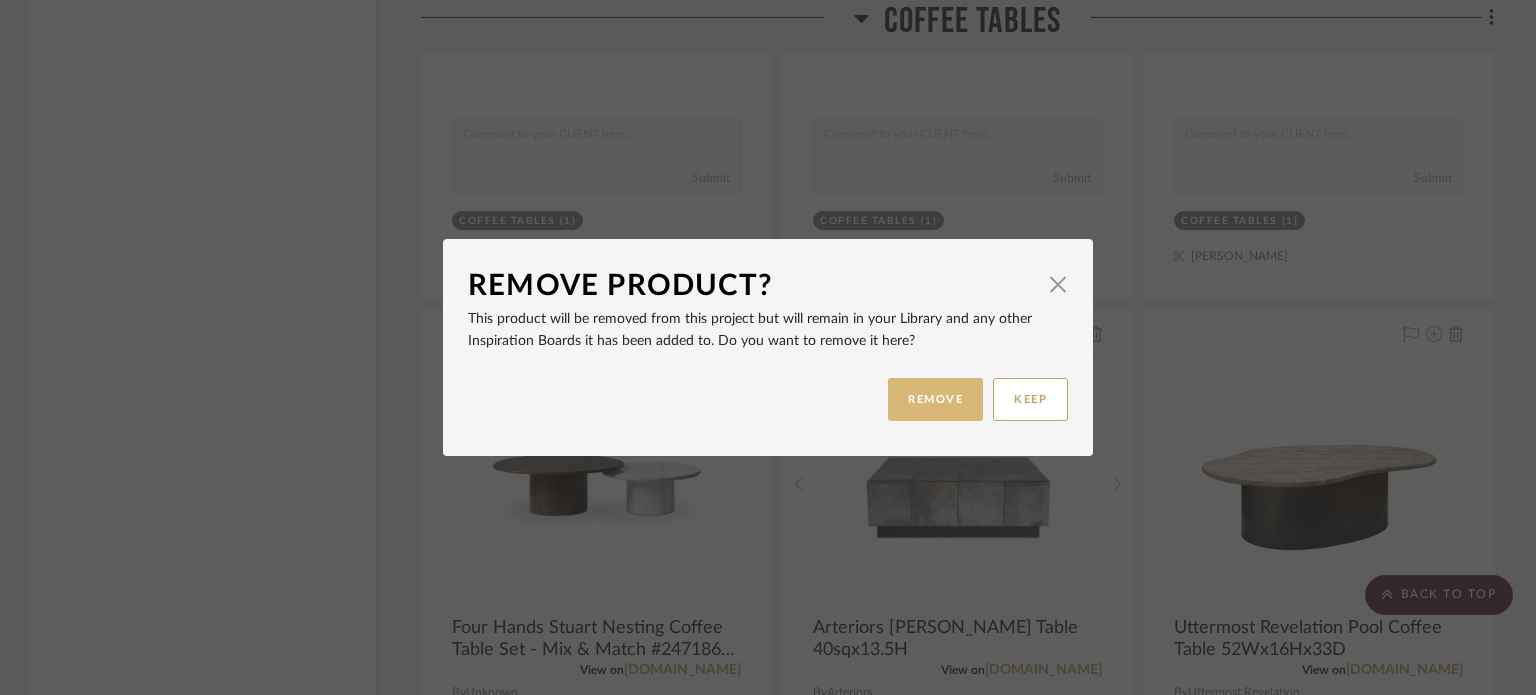 click on "REMOVE" at bounding box center (935, 399) 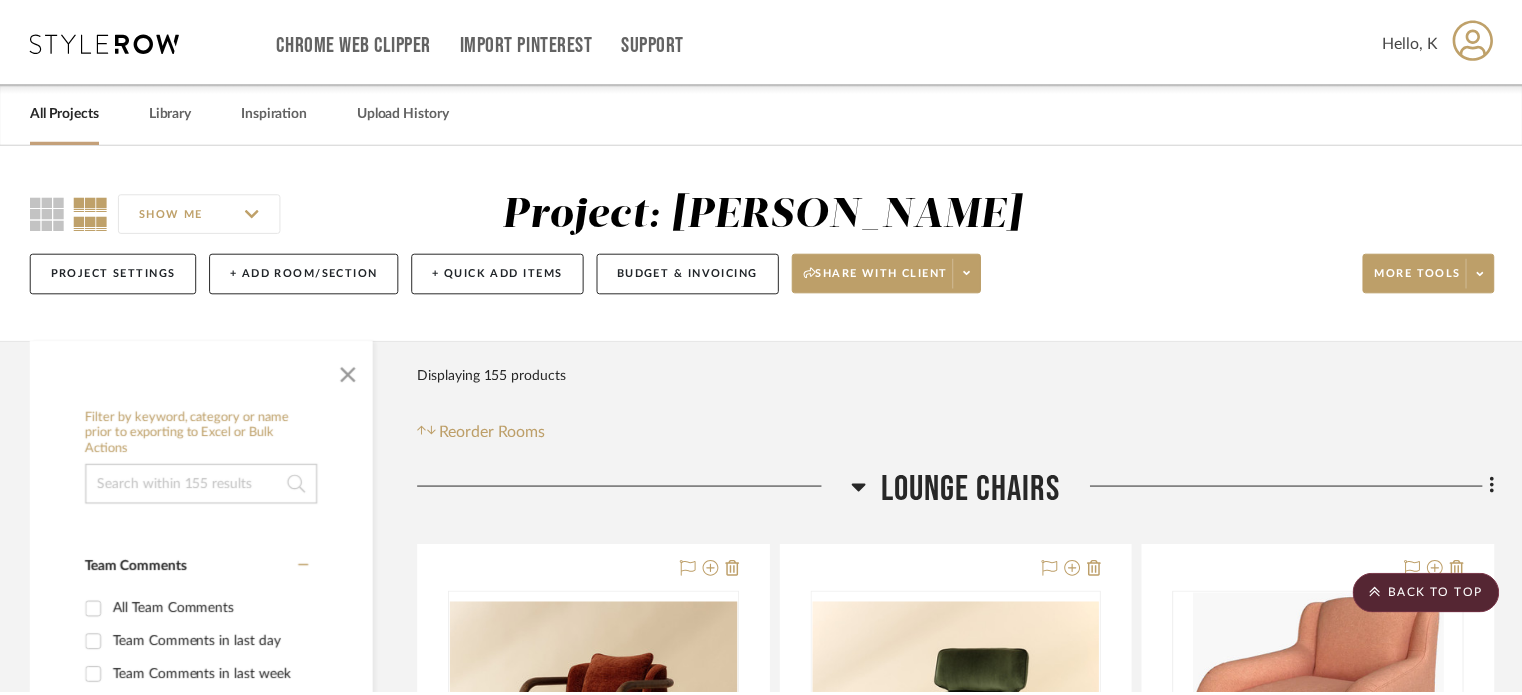 scroll, scrollTop: 4852, scrollLeft: 0, axis: vertical 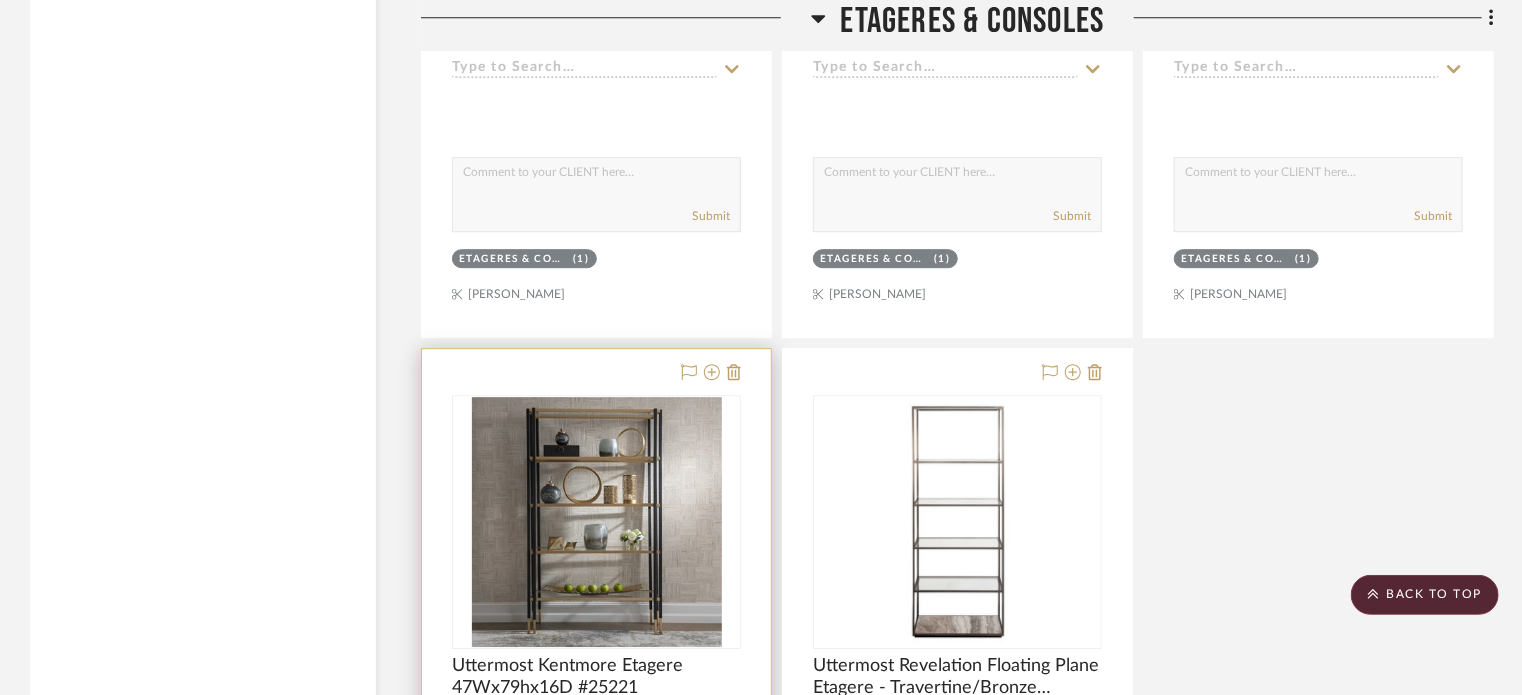 type 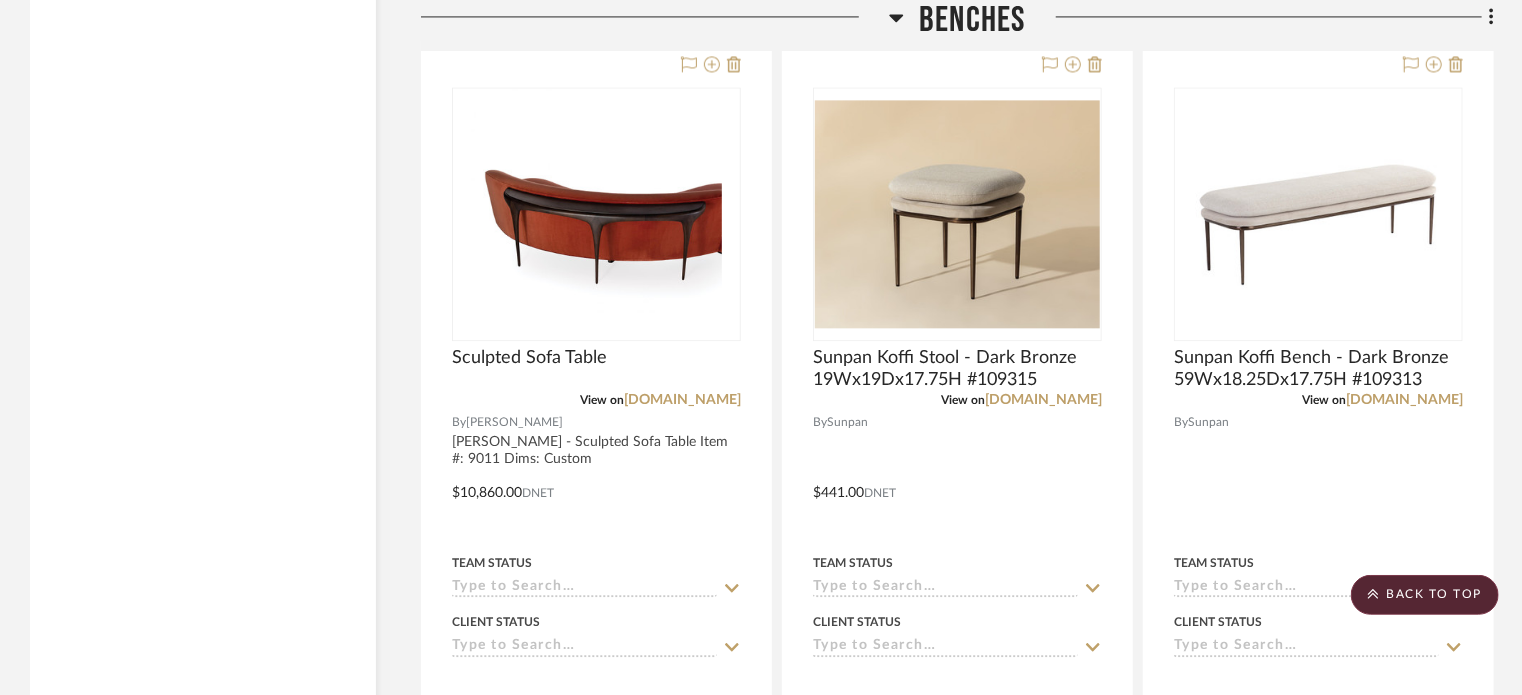 scroll, scrollTop: 9849, scrollLeft: 0, axis: vertical 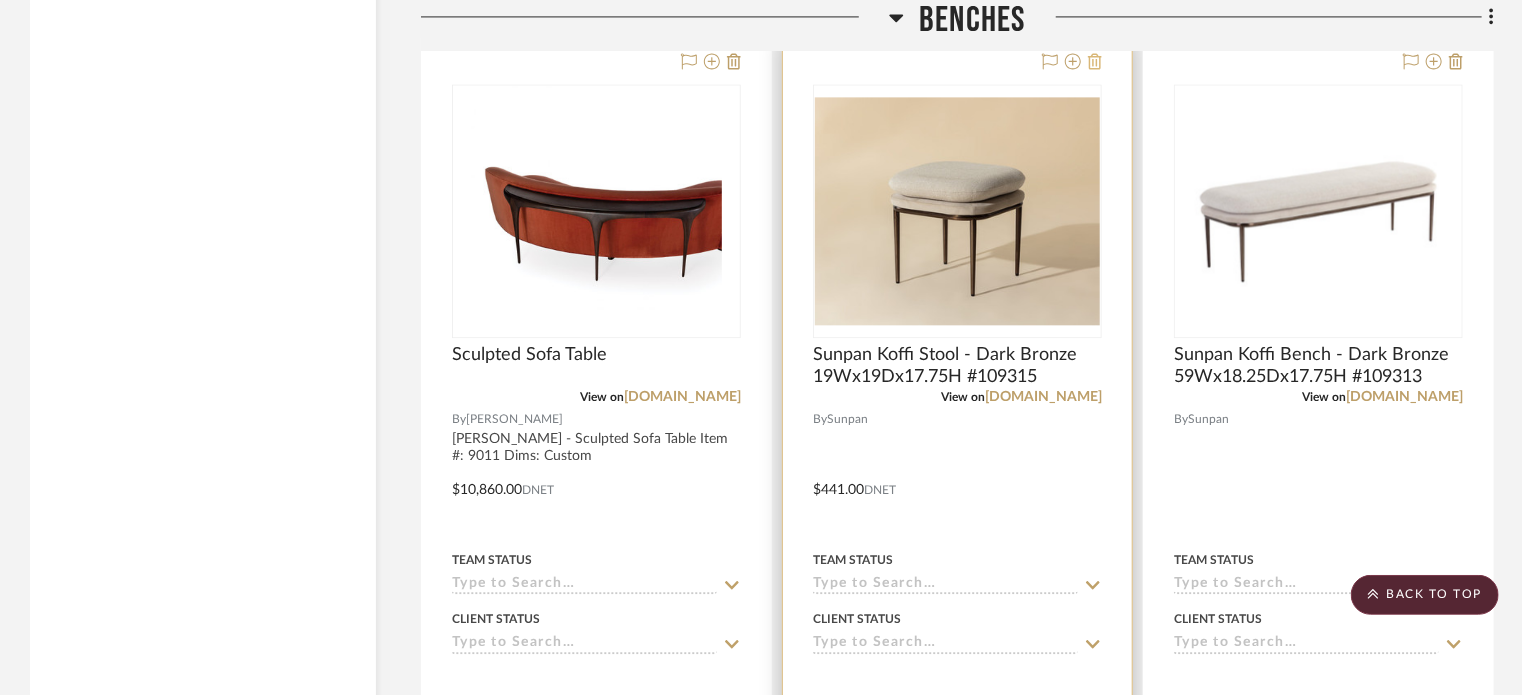 click 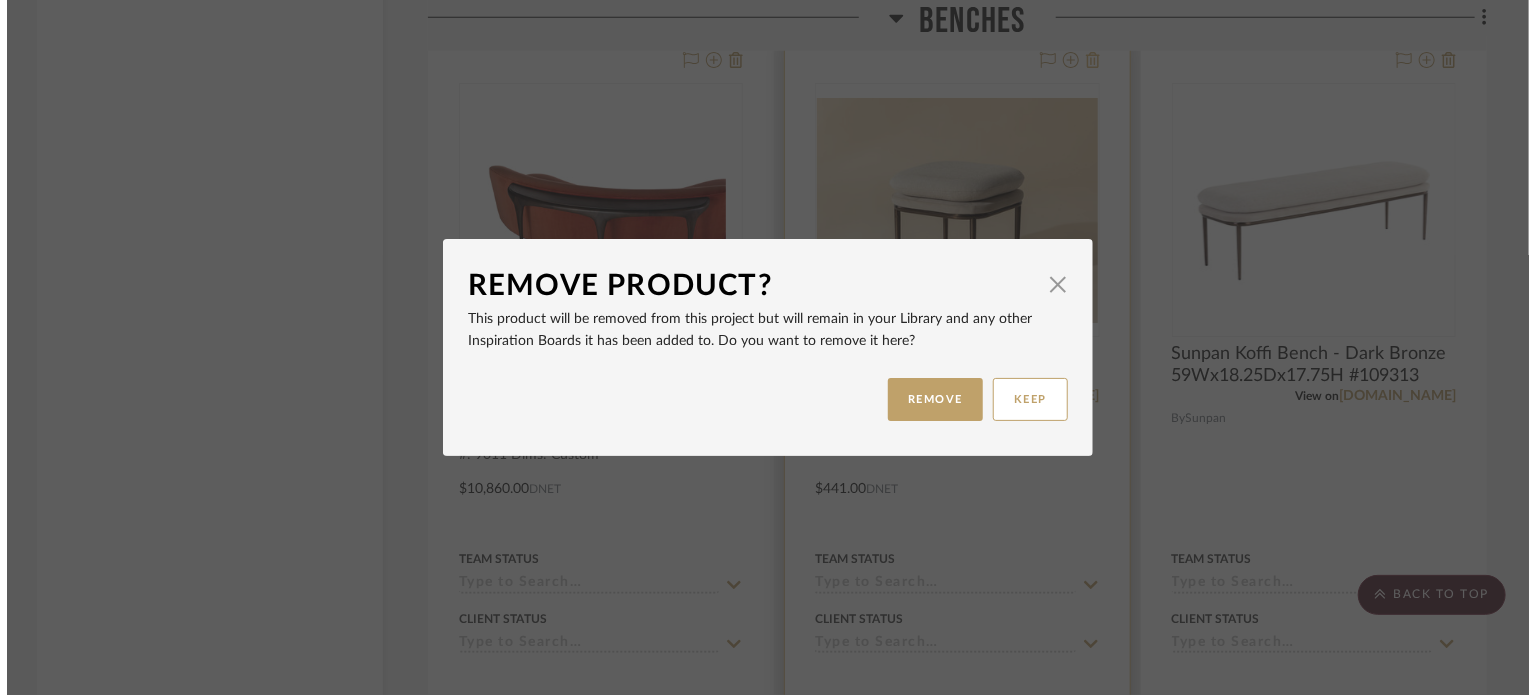 scroll, scrollTop: 0, scrollLeft: 0, axis: both 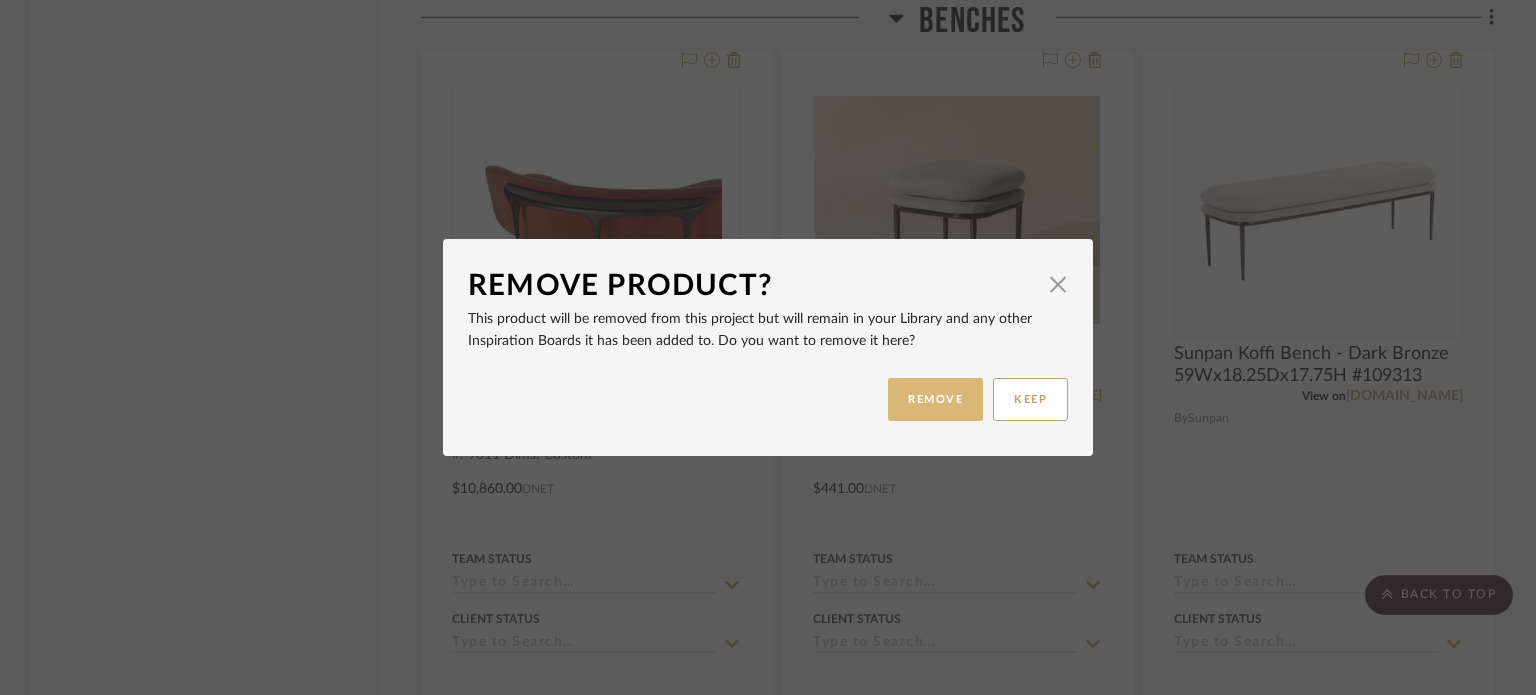 click on "REMOVE" at bounding box center [935, 399] 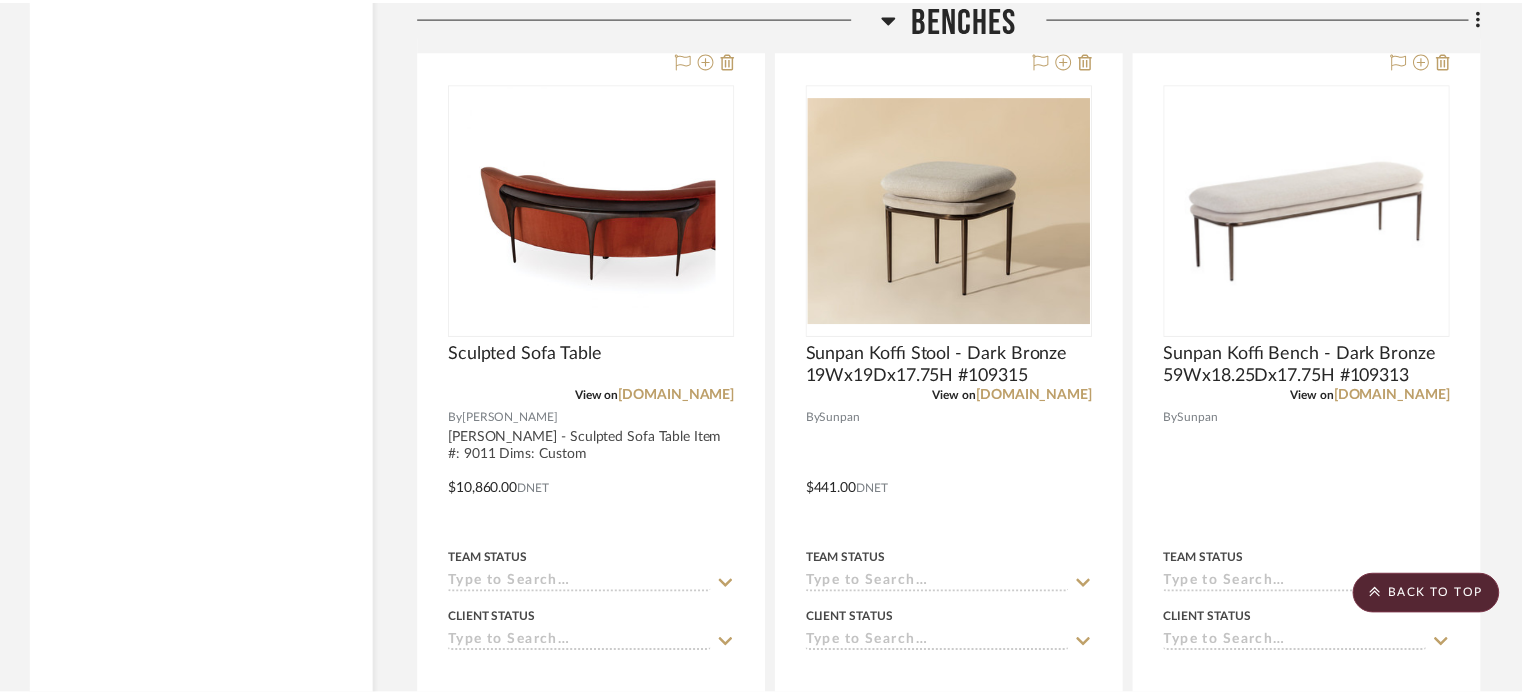 scroll, scrollTop: 9835, scrollLeft: 0, axis: vertical 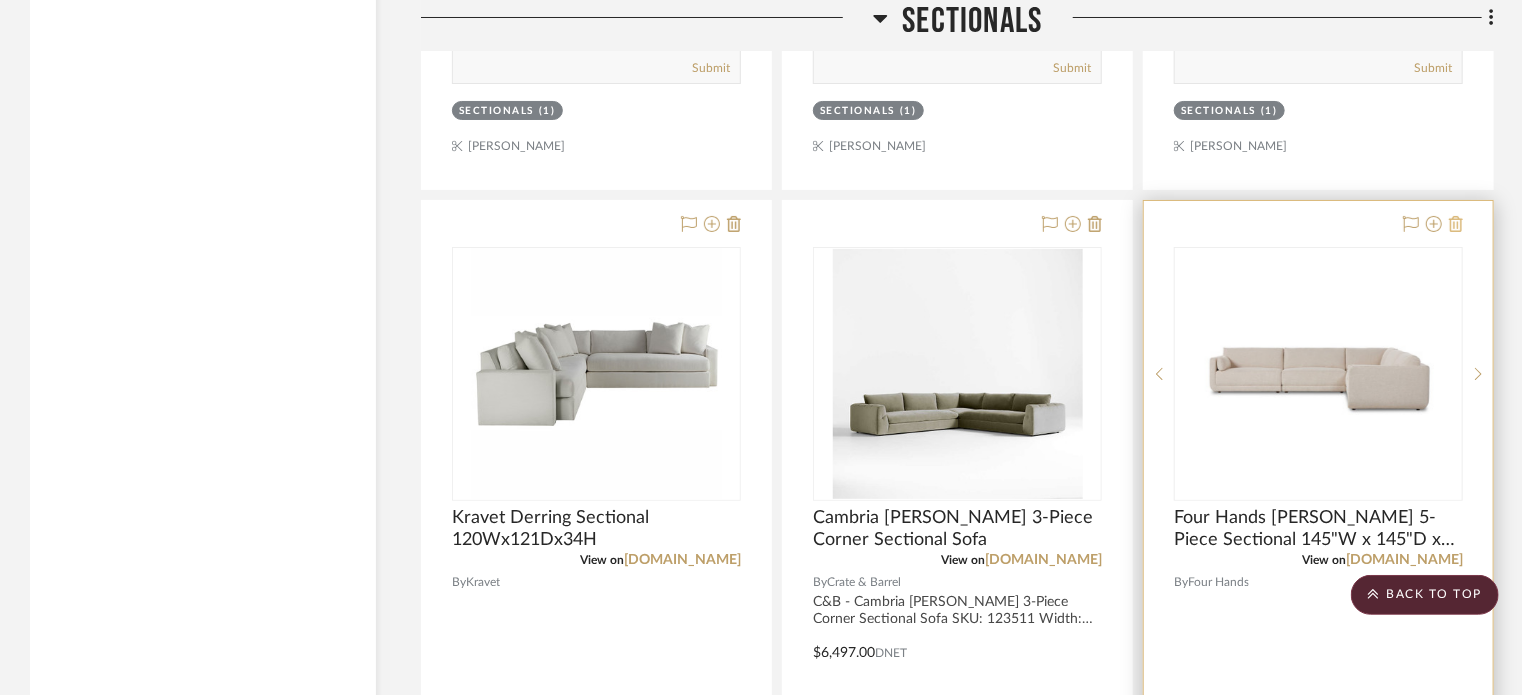 click 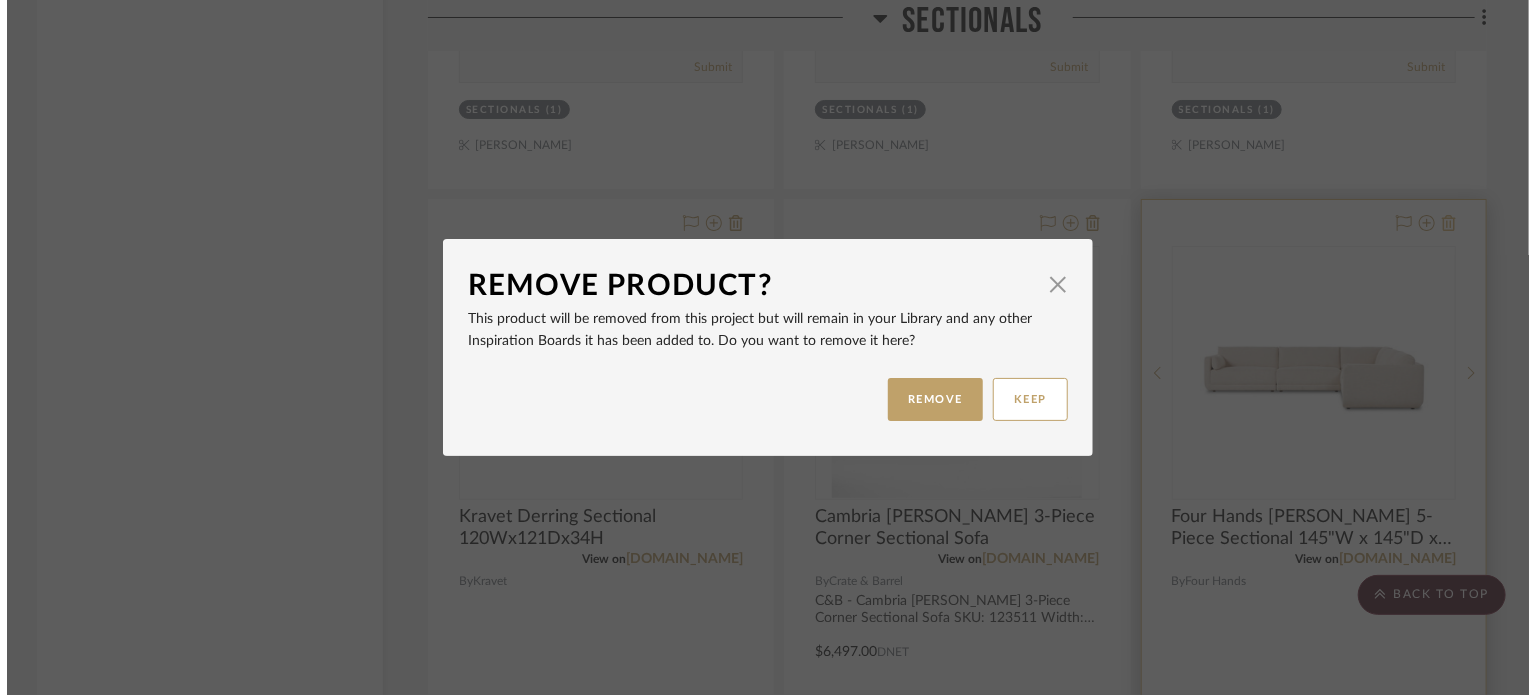 scroll, scrollTop: 0, scrollLeft: 0, axis: both 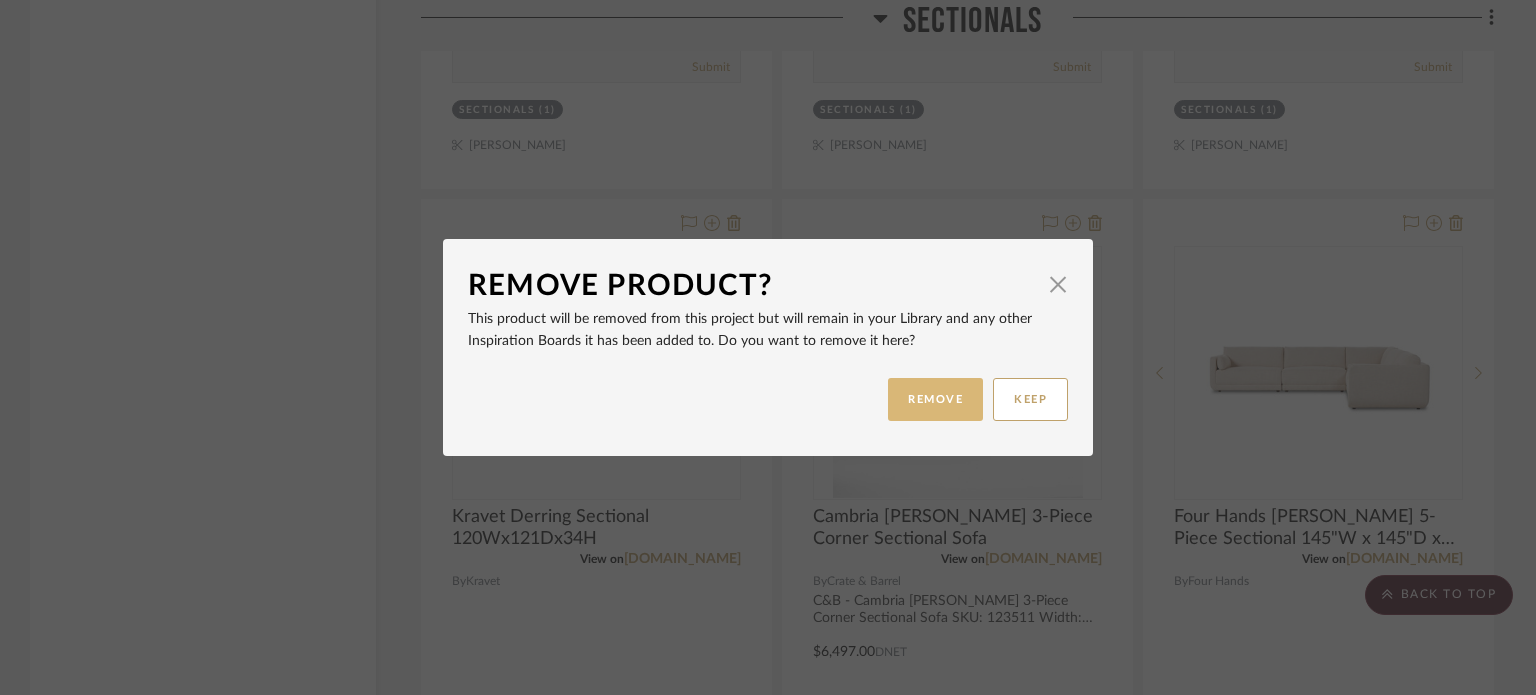click on "REMOVE" at bounding box center (935, 399) 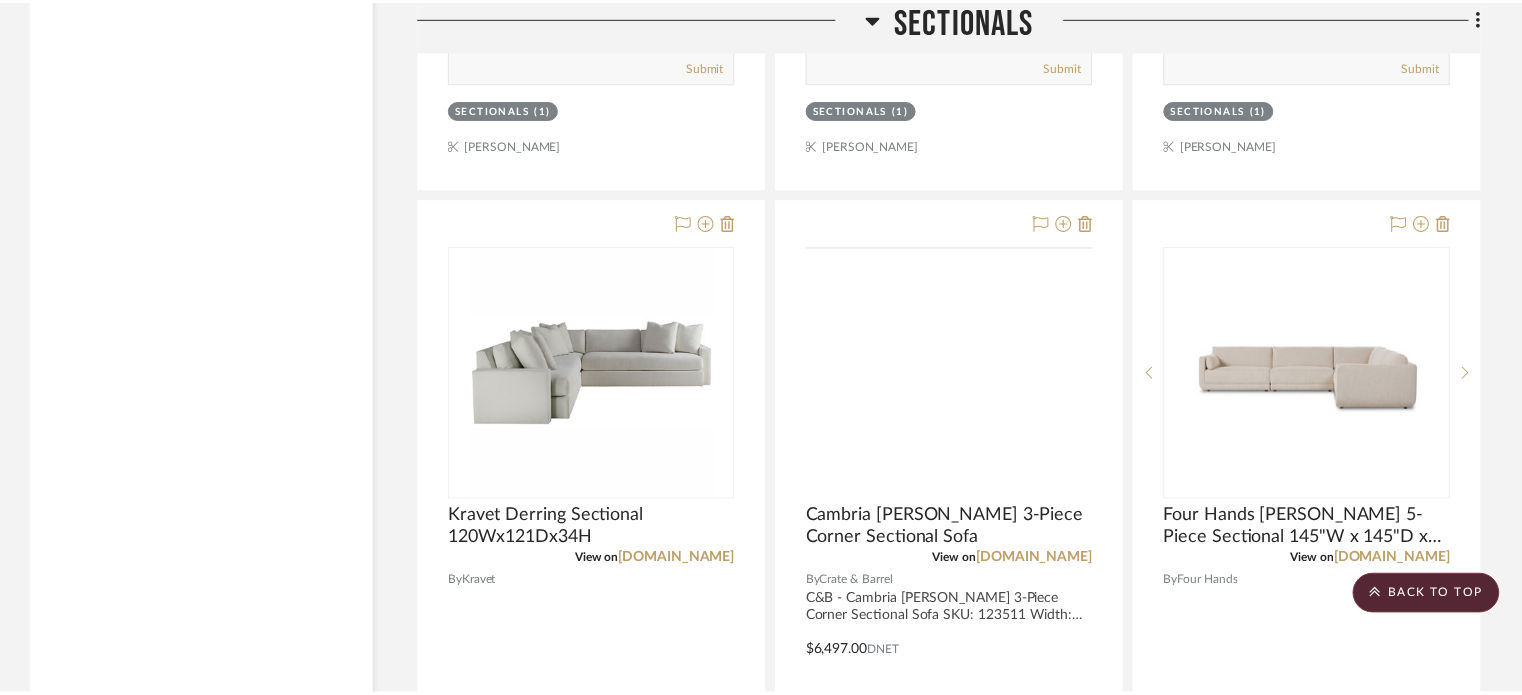 scroll, scrollTop: 15256, scrollLeft: 0, axis: vertical 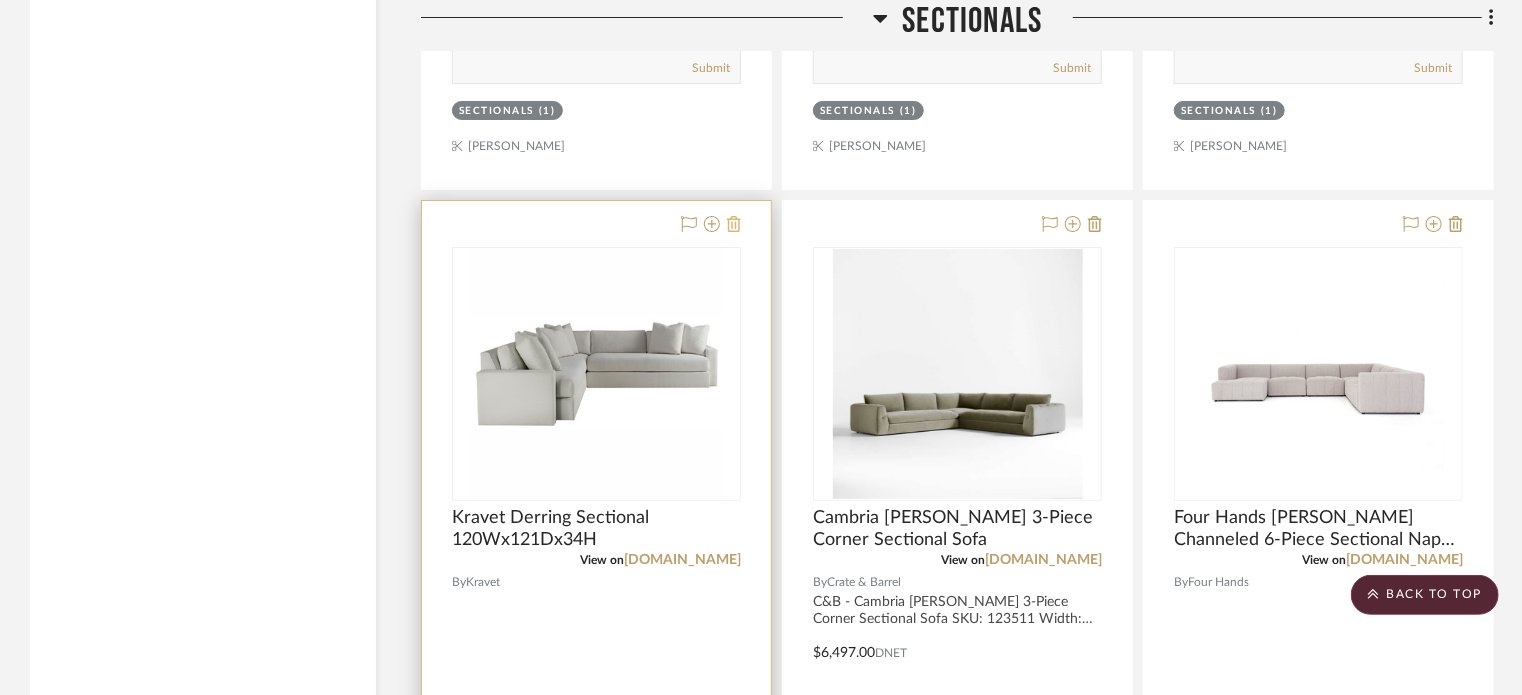 click 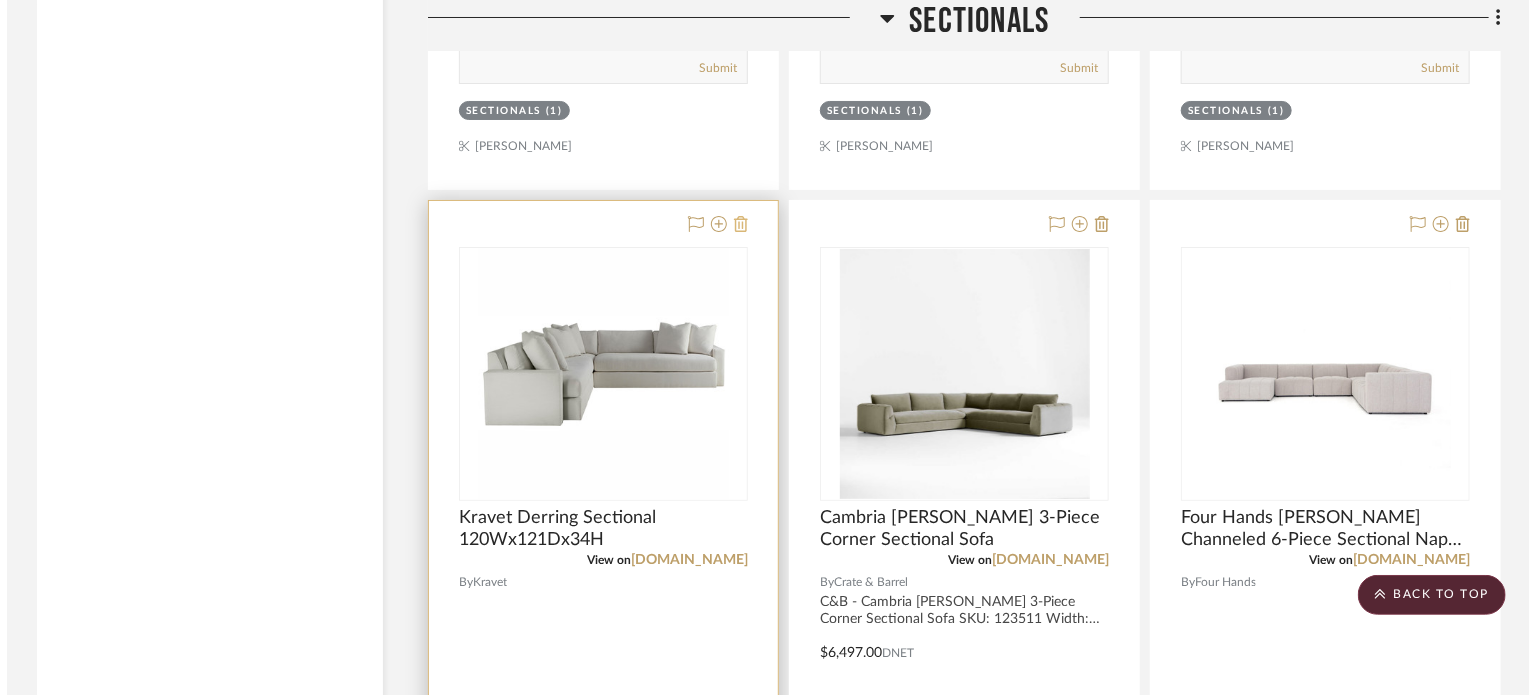 scroll, scrollTop: 0, scrollLeft: 0, axis: both 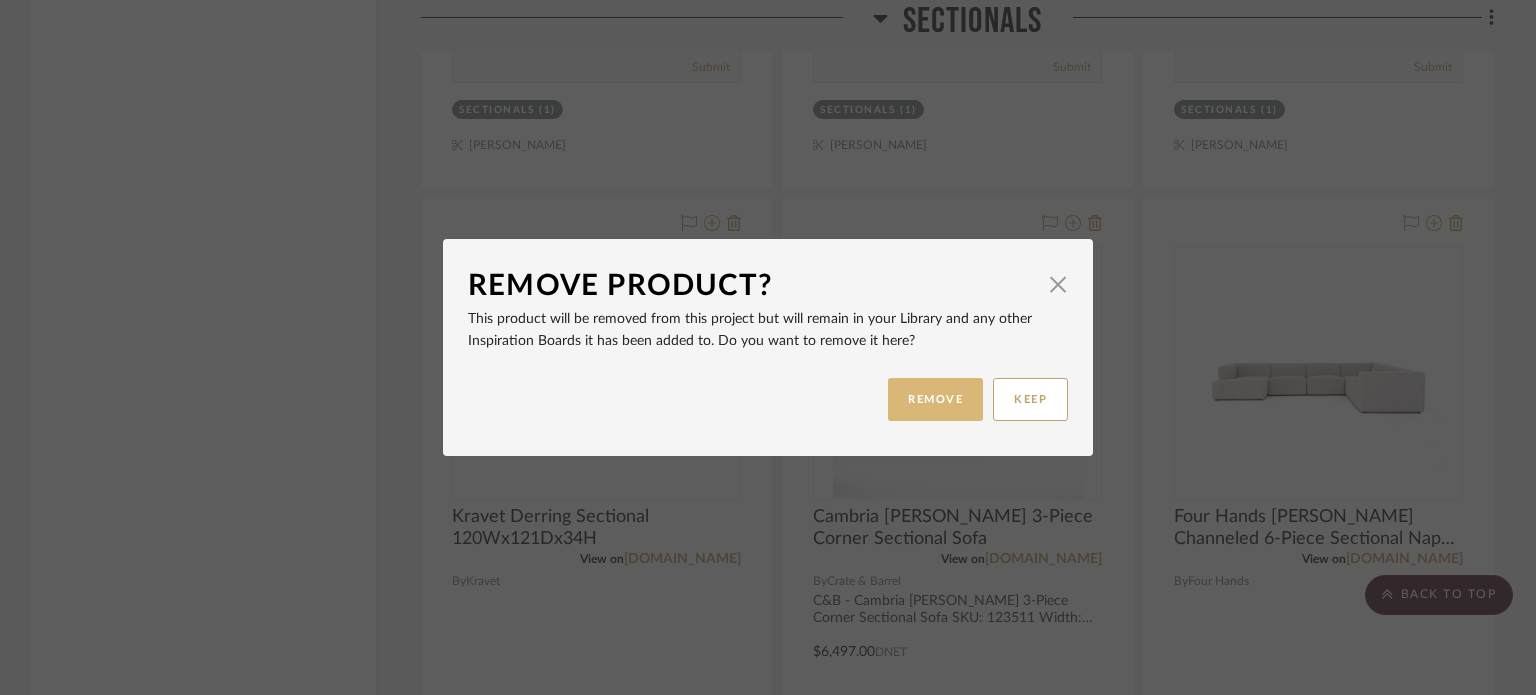 drag, startPoint x: 914, startPoint y: 407, endPoint x: 905, endPoint y: 401, distance: 10.816654 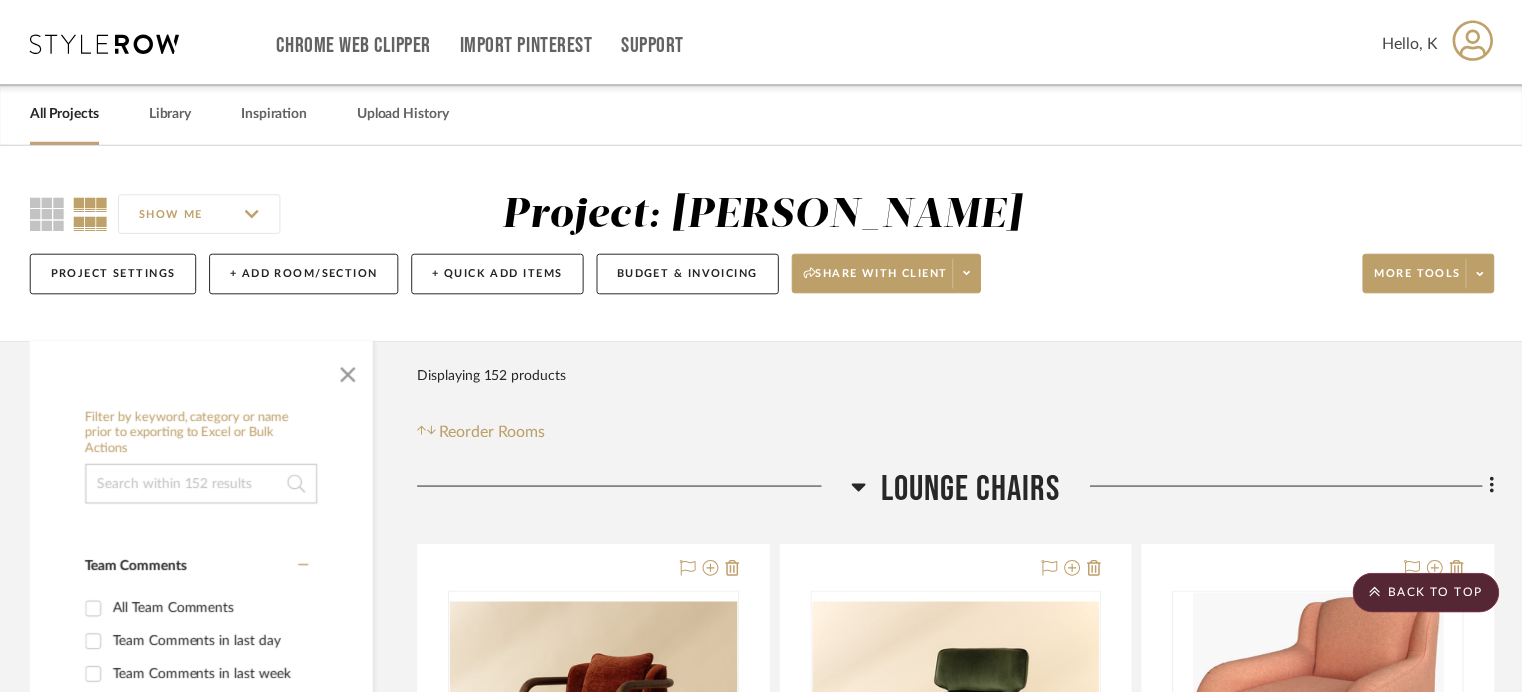 scroll, scrollTop: 15256, scrollLeft: 0, axis: vertical 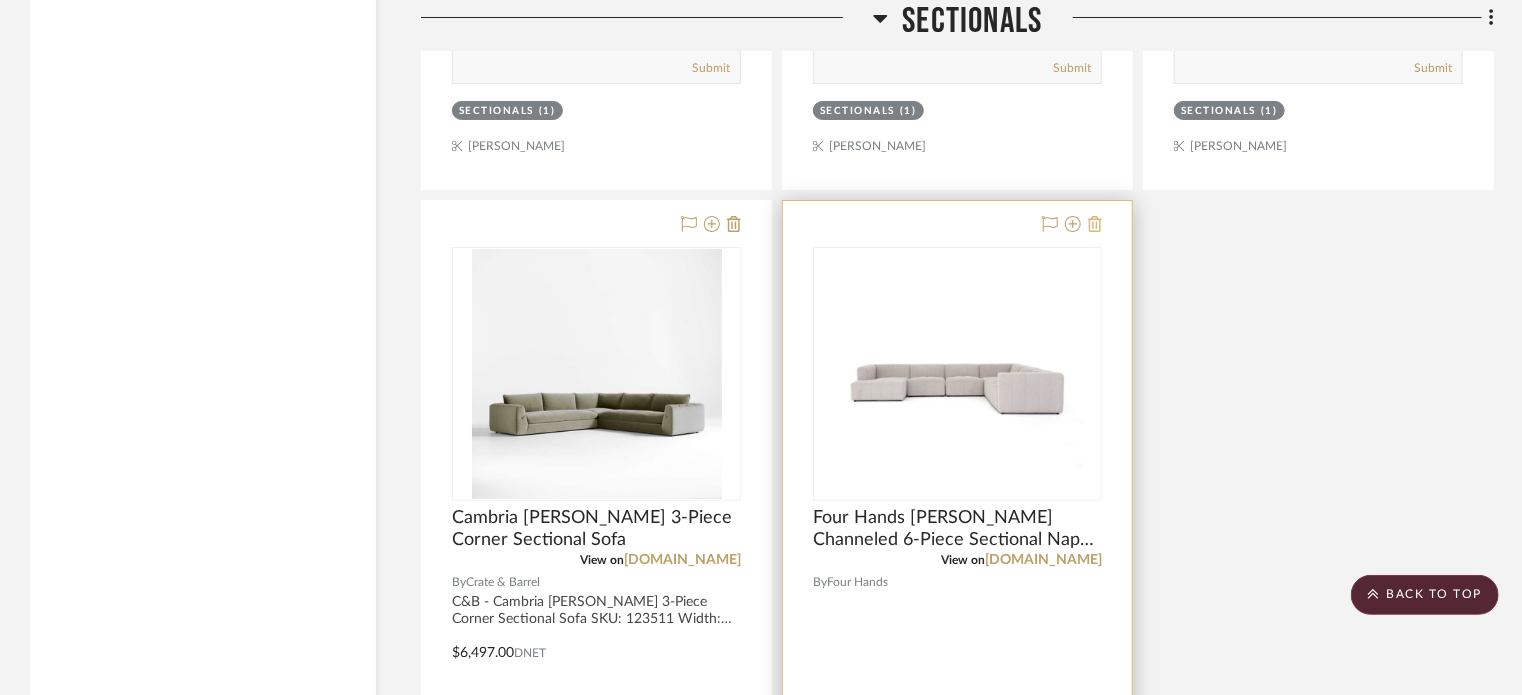 click 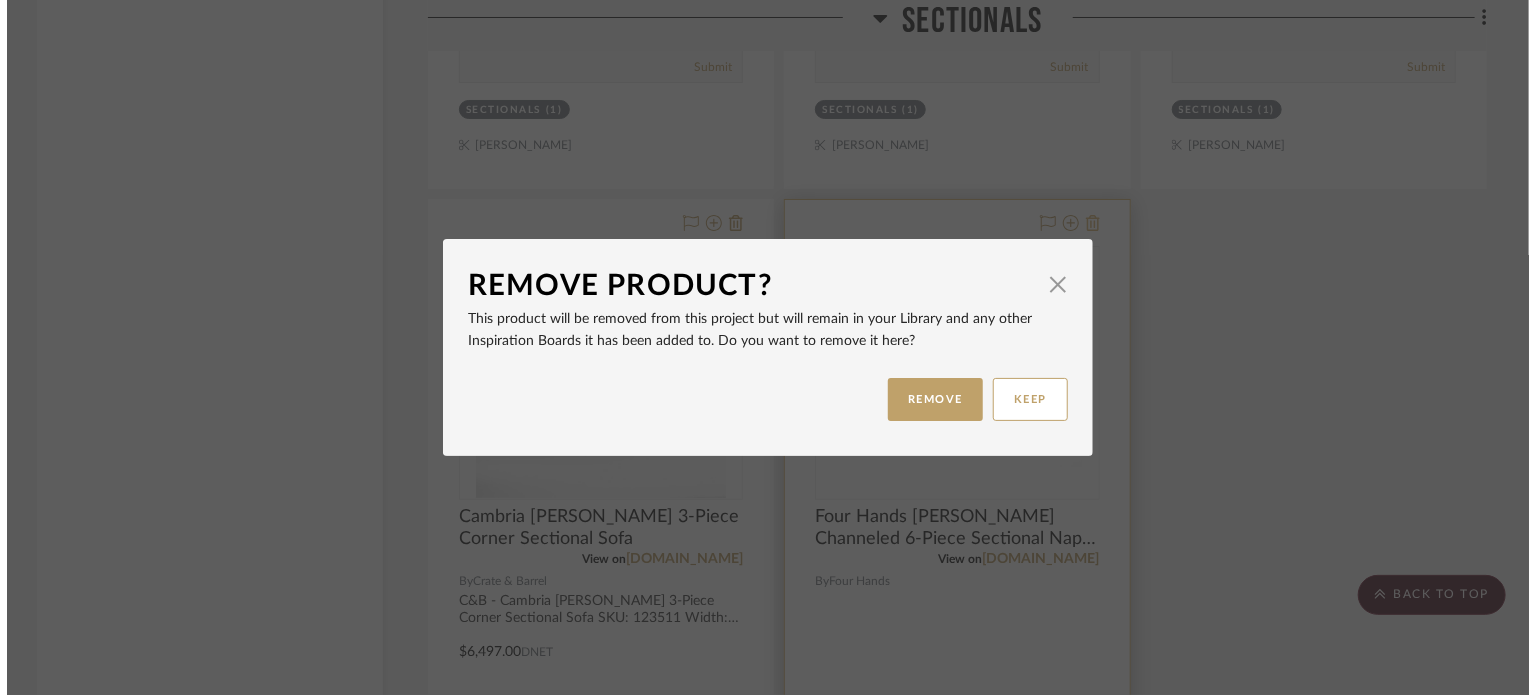scroll, scrollTop: 0, scrollLeft: 0, axis: both 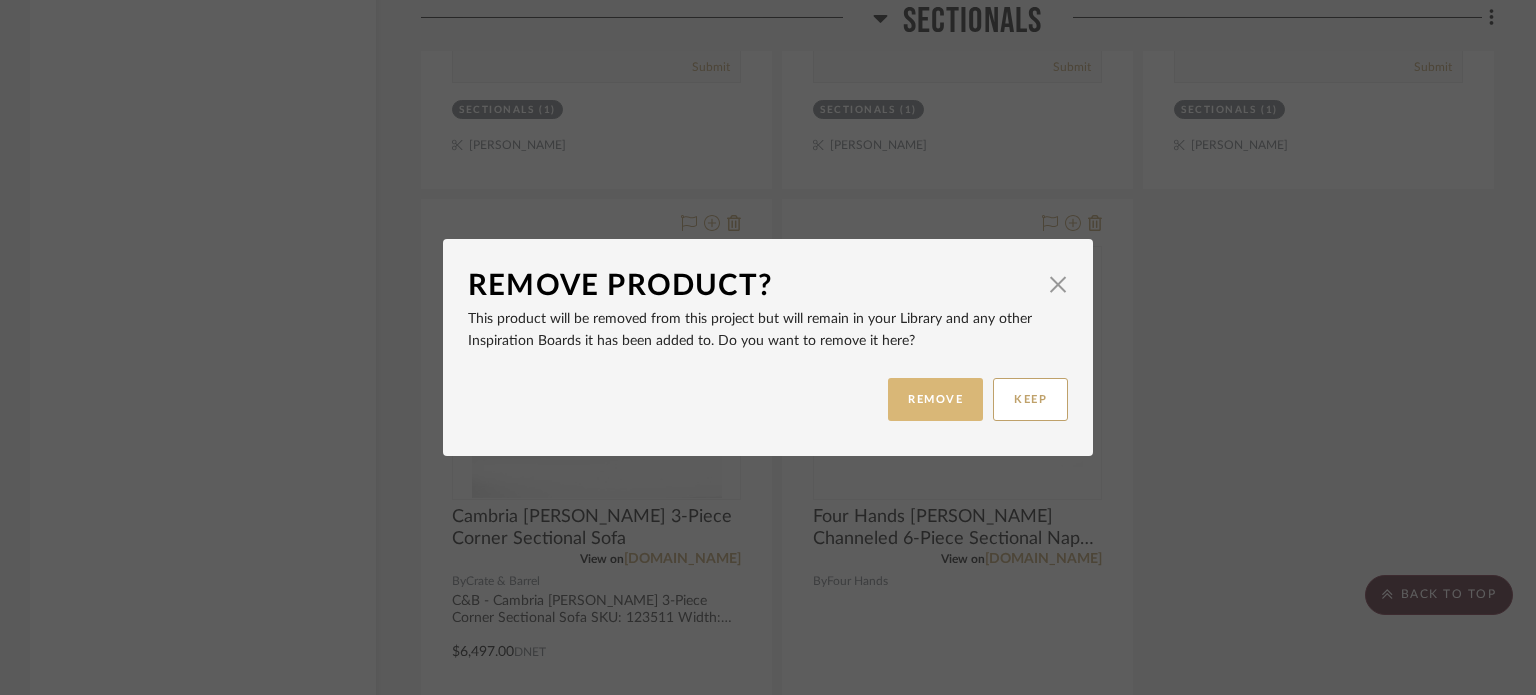 click on "REMOVE" at bounding box center [935, 399] 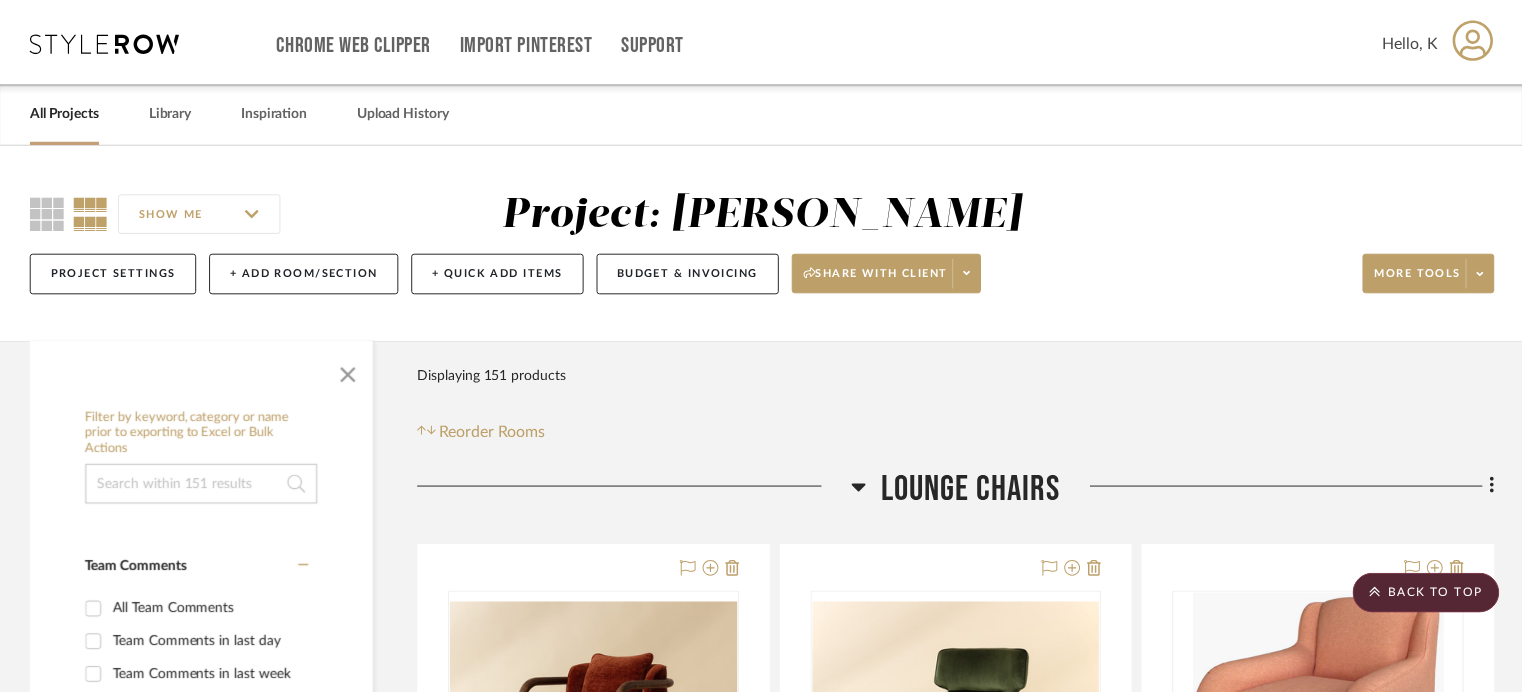 scroll, scrollTop: 15256, scrollLeft: 0, axis: vertical 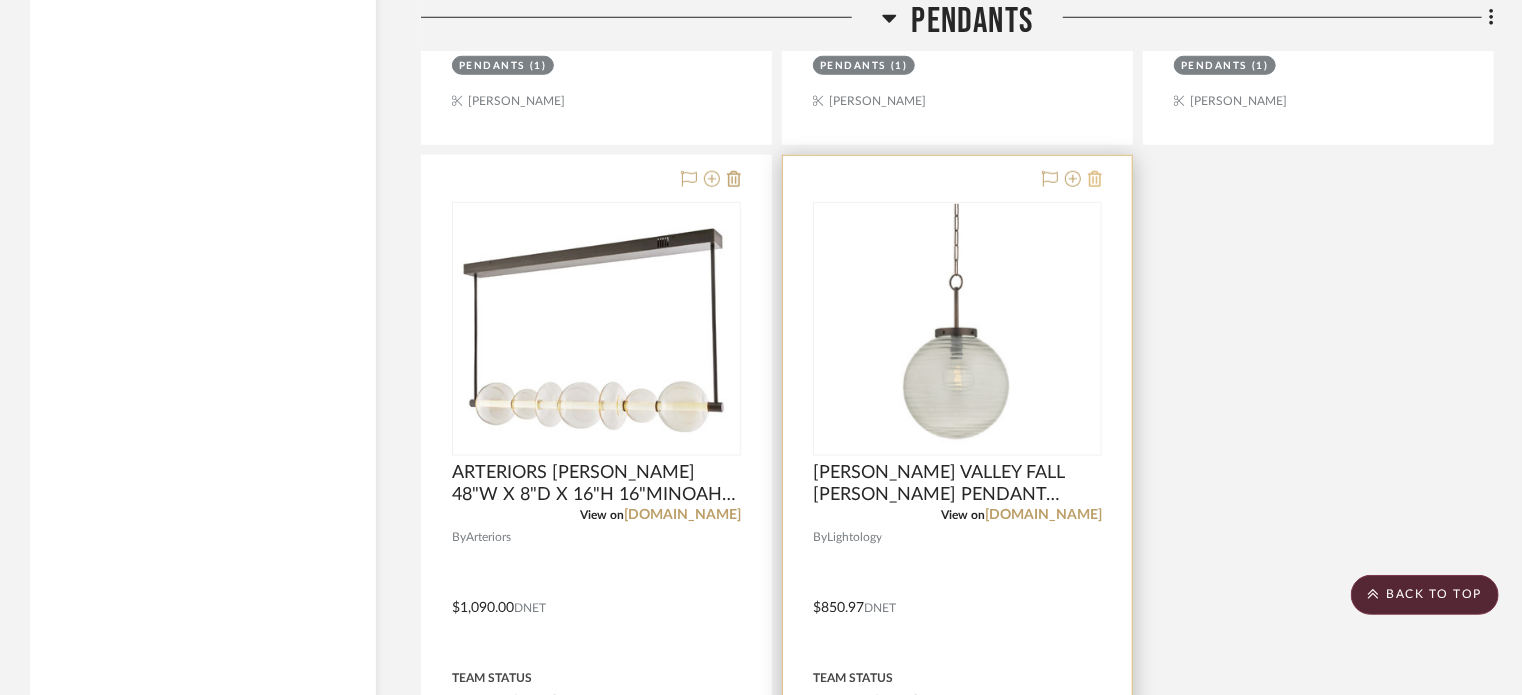 click 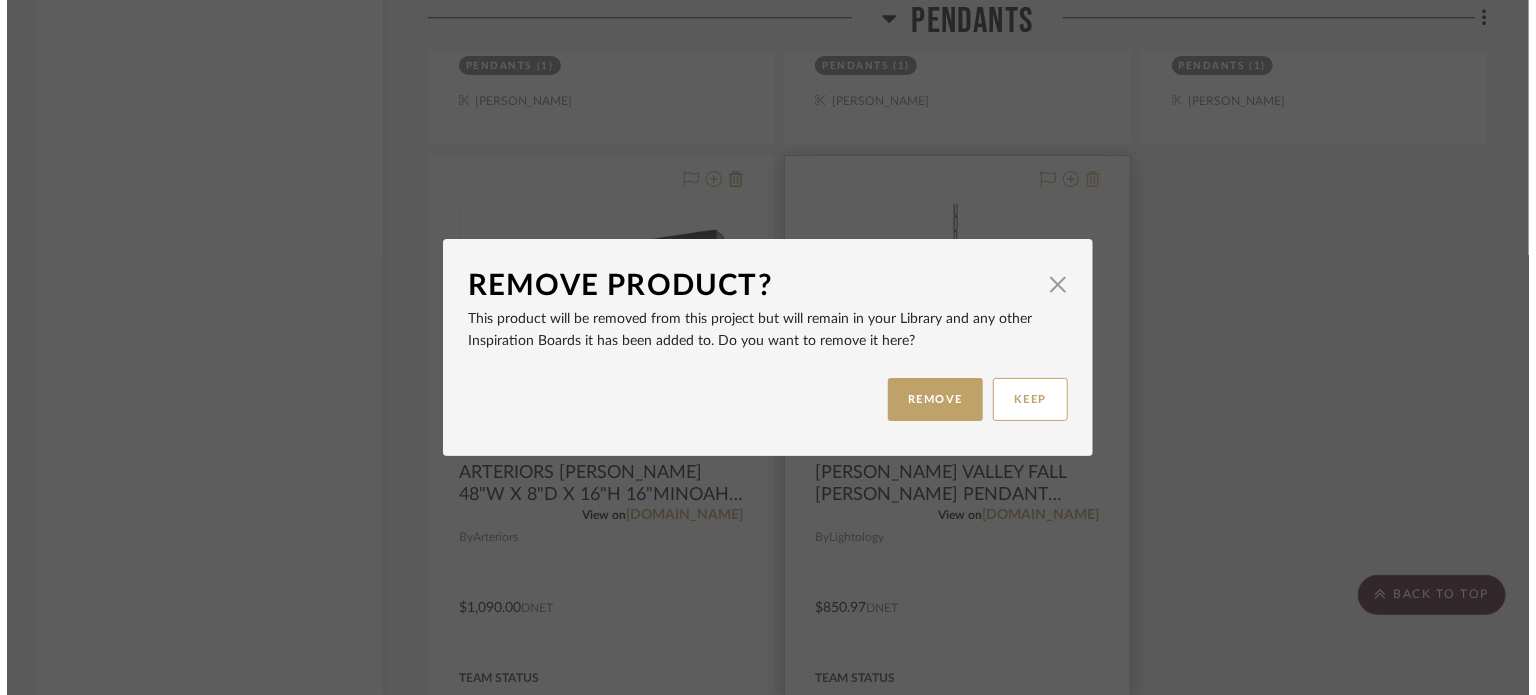scroll, scrollTop: 0, scrollLeft: 0, axis: both 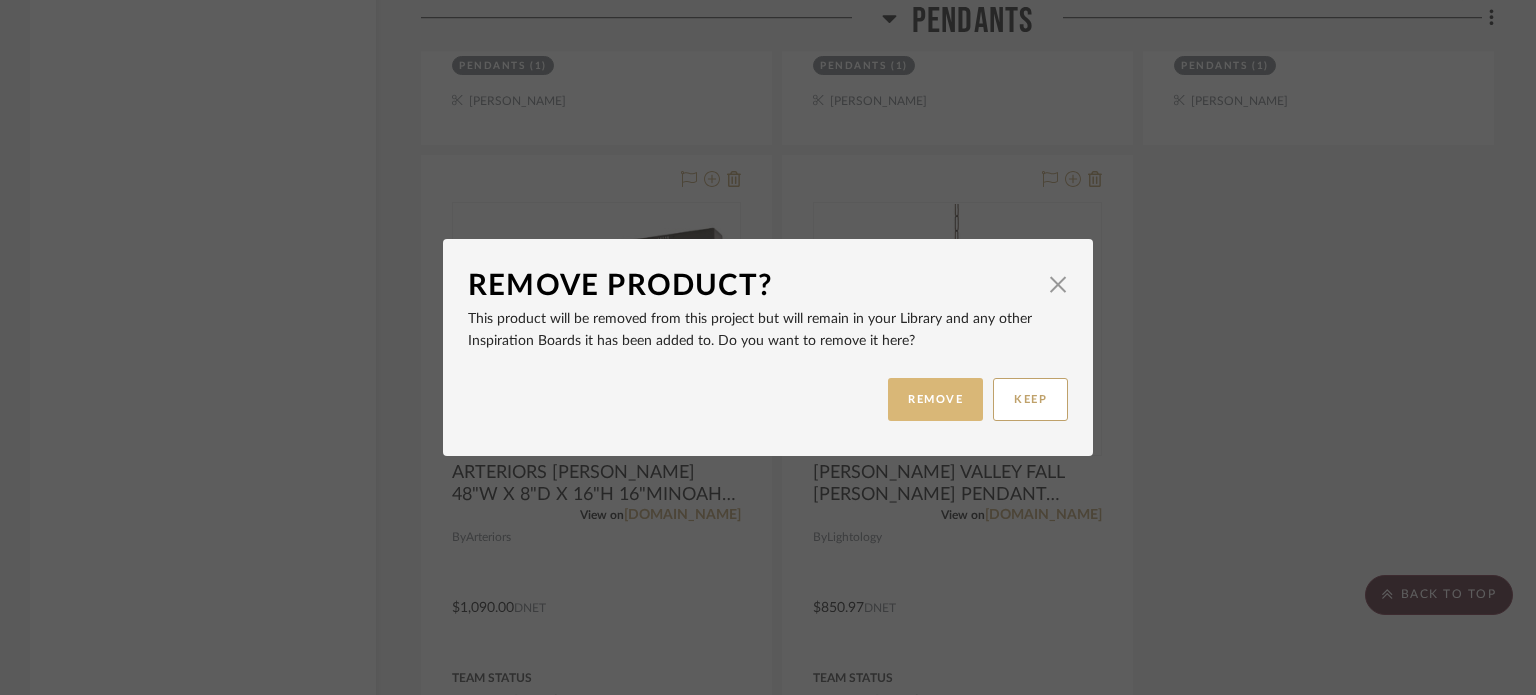 click on "REMOVE" at bounding box center [935, 399] 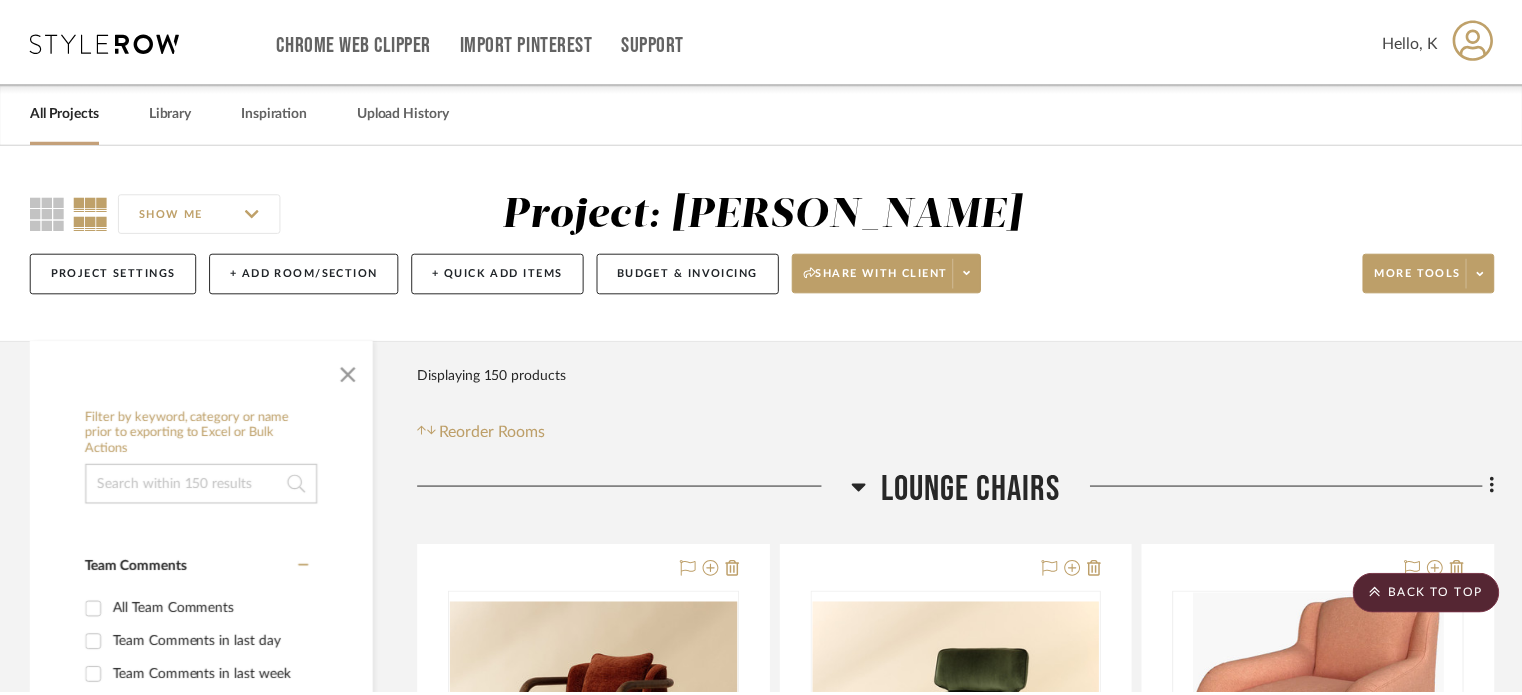 scroll, scrollTop: 19918, scrollLeft: 0, axis: vertical 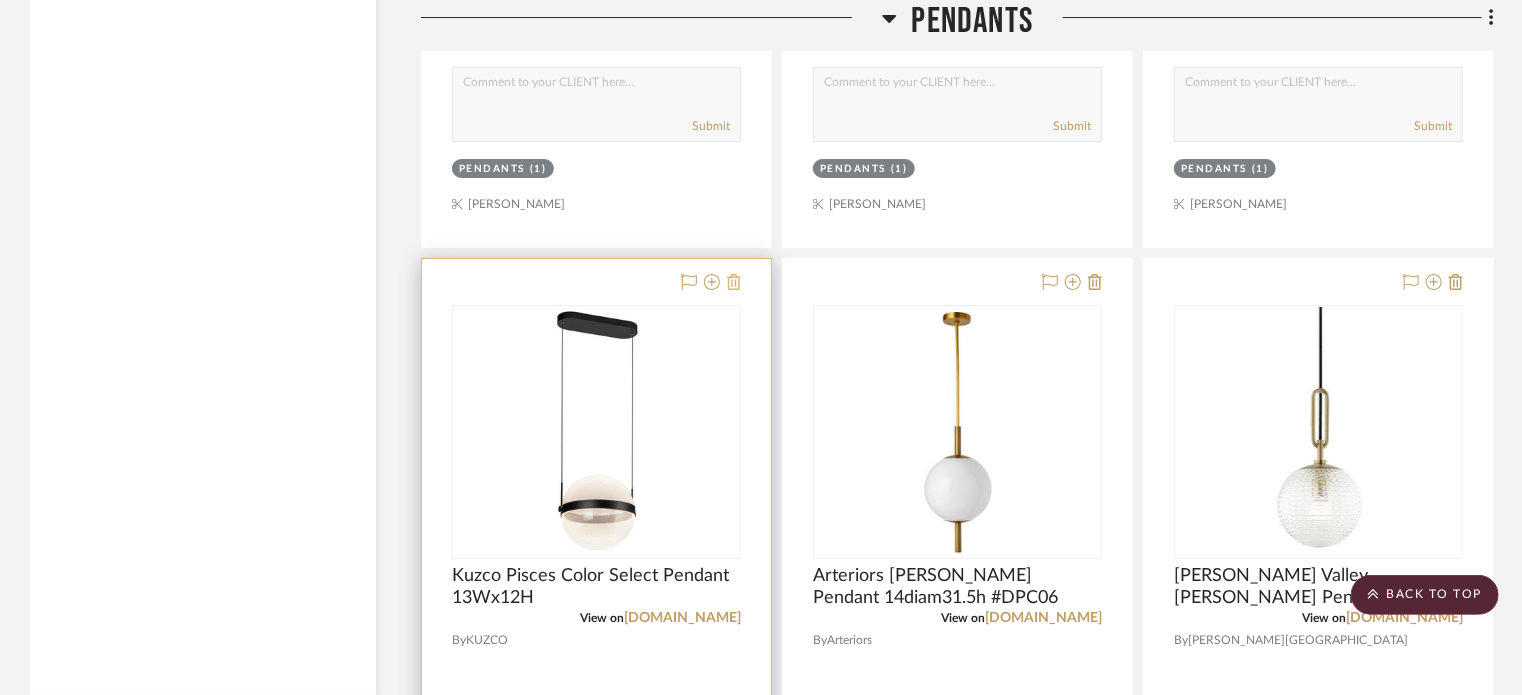 click 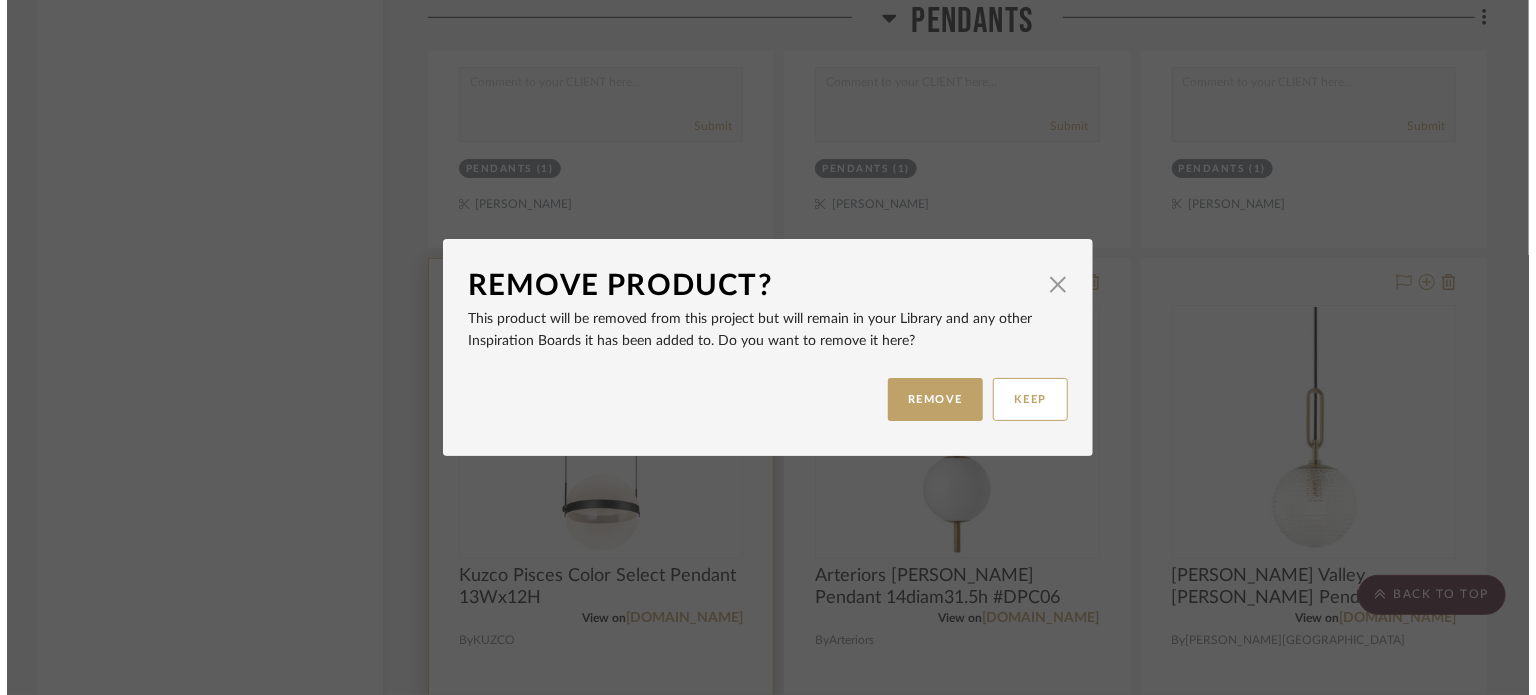scroll, scrollTop: 0, scrollLeft: 0, axis: both 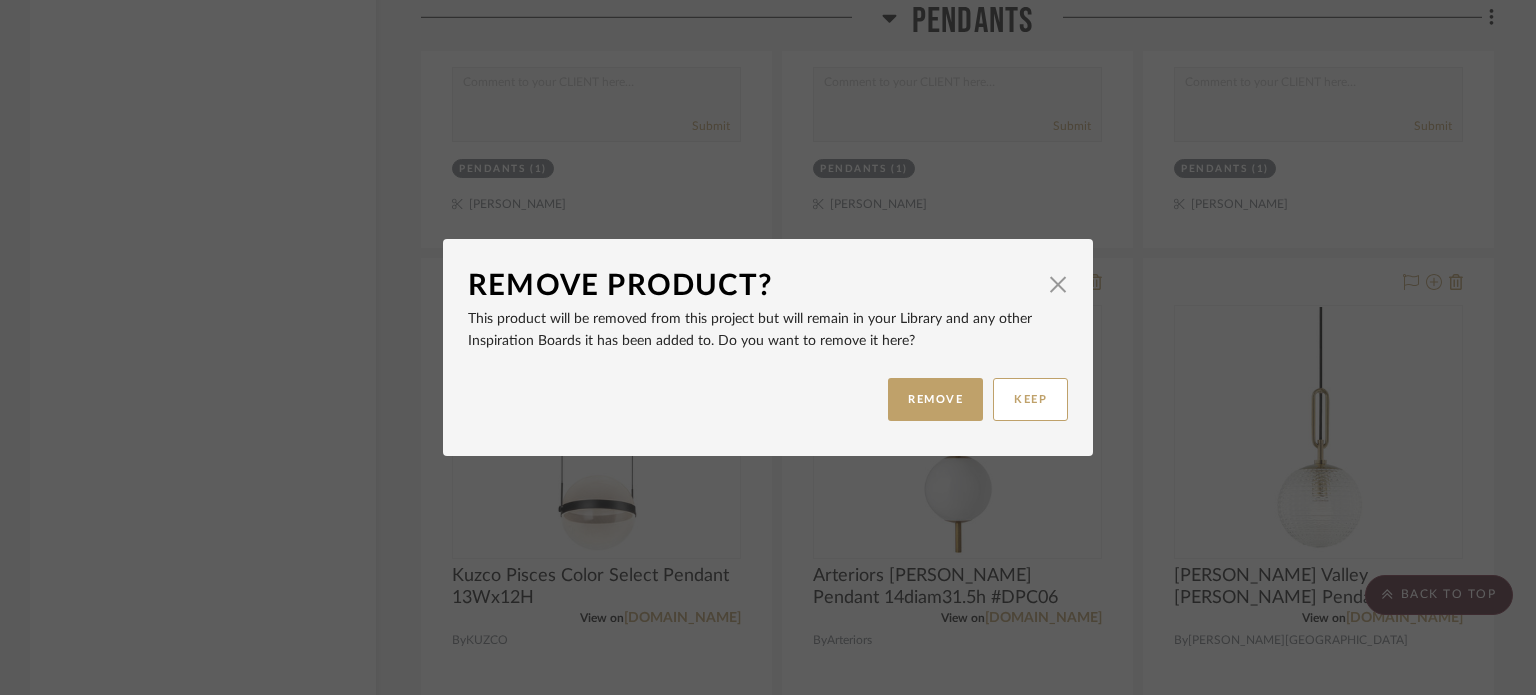 click on "This product will be removed from this project but will remain in your Library and any other Inspiration Boards it has been added to. Do you want to remove it here?" at bounding box center (768, 330) 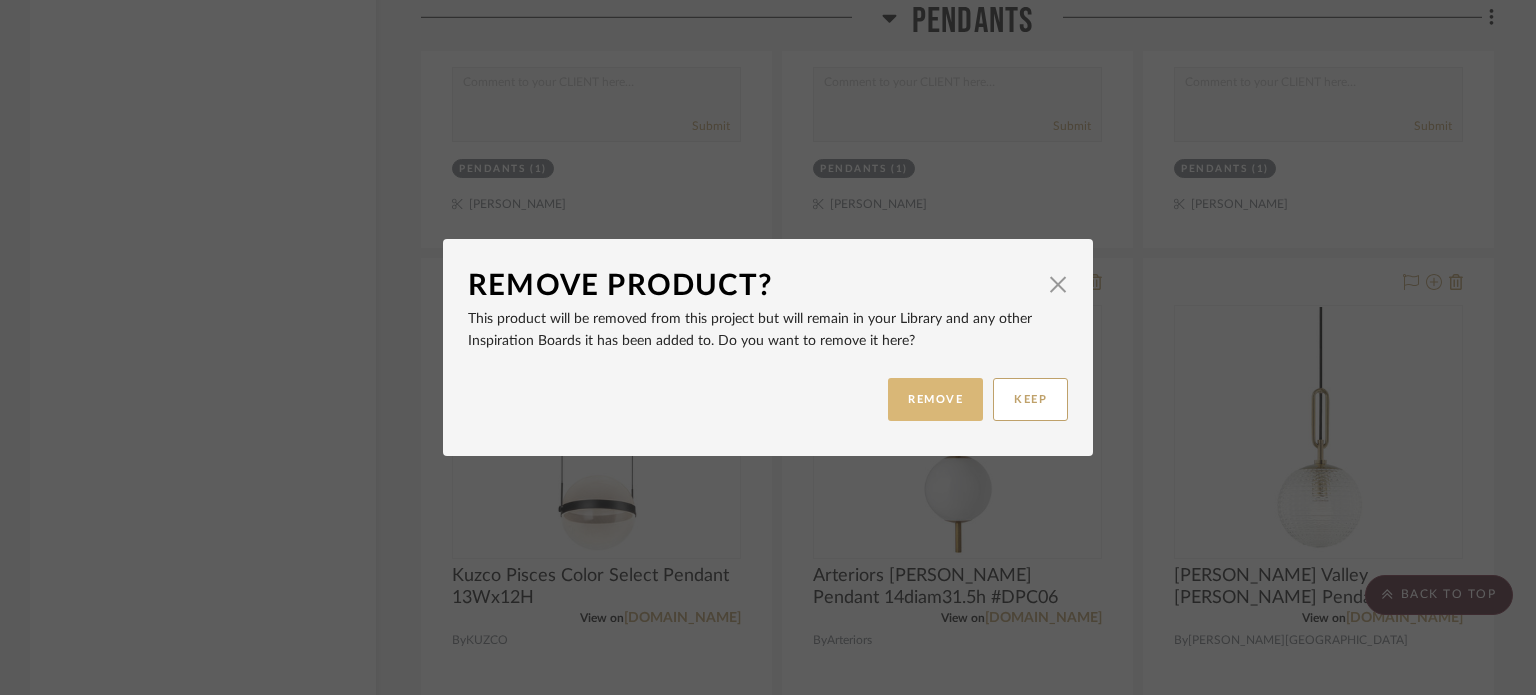 drag, startPoint x: 890, startPoint y: 401, endPoint x: 943, endPoint y: 415, distance: 54.81788 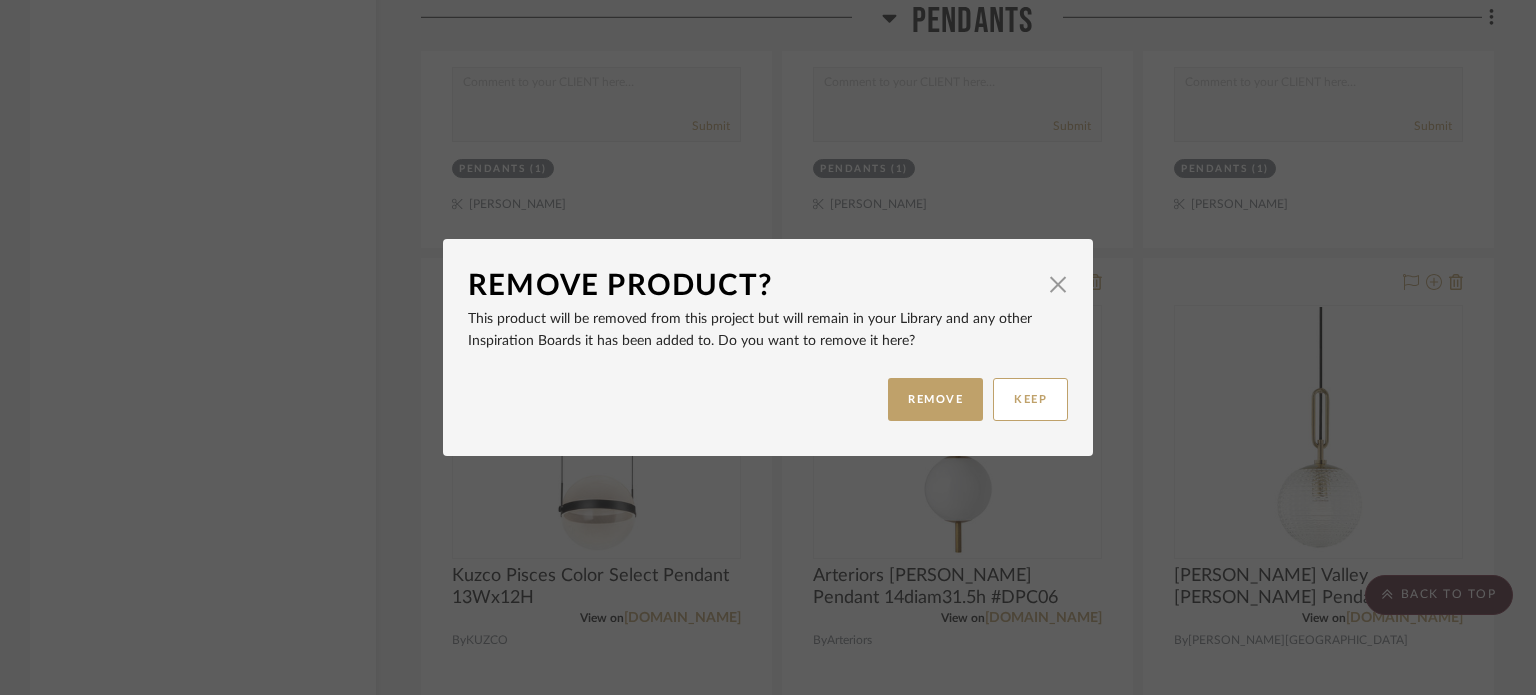drag, startPoint x: 943, startPoint y: 415, endPoint x: 812, endPoint y: 395, distance: 132.51793 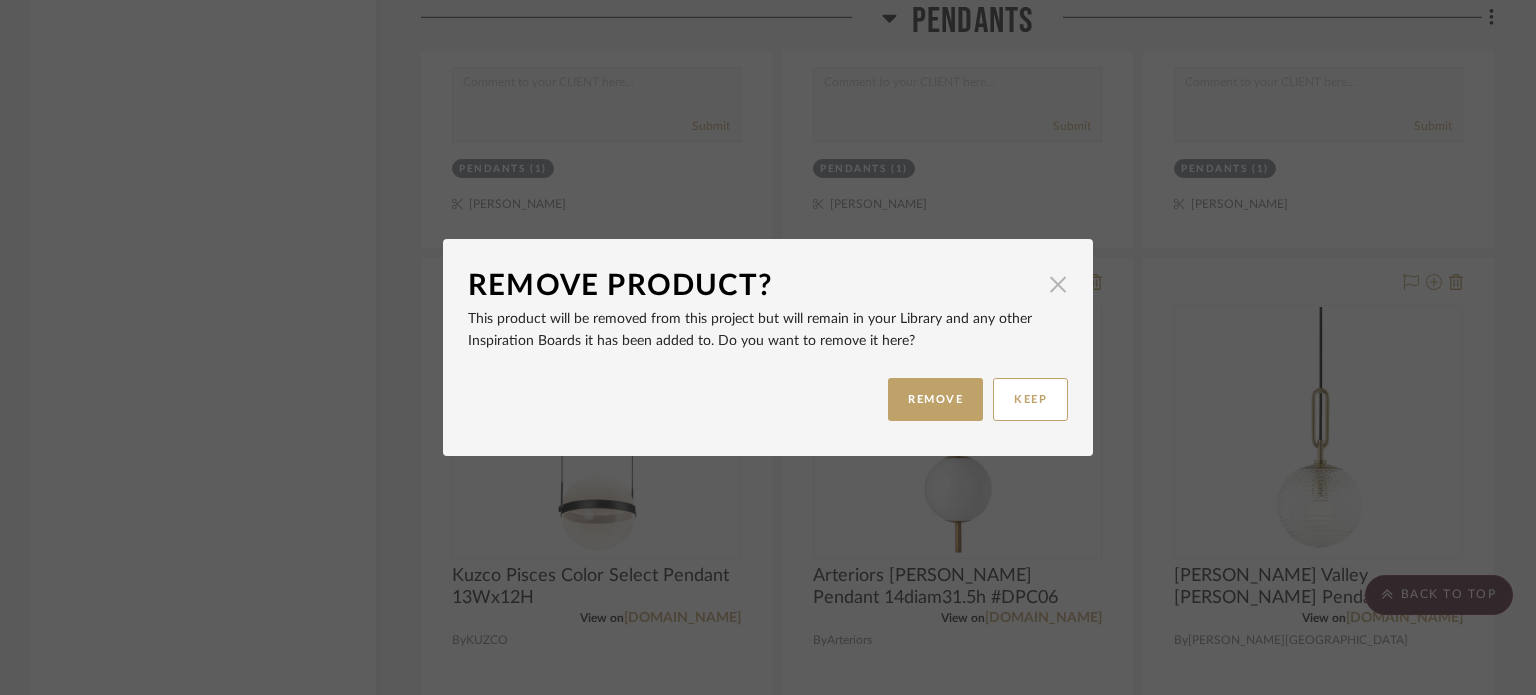 click at bounding box center [1058, 284] 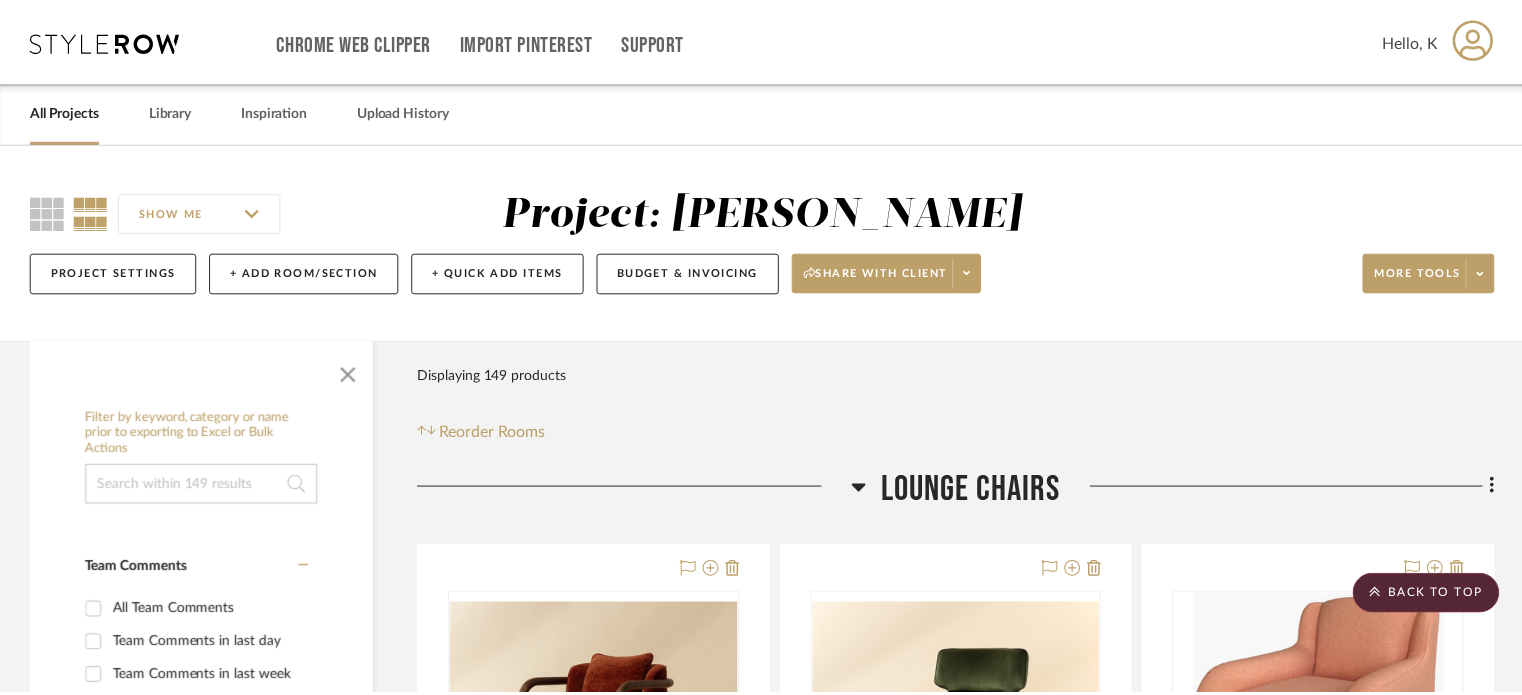 scroll, scrollTop: 18928, scrollLeft: 0, axis: vertical 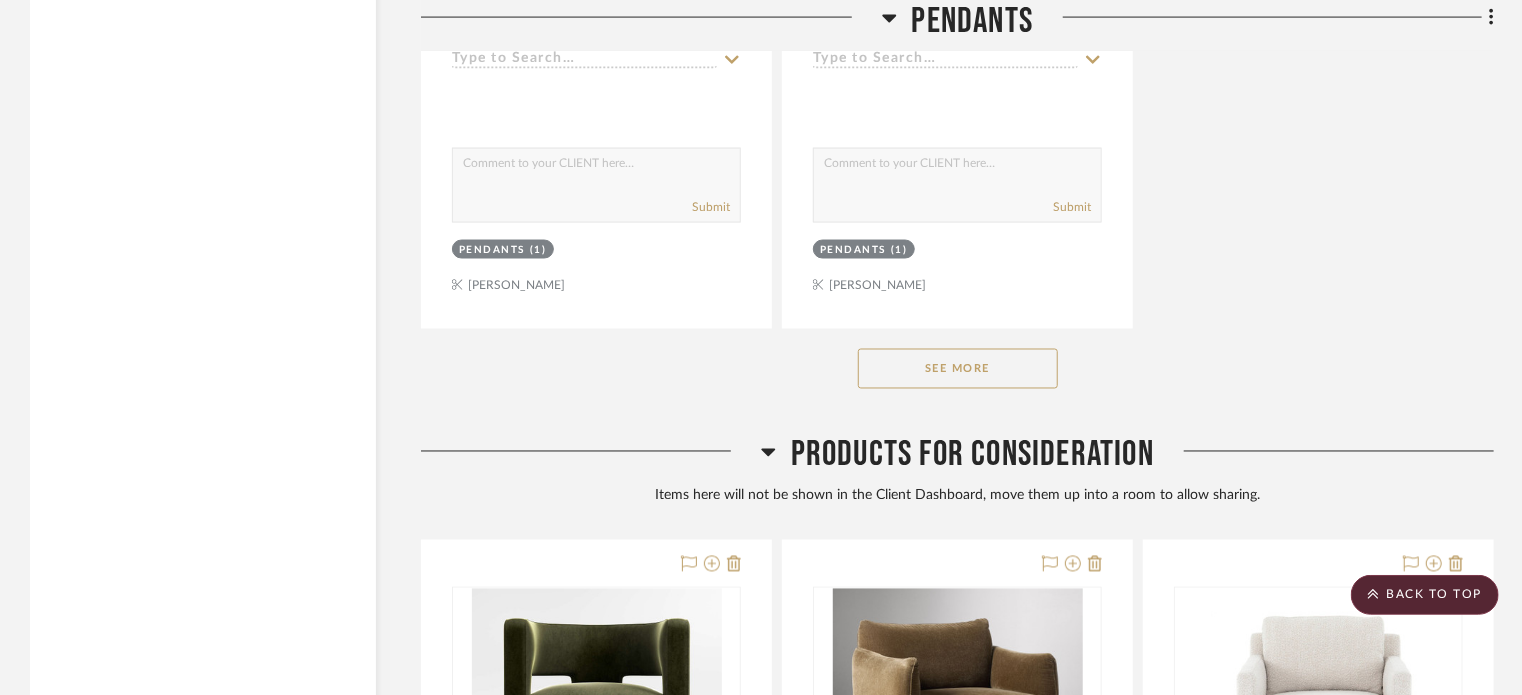 click on "See More" 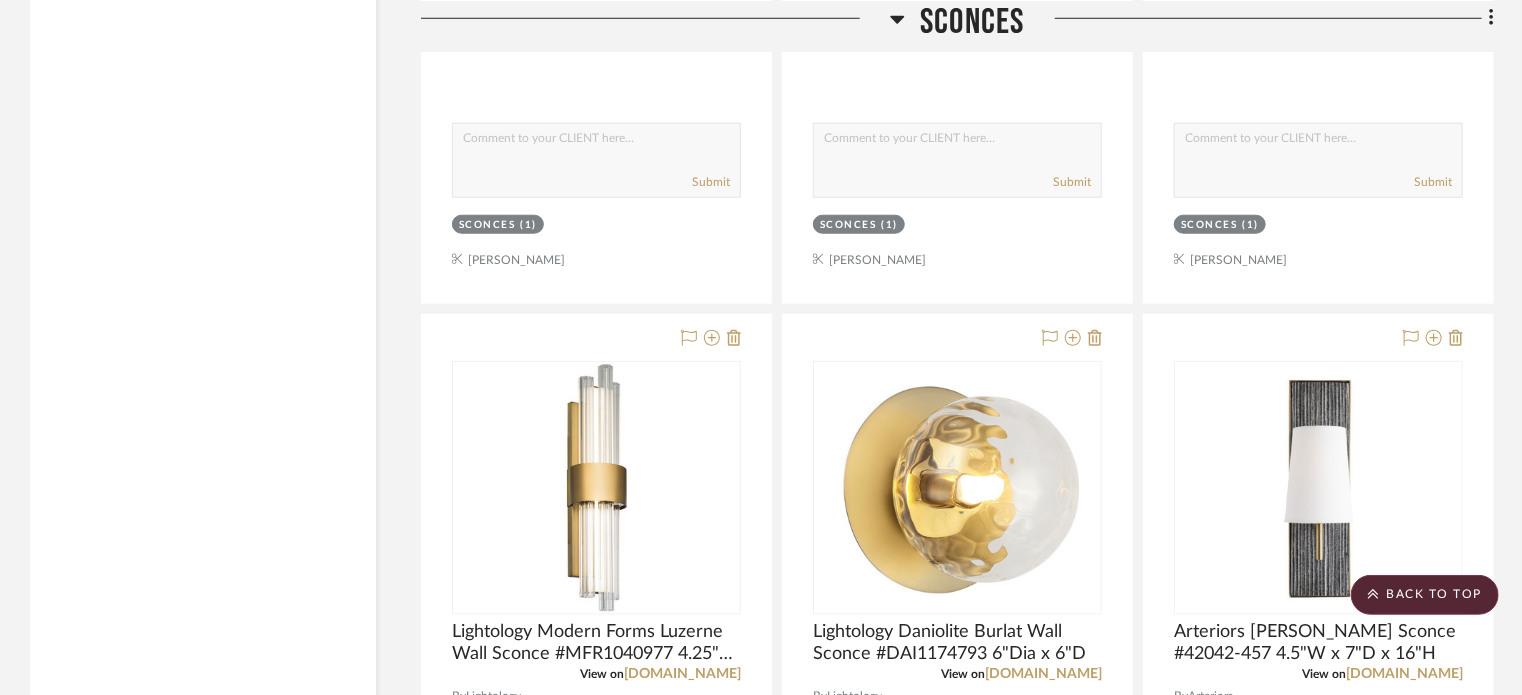 scroll, scrollTop: 12279, scrollLeft: 0, axis: vertical 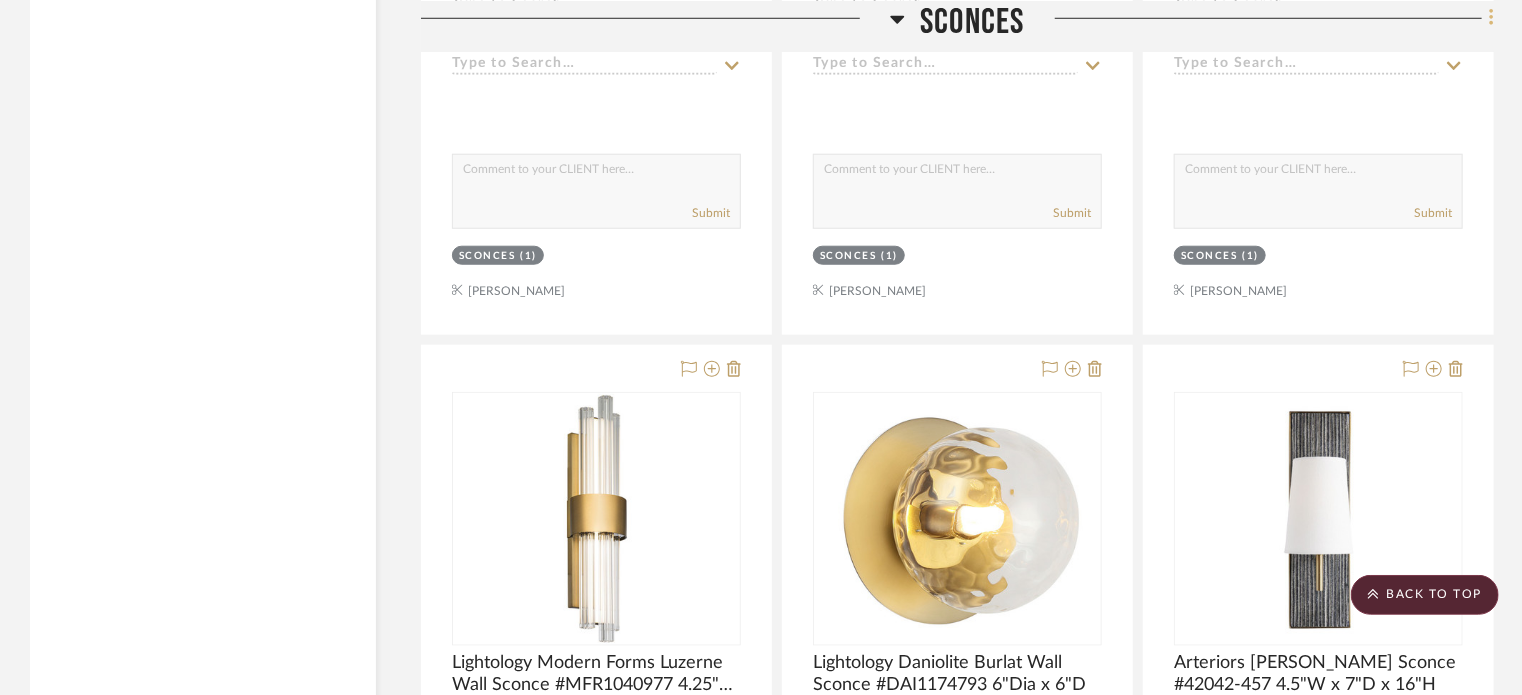 click 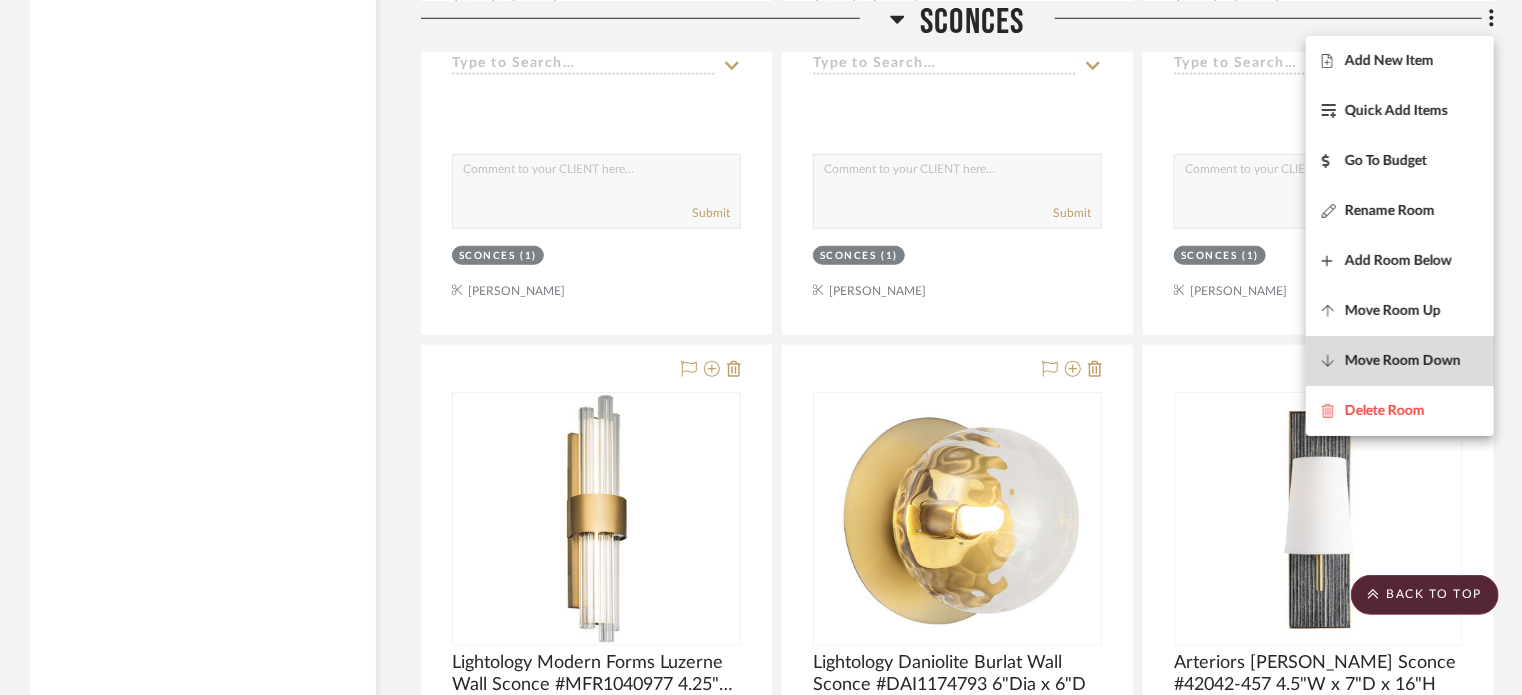click on "Move Room Down" at bounding box center (1403, 361) 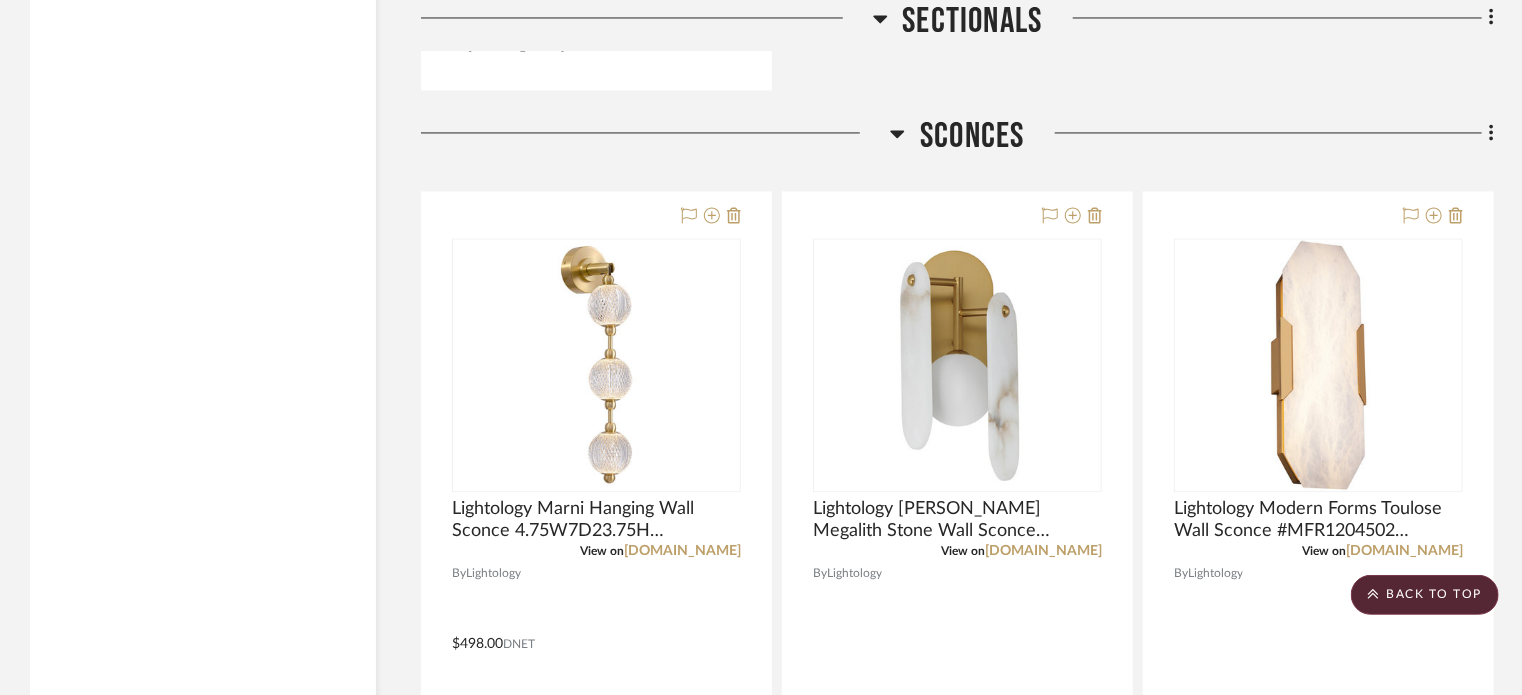 scroll, scrollTop: 13531, scrollLeft: 0, axis: vertical 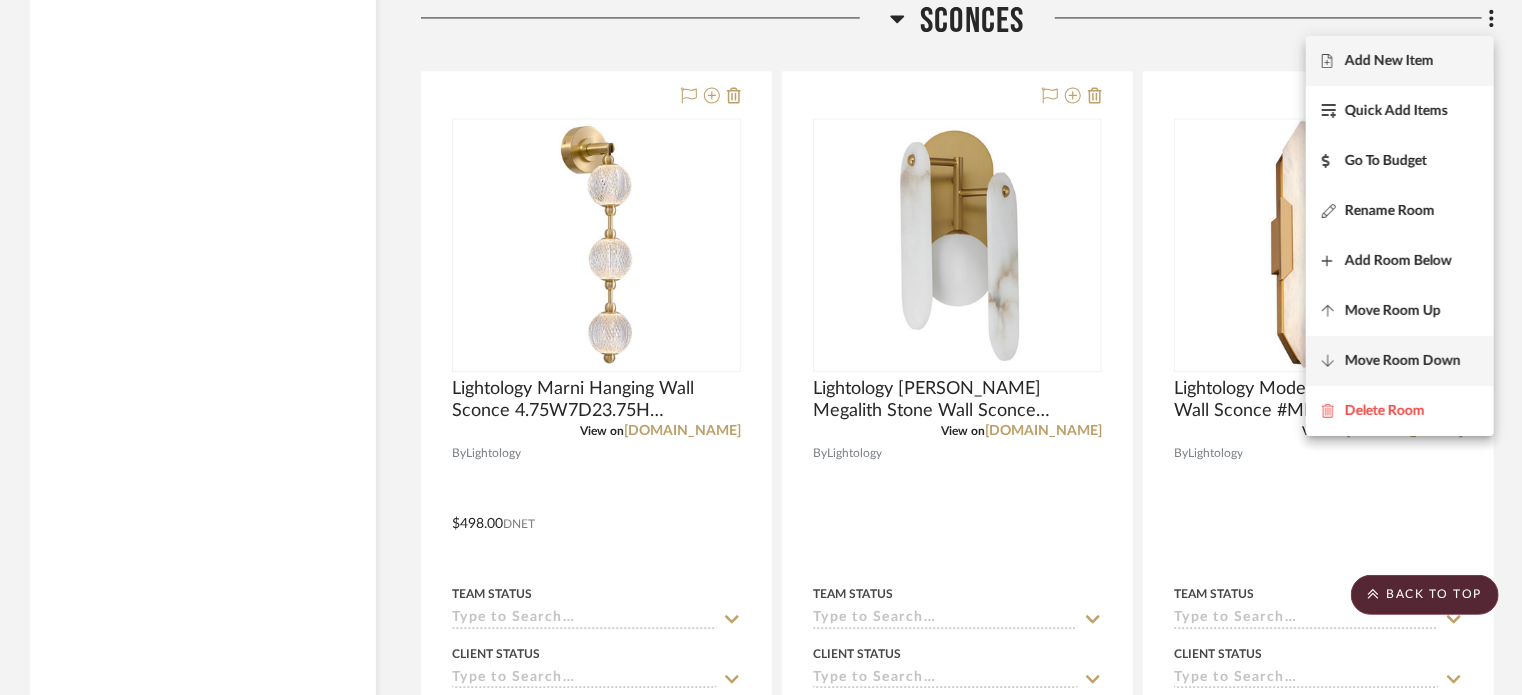 click on "Move Room Down" at bounding box center (1400, 361) 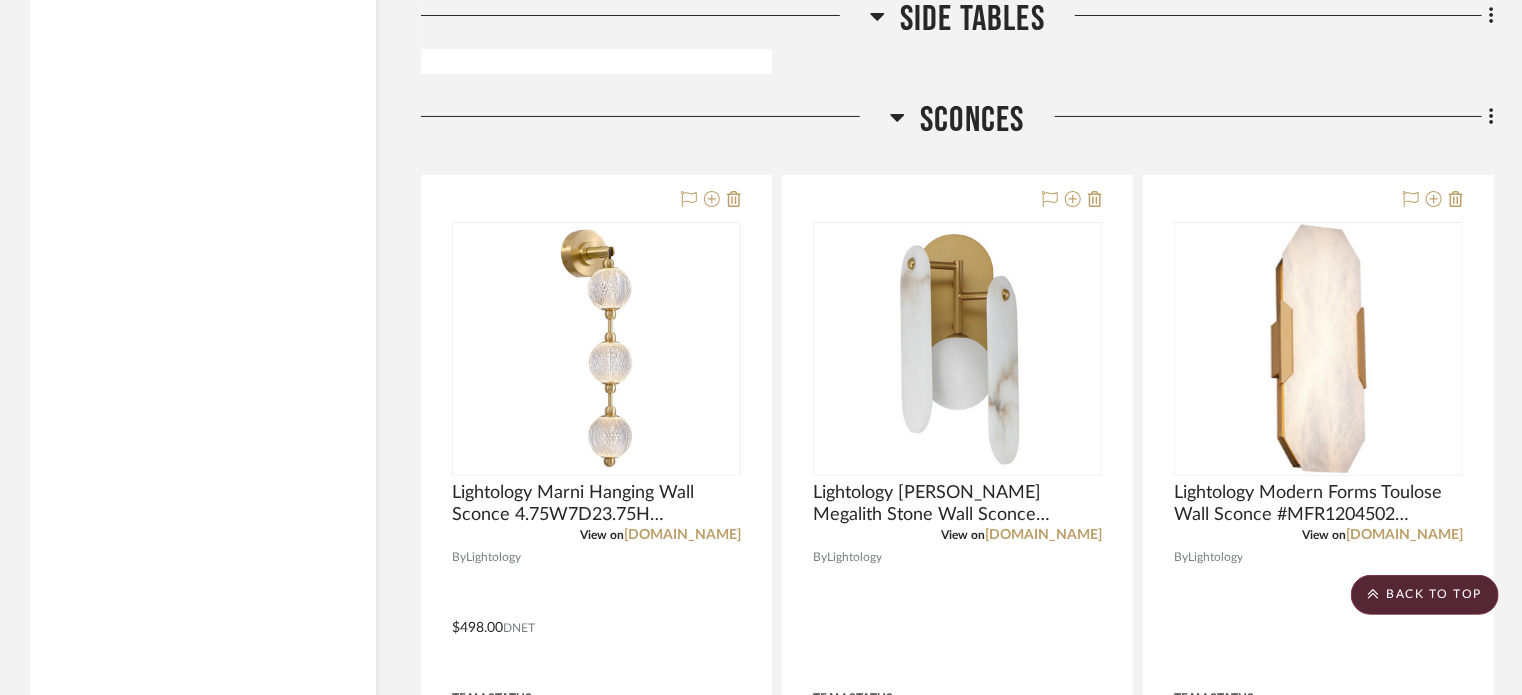 scroll, scrollTop: 15397, scrollLeft: 0, axis: vertical 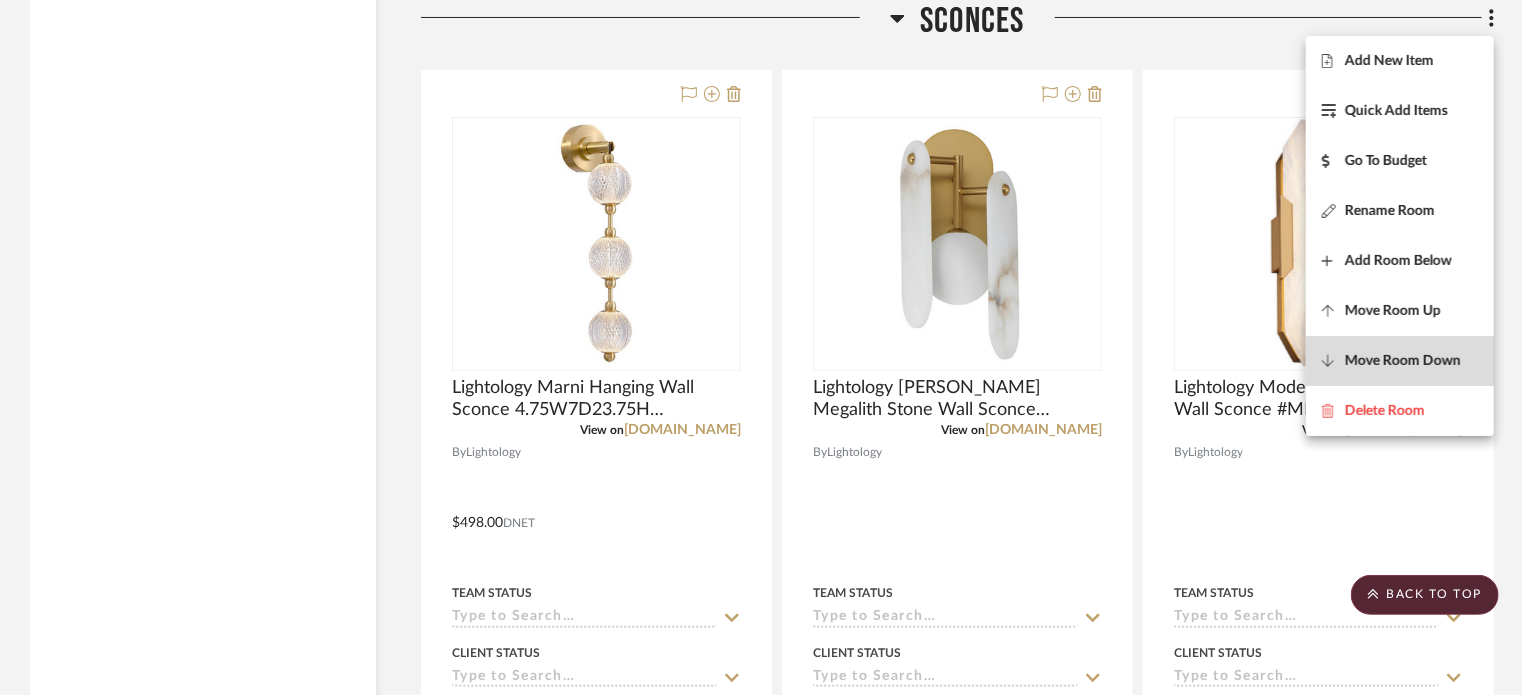 click on "Move Room Down" at bounding box center (1400, 361) 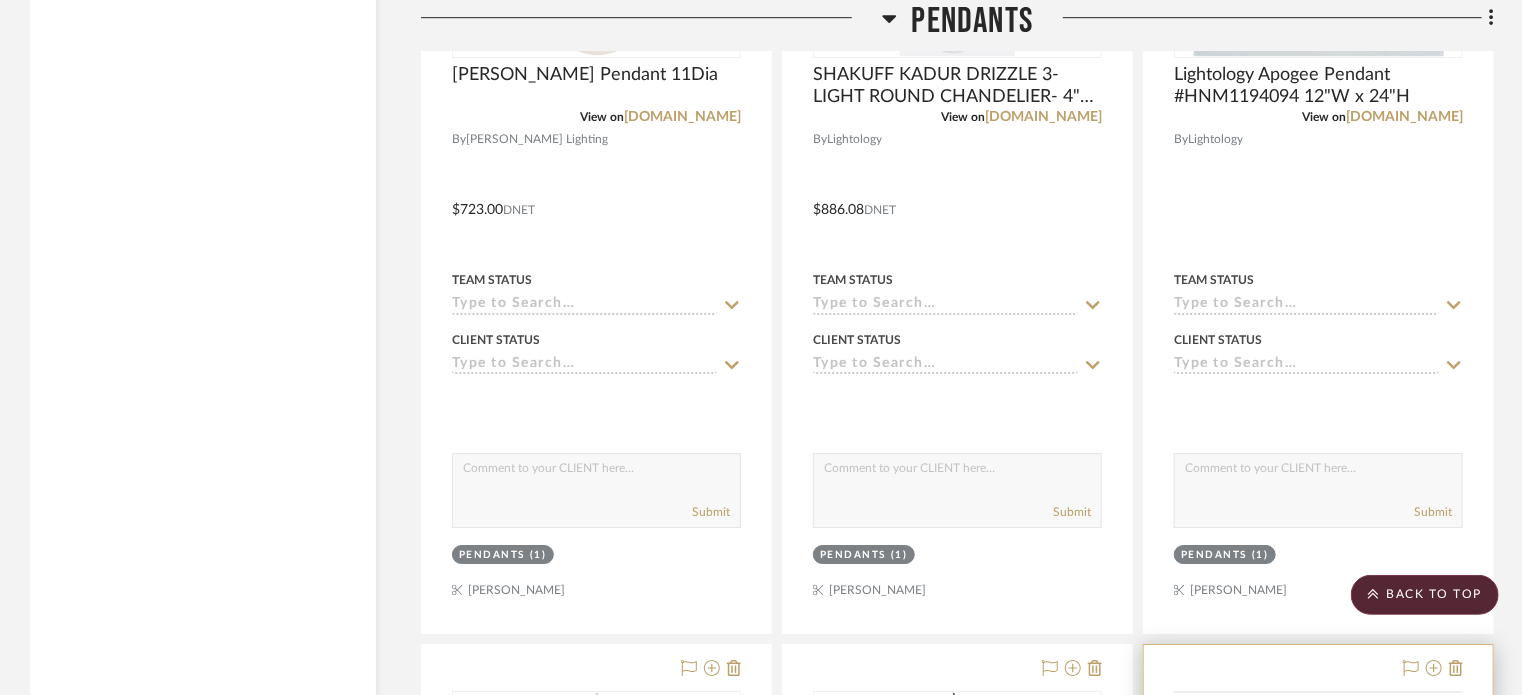 scroll, scrollTop: 20892, scrollLeft: 0, axis: vertical 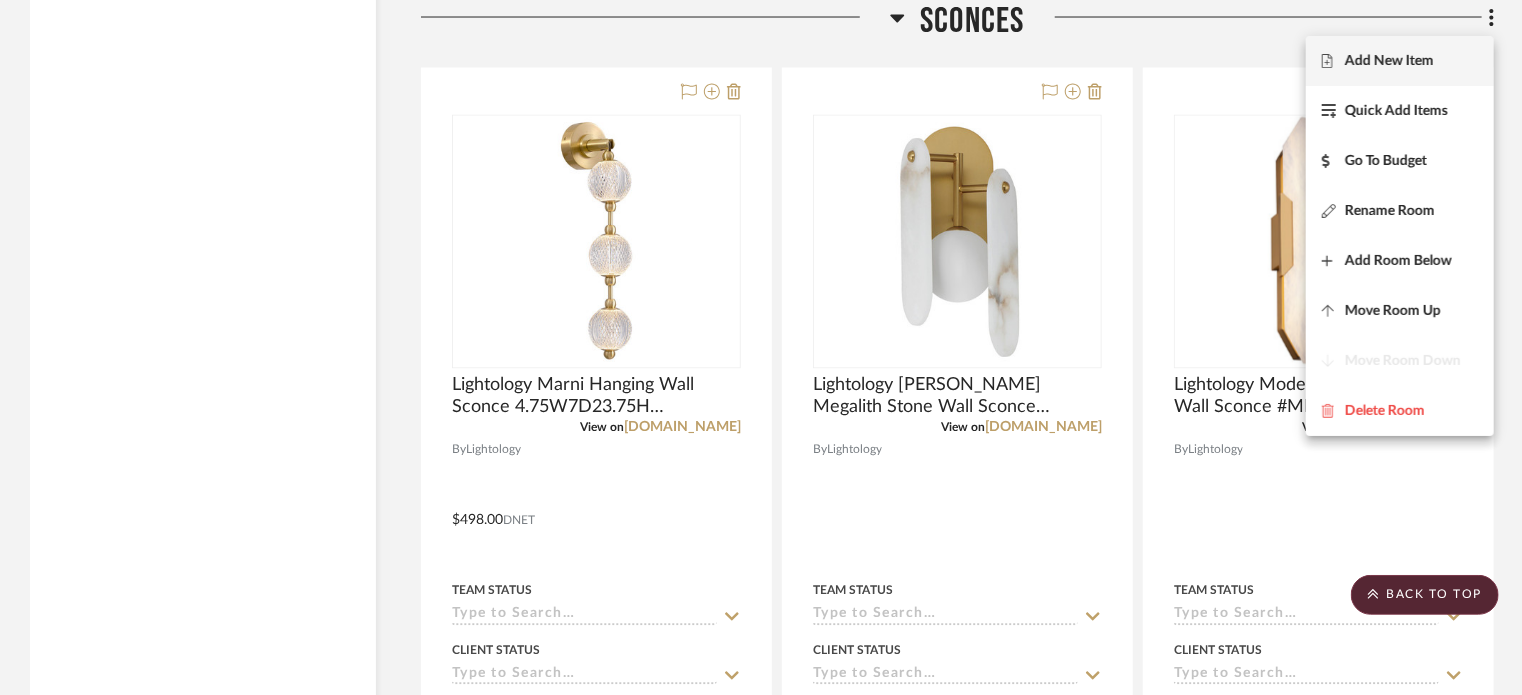 click at bounding box center (761, 347) 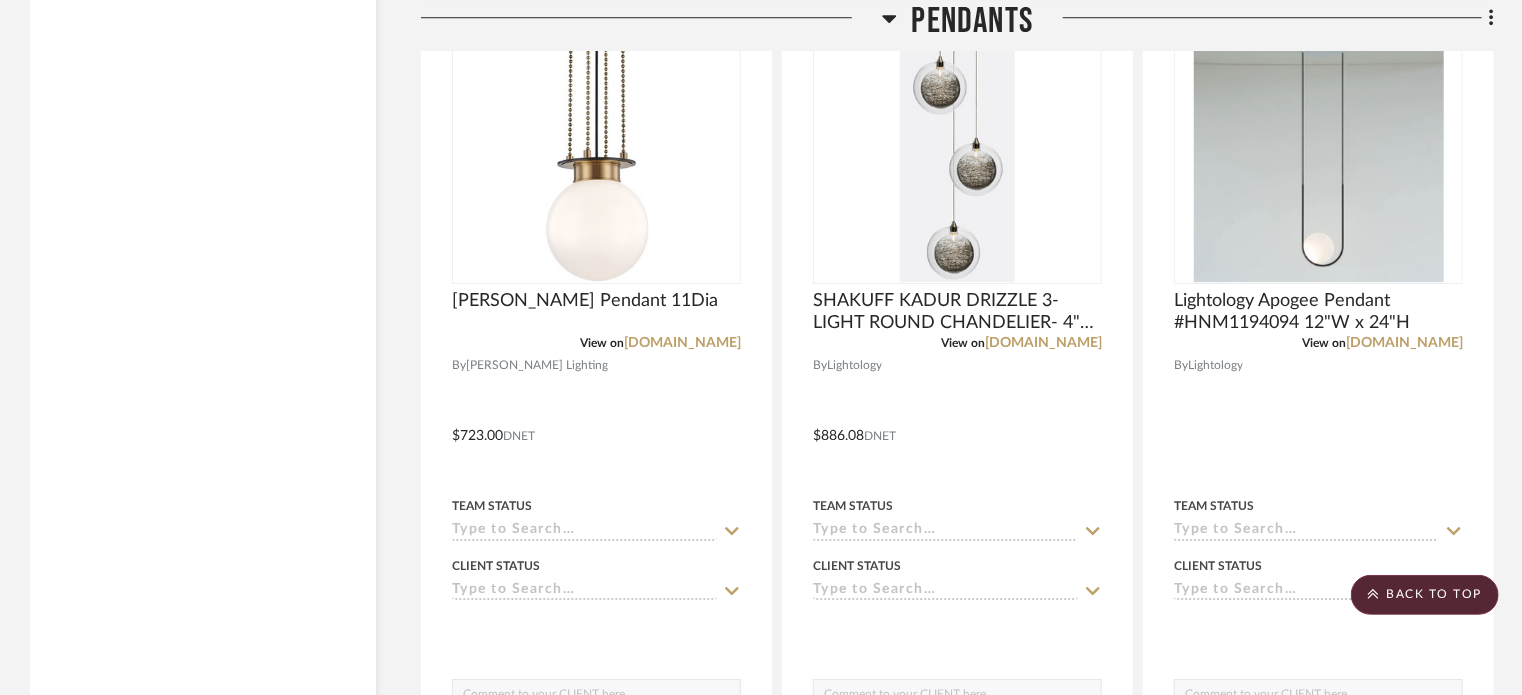 scroll, scrollTop: 17932, scrollLeft: 0, axis: vertical 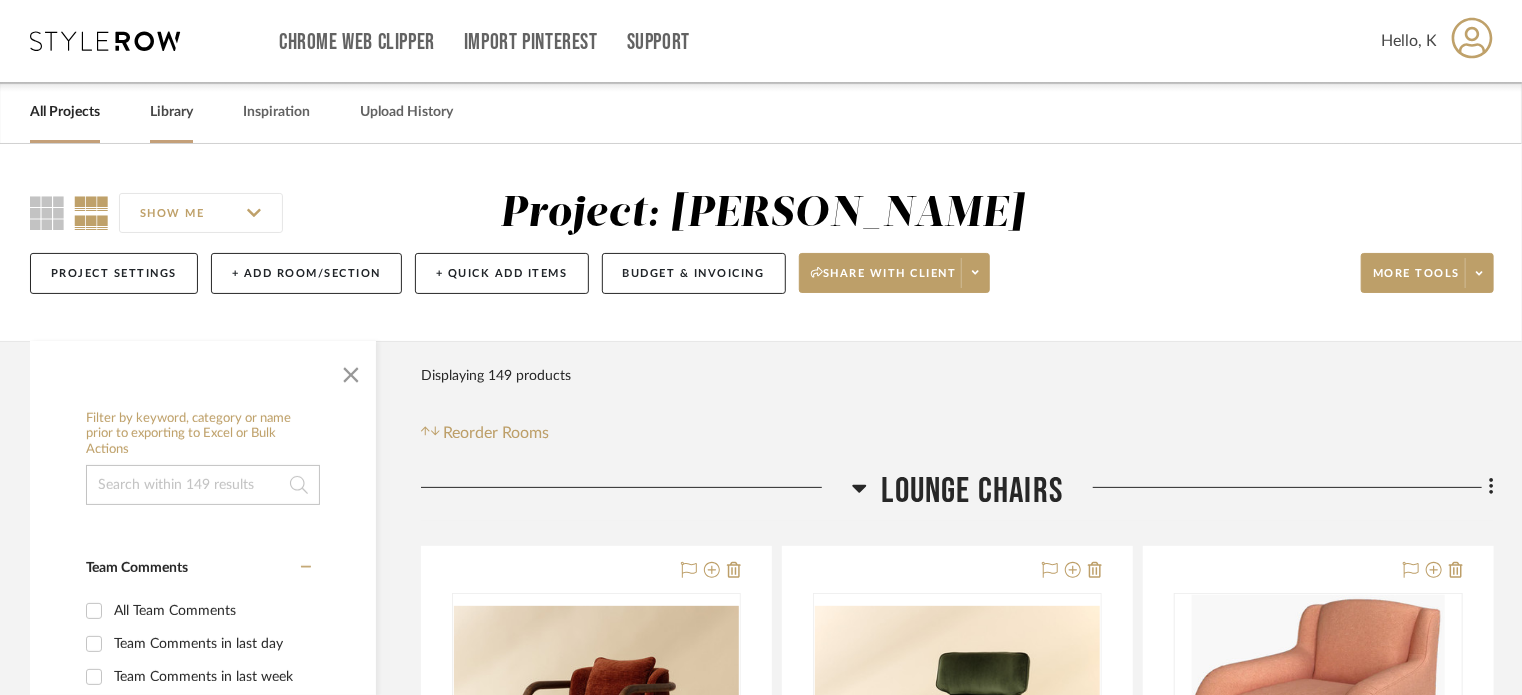 click on "Library" at bounding box center (171, 112) 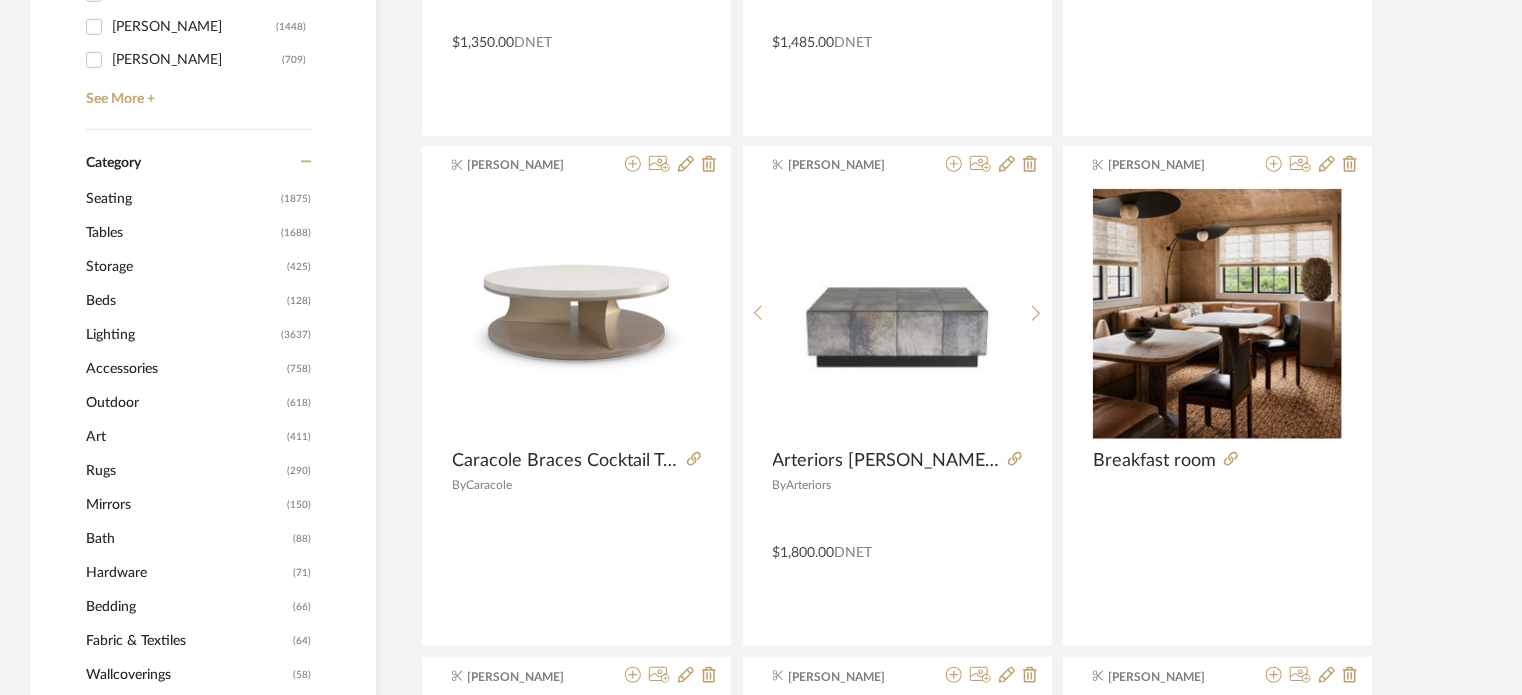 scroll, scrollTop: 786, scrollLeft: 0, axis: vertical 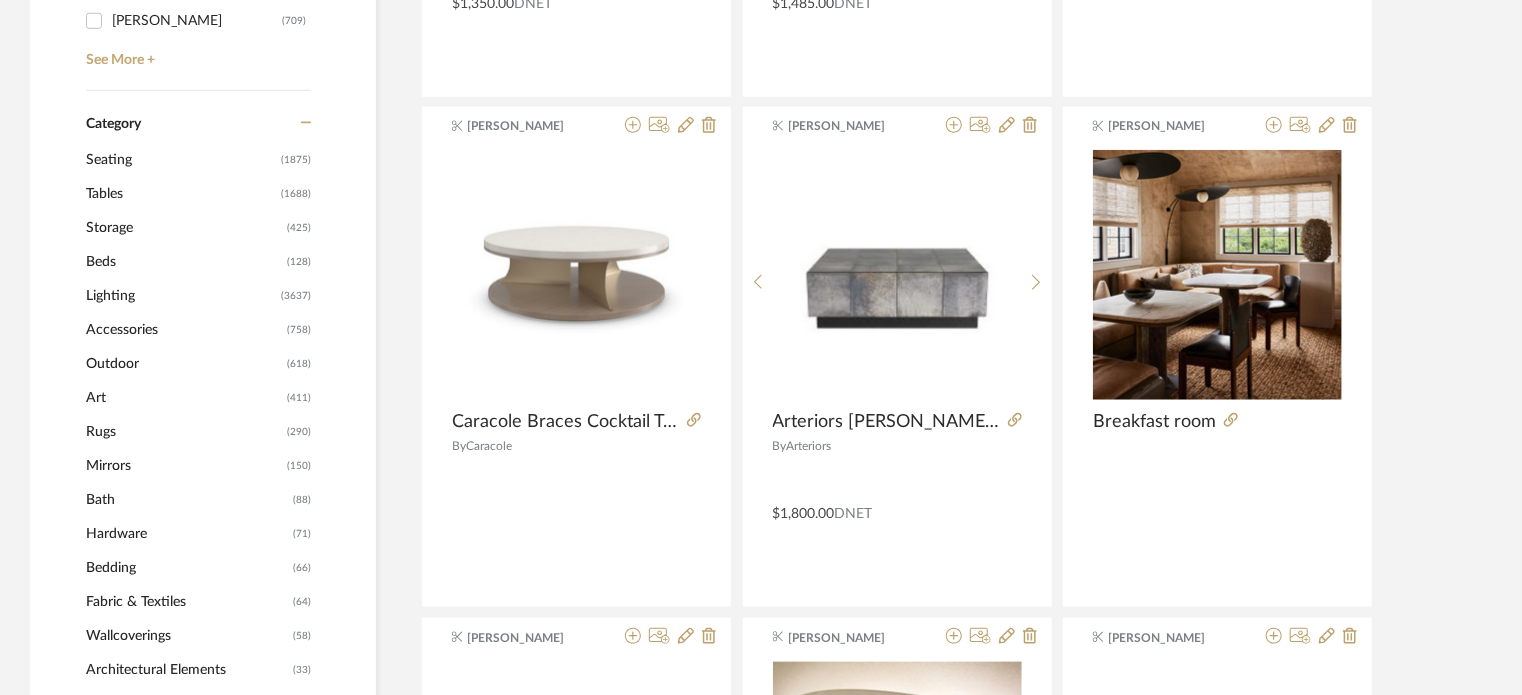 click on "(3637)" 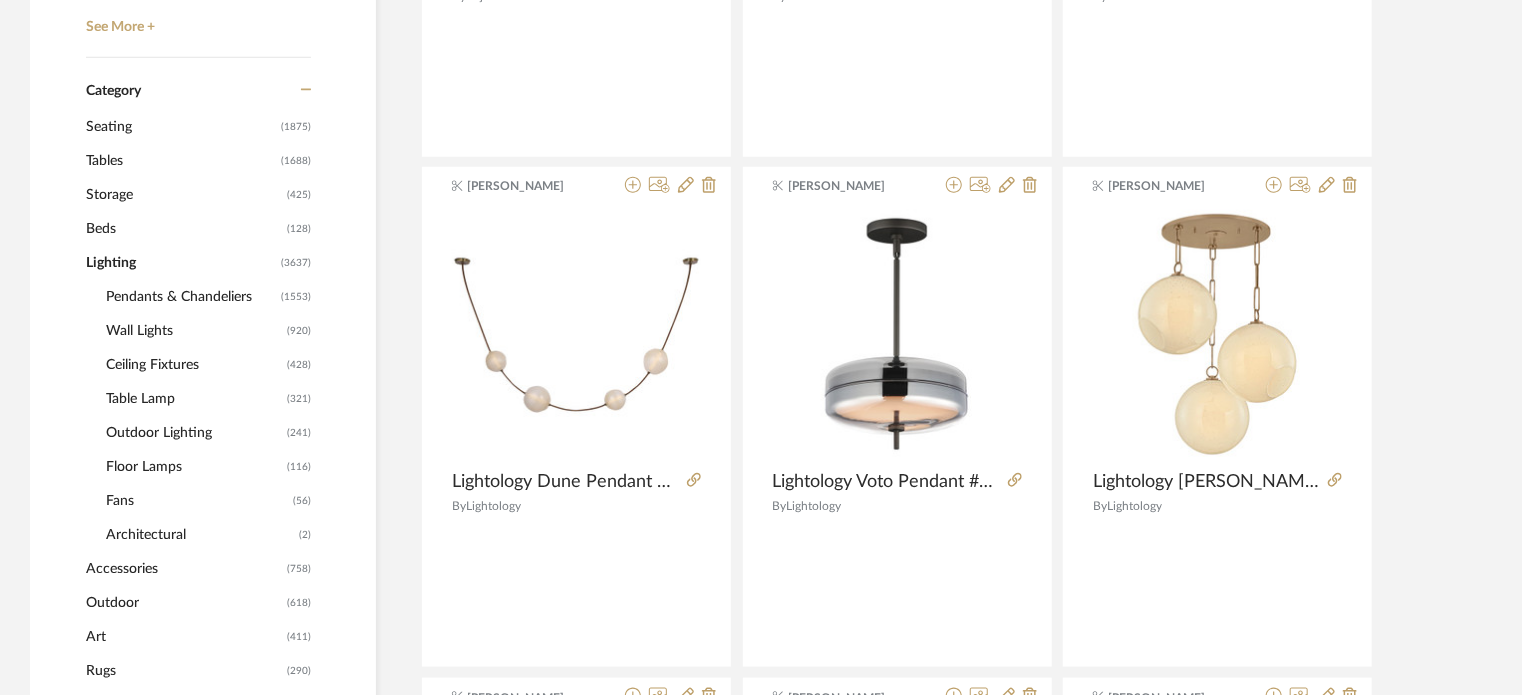 scroll, scrollTop: 783, scrollLeft: 0, axis: vertical 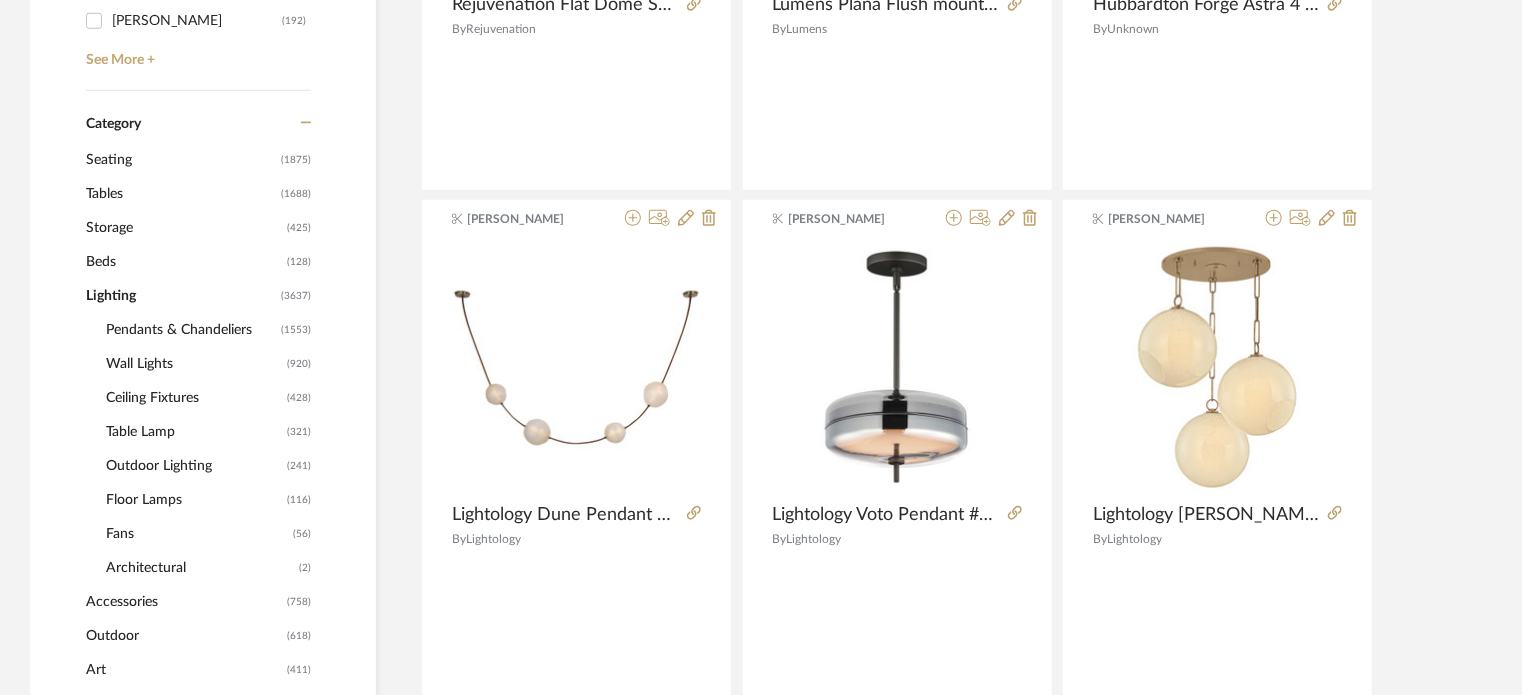 click on "Pendants & Chandeliers" 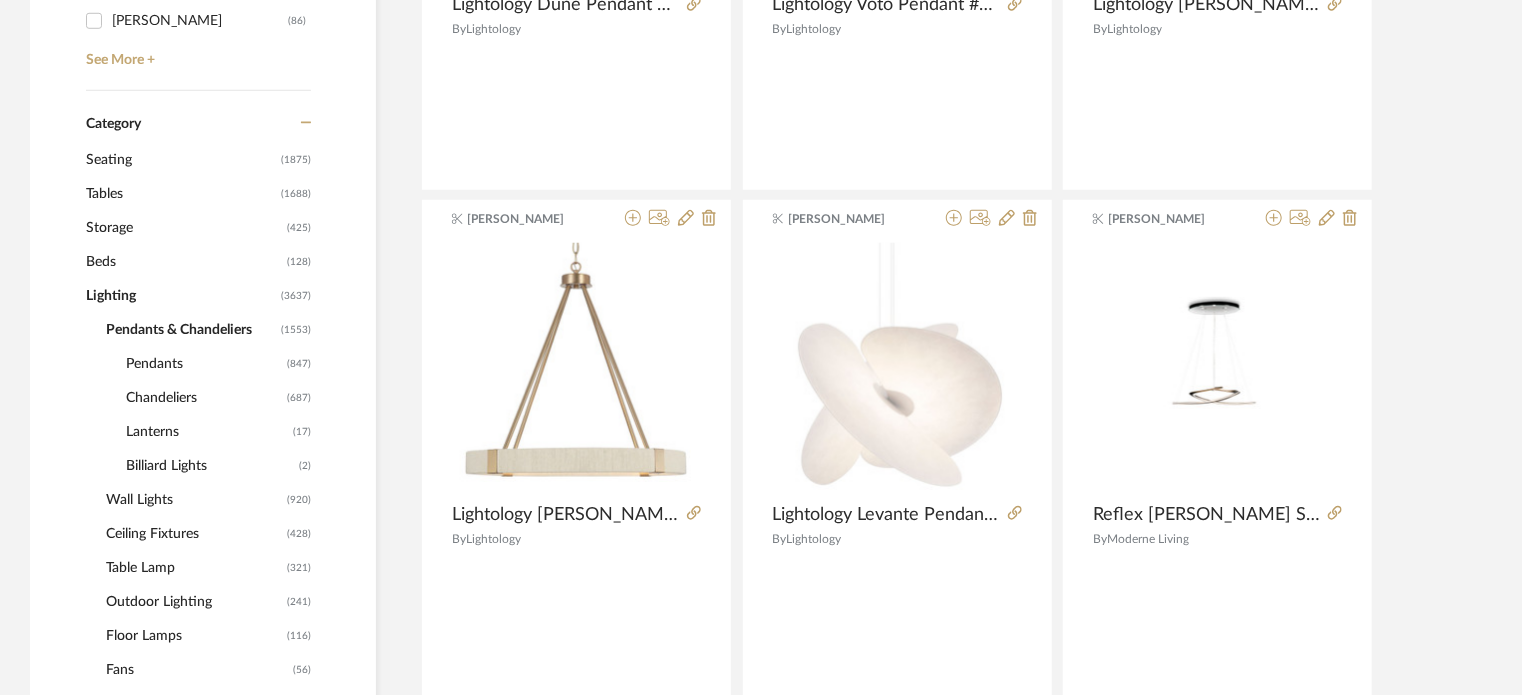 click on "Pendants" 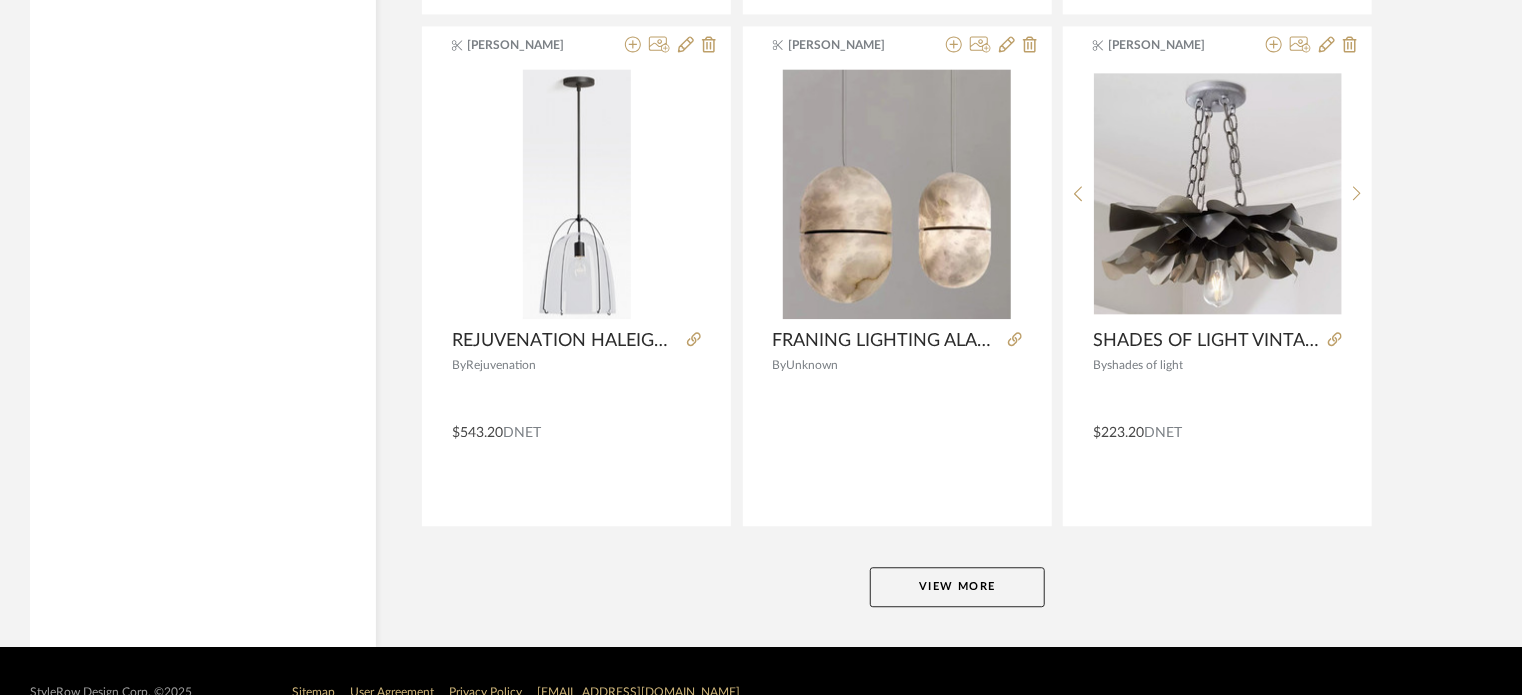 scroll, scrollTop: 6111, scrollLeft: 0, axis: vertical 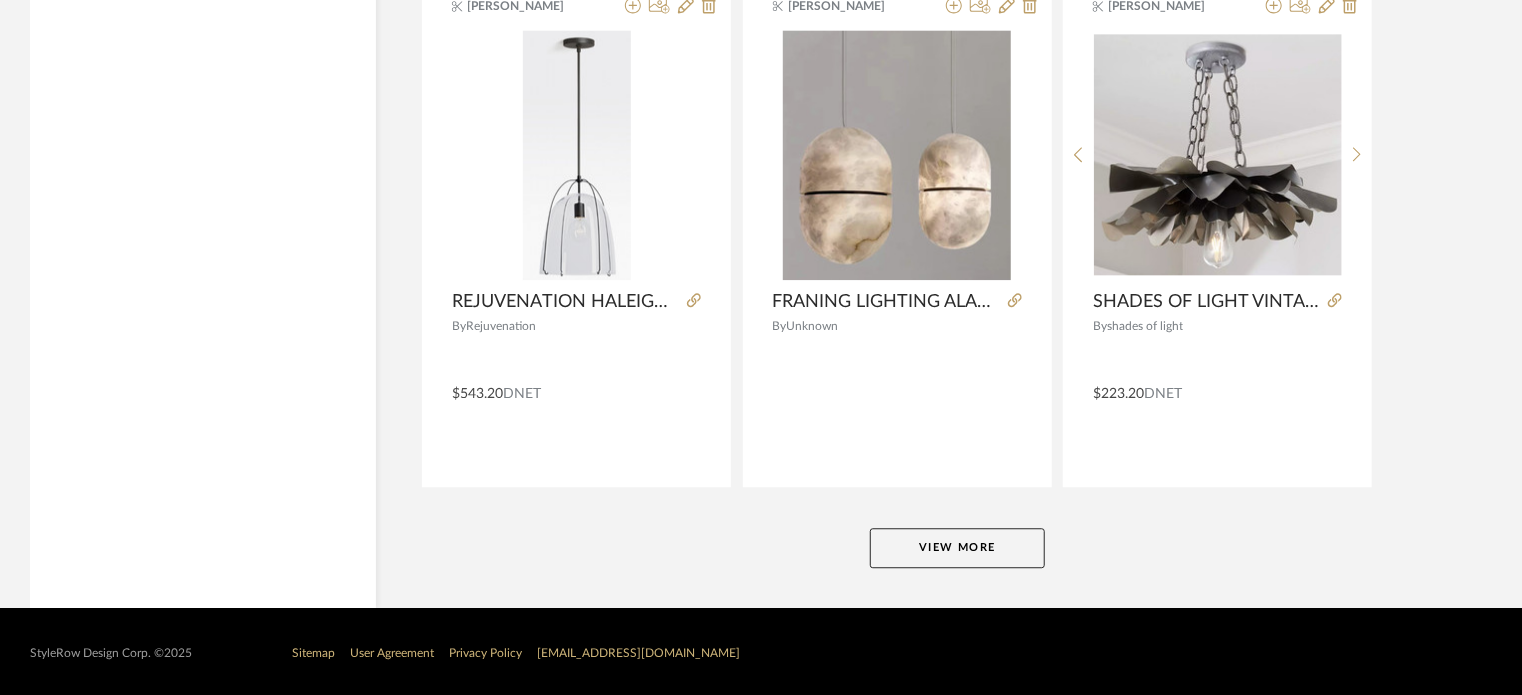 click on "View More" 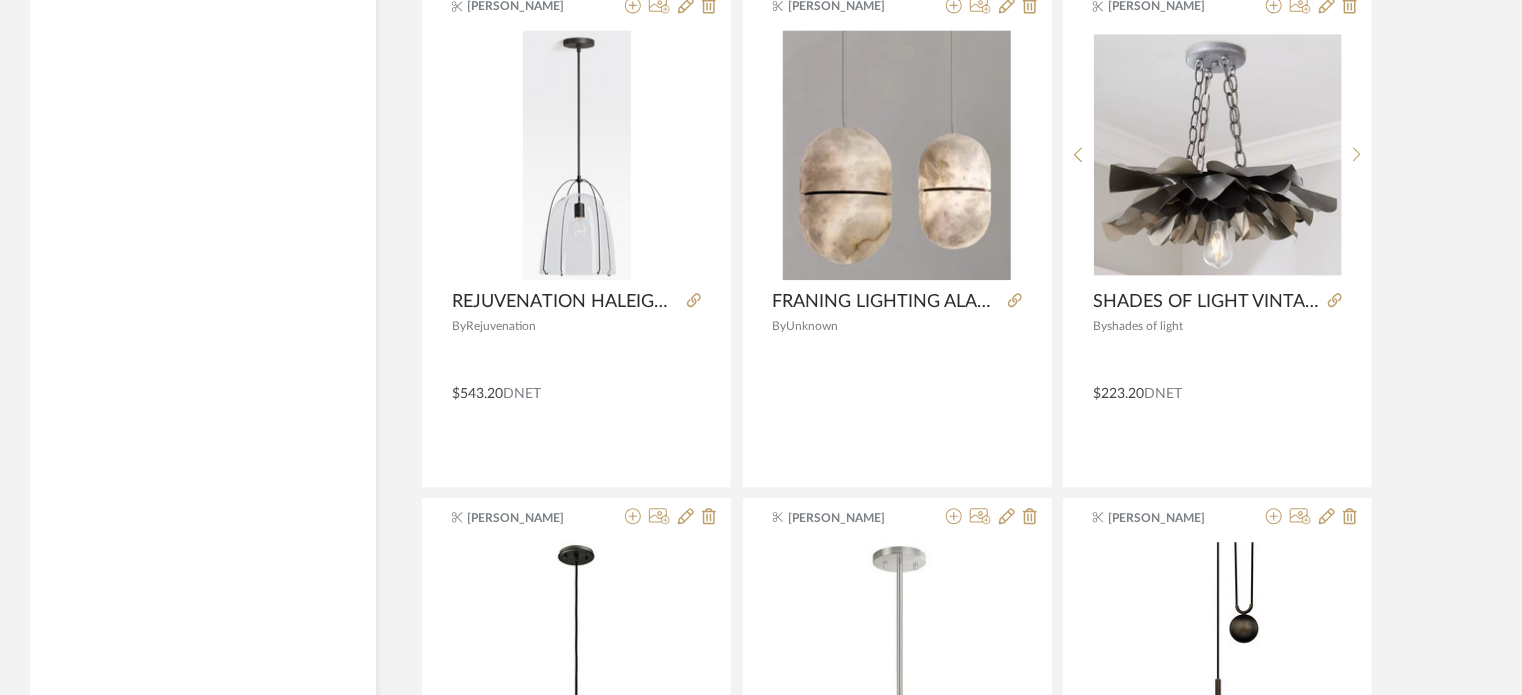 drag, startPoint x: 1521, startPoint y: 335, endPoint x: 1521, endPoint y: 350, distance: 15 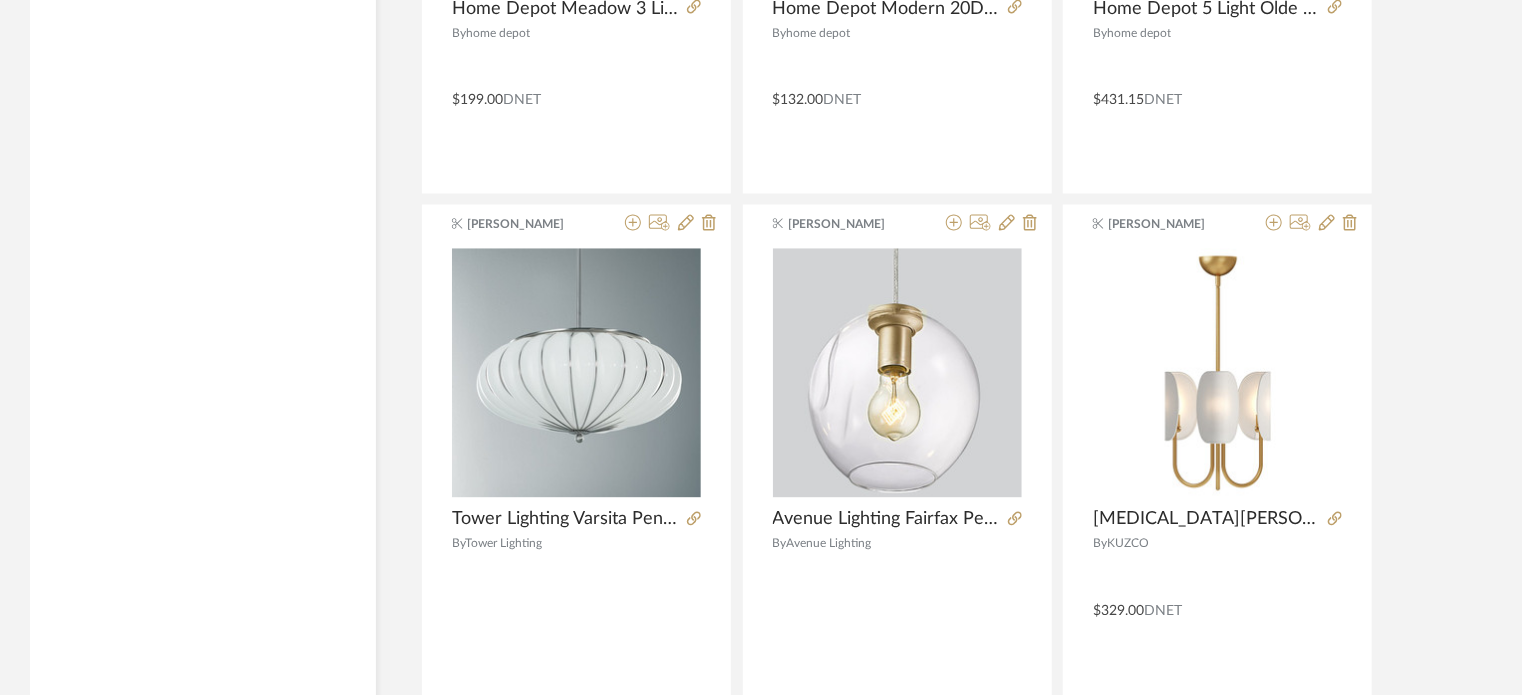 scroll, scrollTop: 9741, scrollLeft: 0, axis: vertical 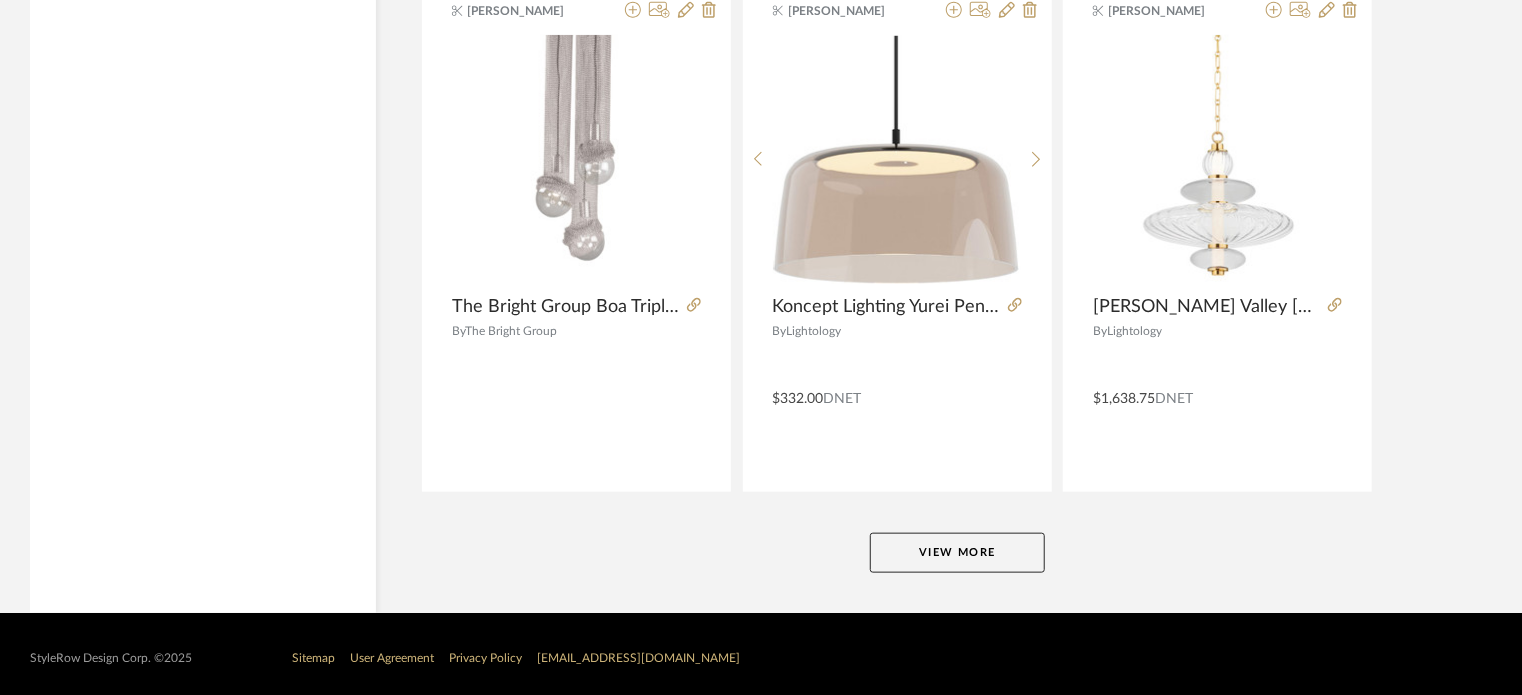 click on "View More" 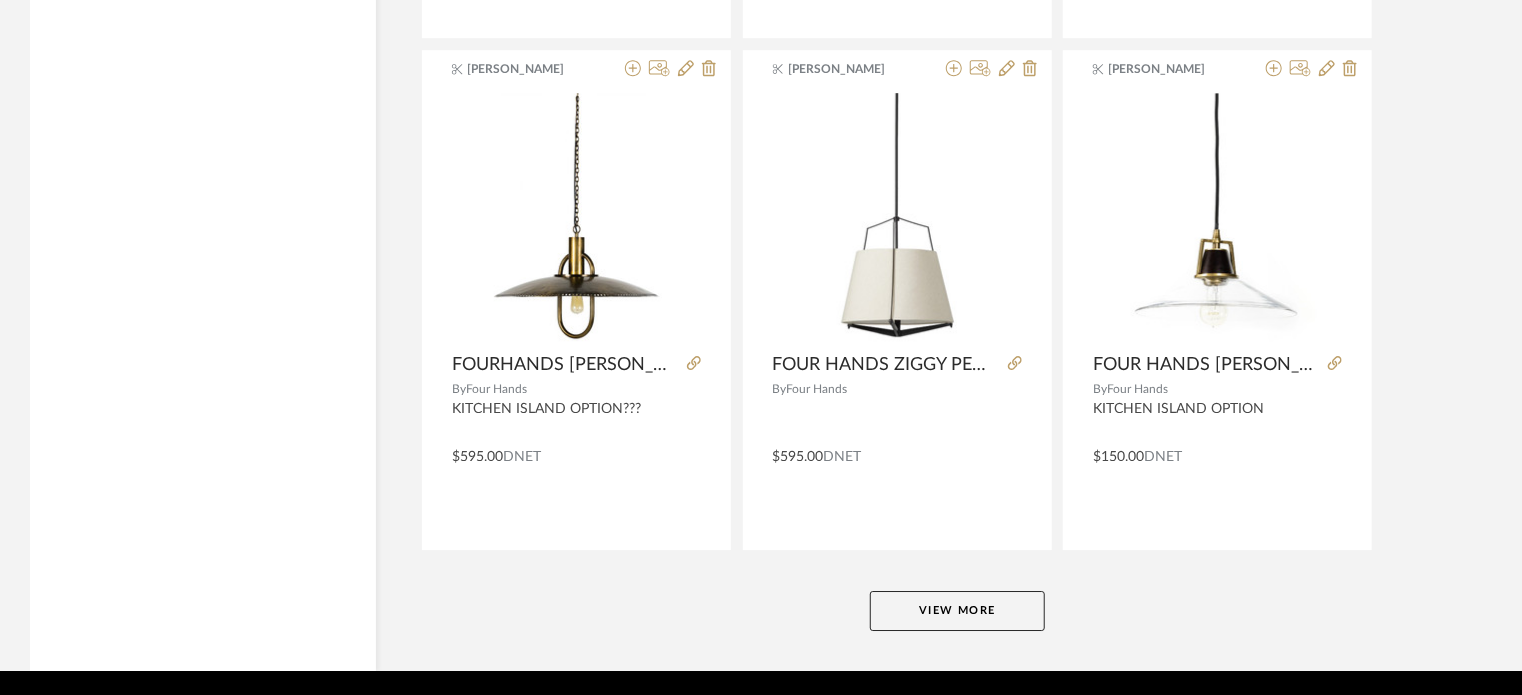 scroll, scrollTop: 18364, scrollLeft: 0, axis: vertical 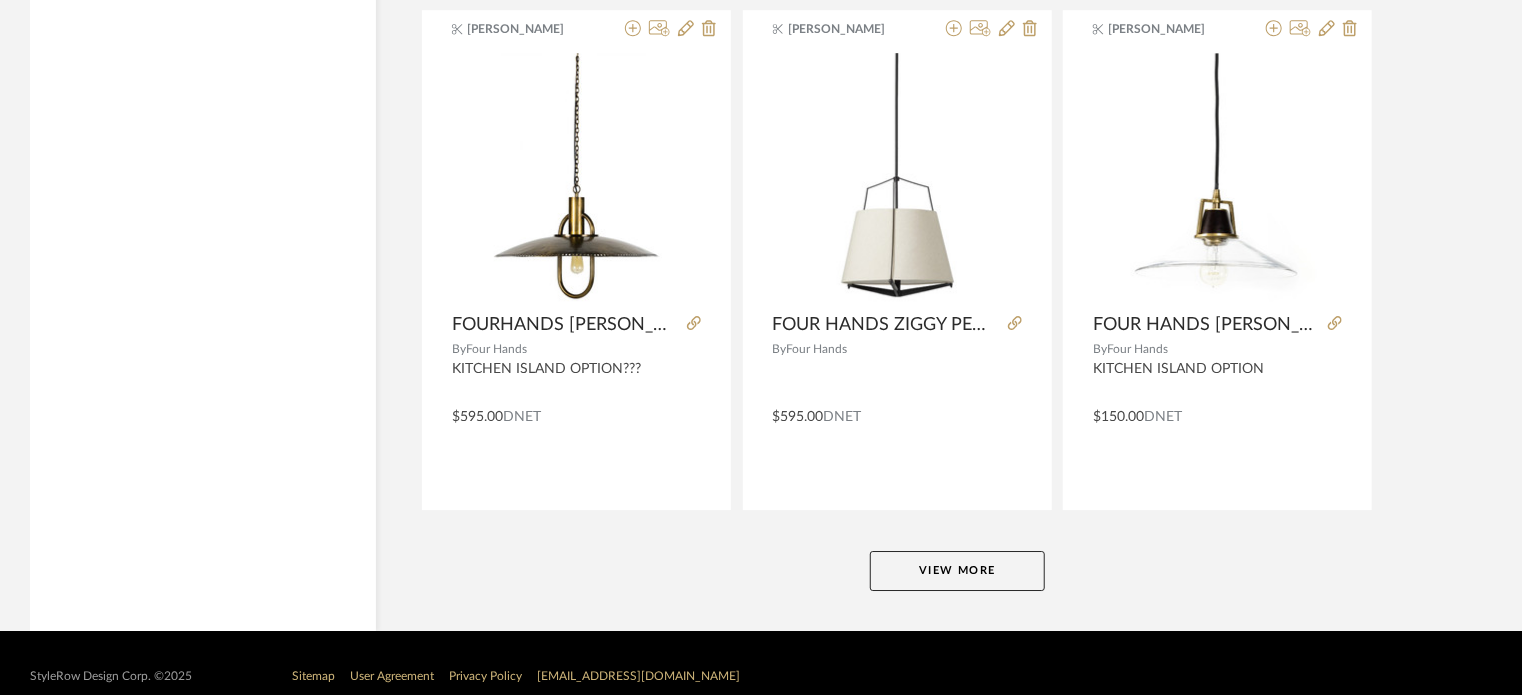 click on "View More" 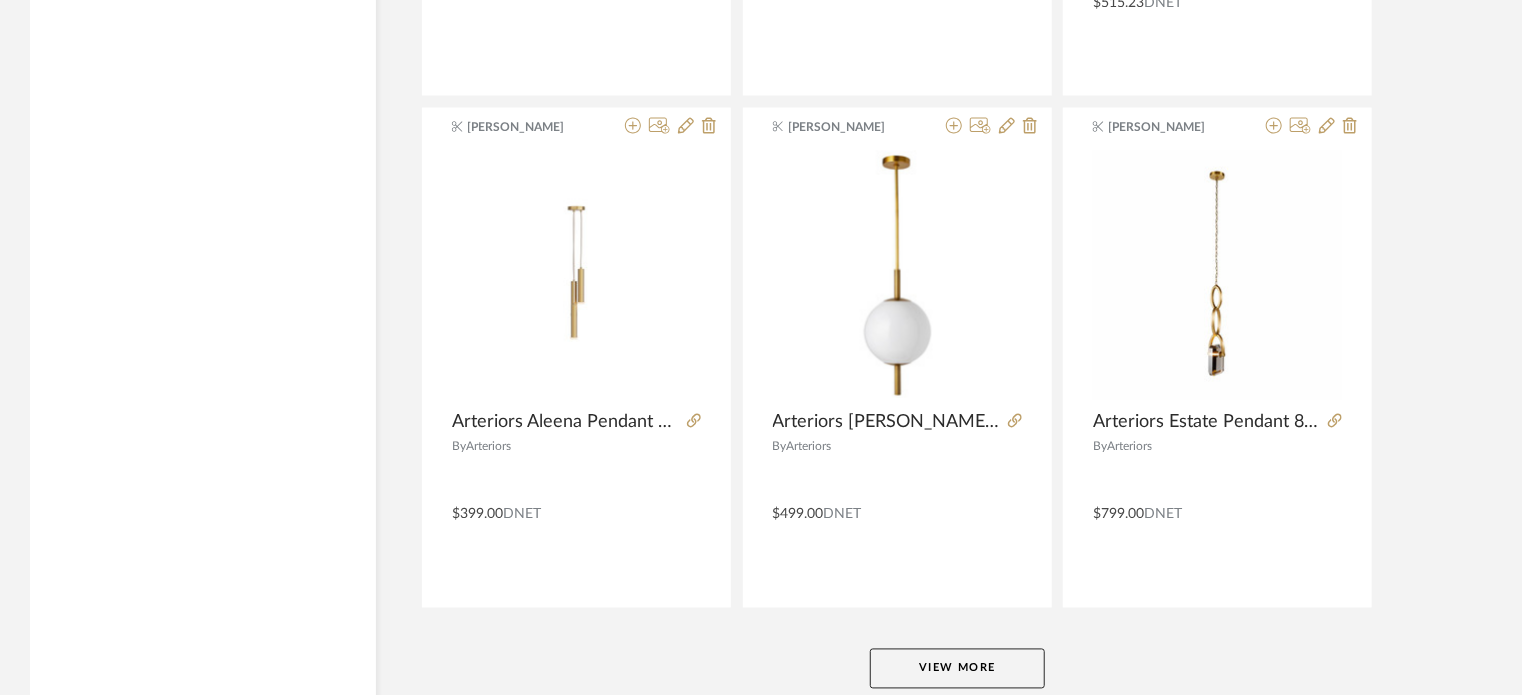 scroll, scrollTop: 24510, scrollLeft: 0, axis: vertical 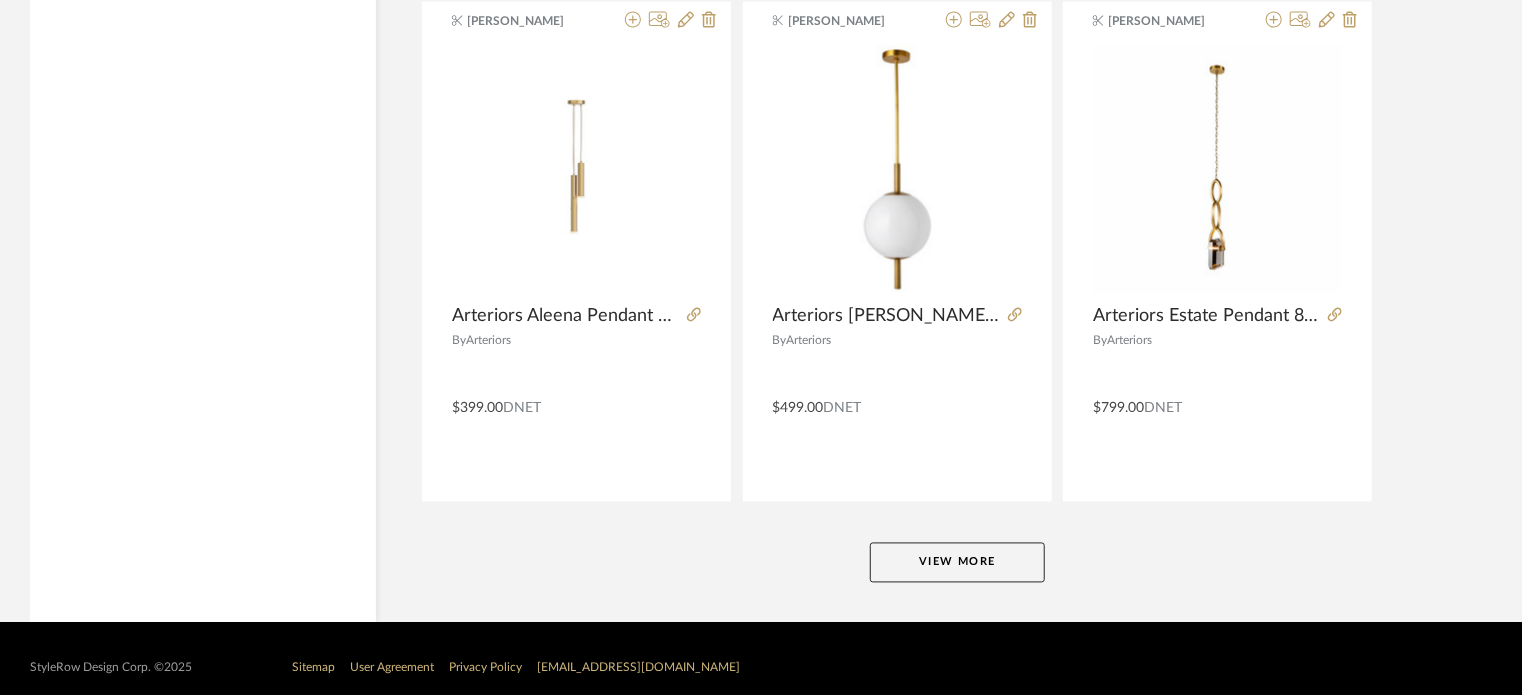 click on "View More" 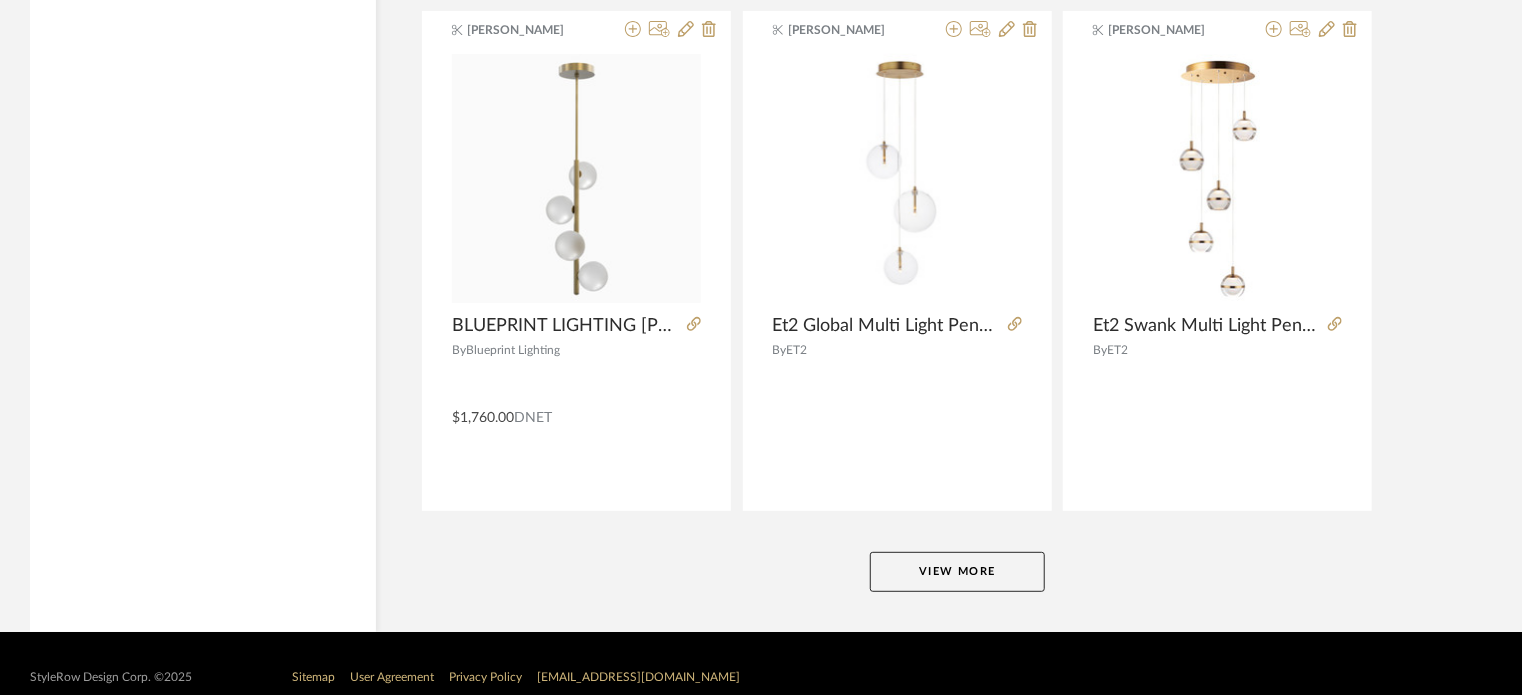 scroll, scrollTop: 30644, scrollLeft: 0, axis: vertical 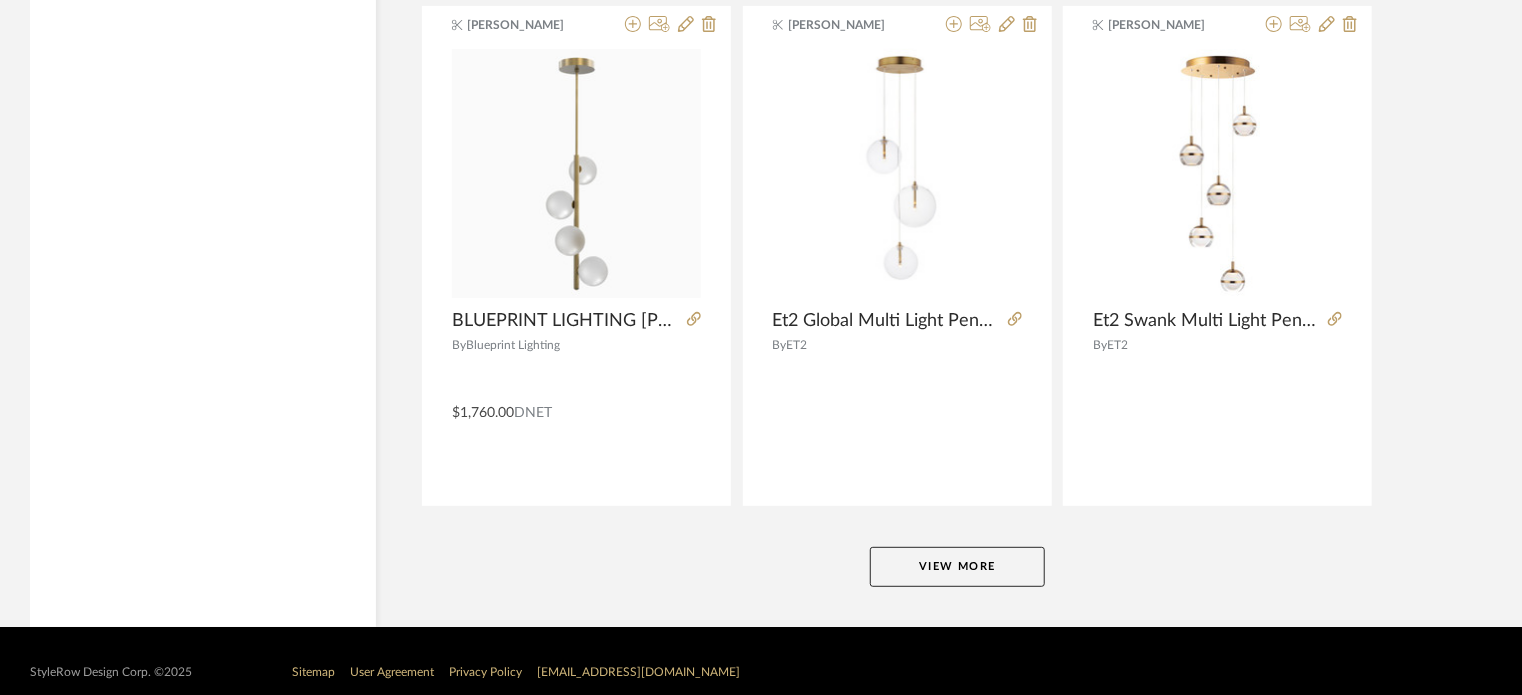 click on "View More" 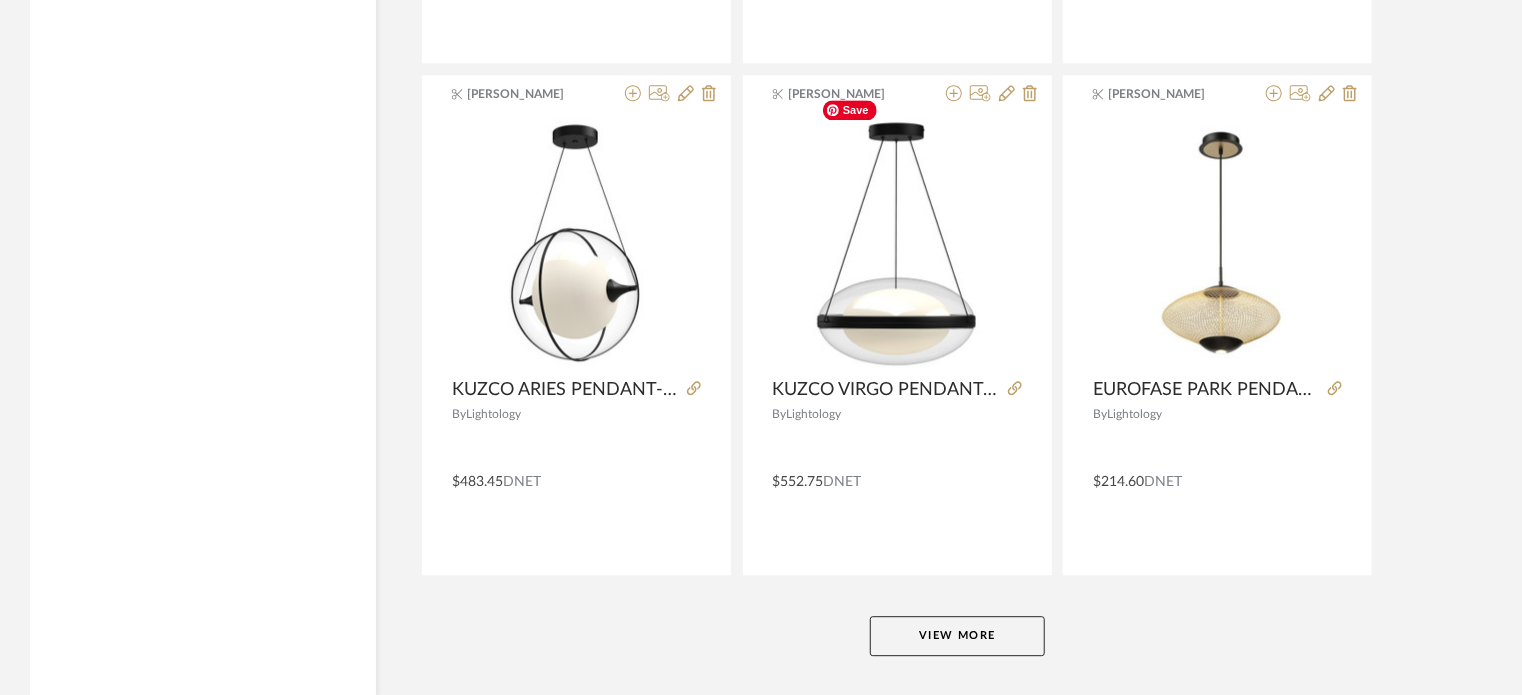 scroll, scrollTop: 36776, scrollLeft: 0, axis: vertical 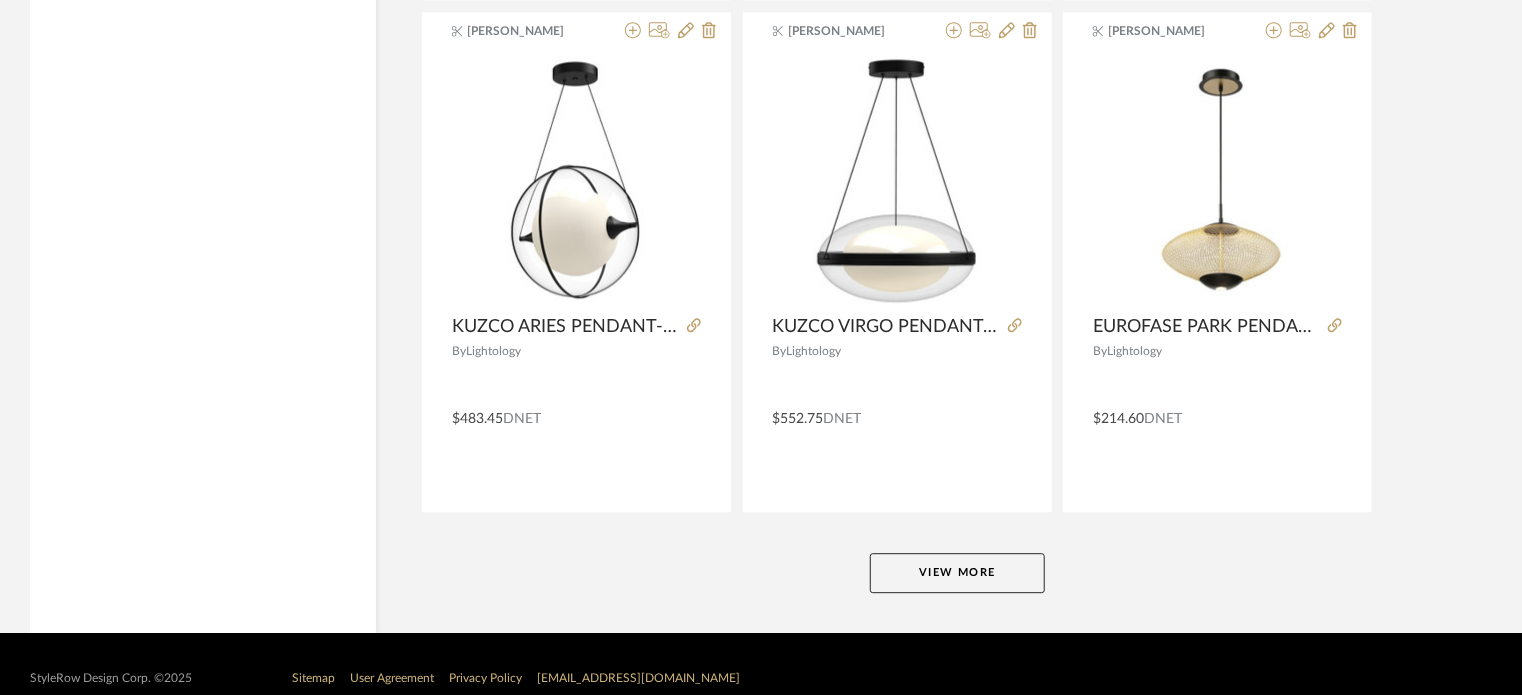 click on "View More" 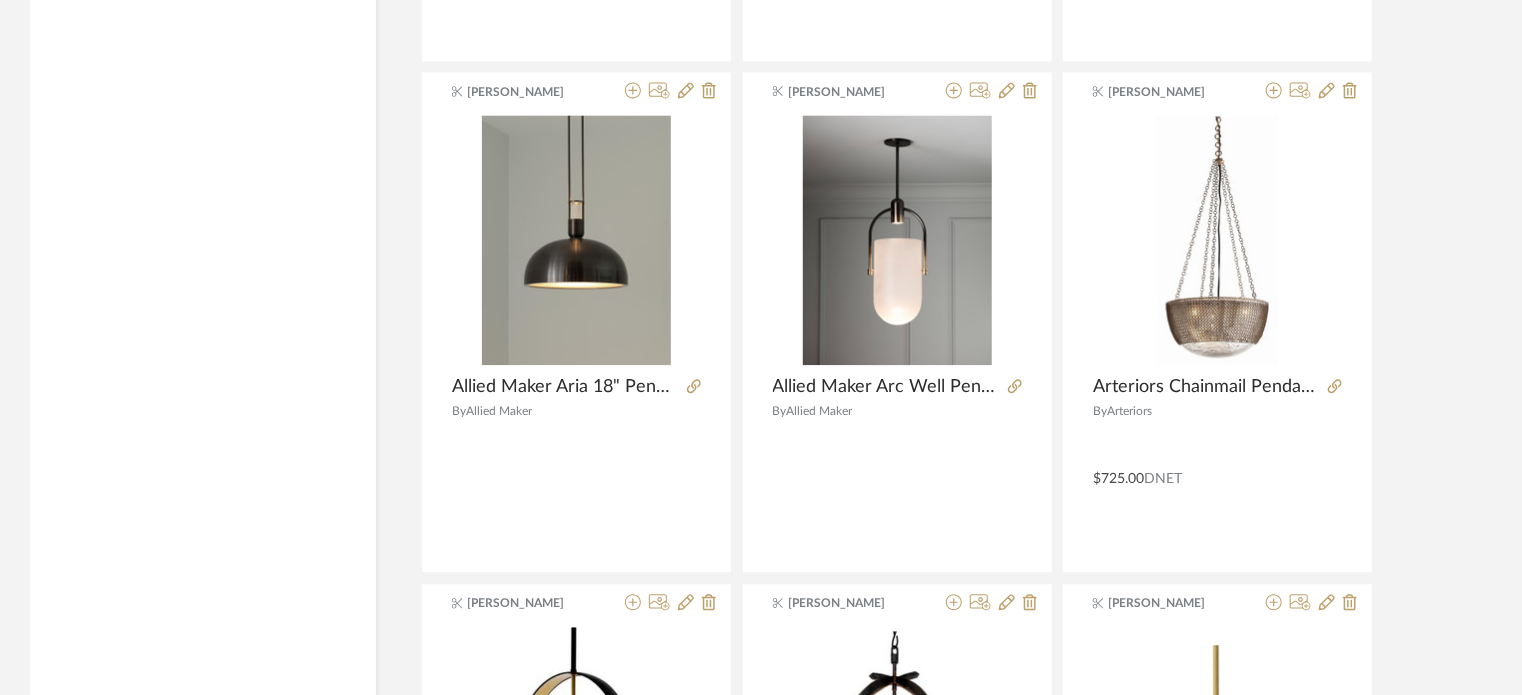scroll, scrollTop: 40336, scrollLeft: 0, axis: vertical 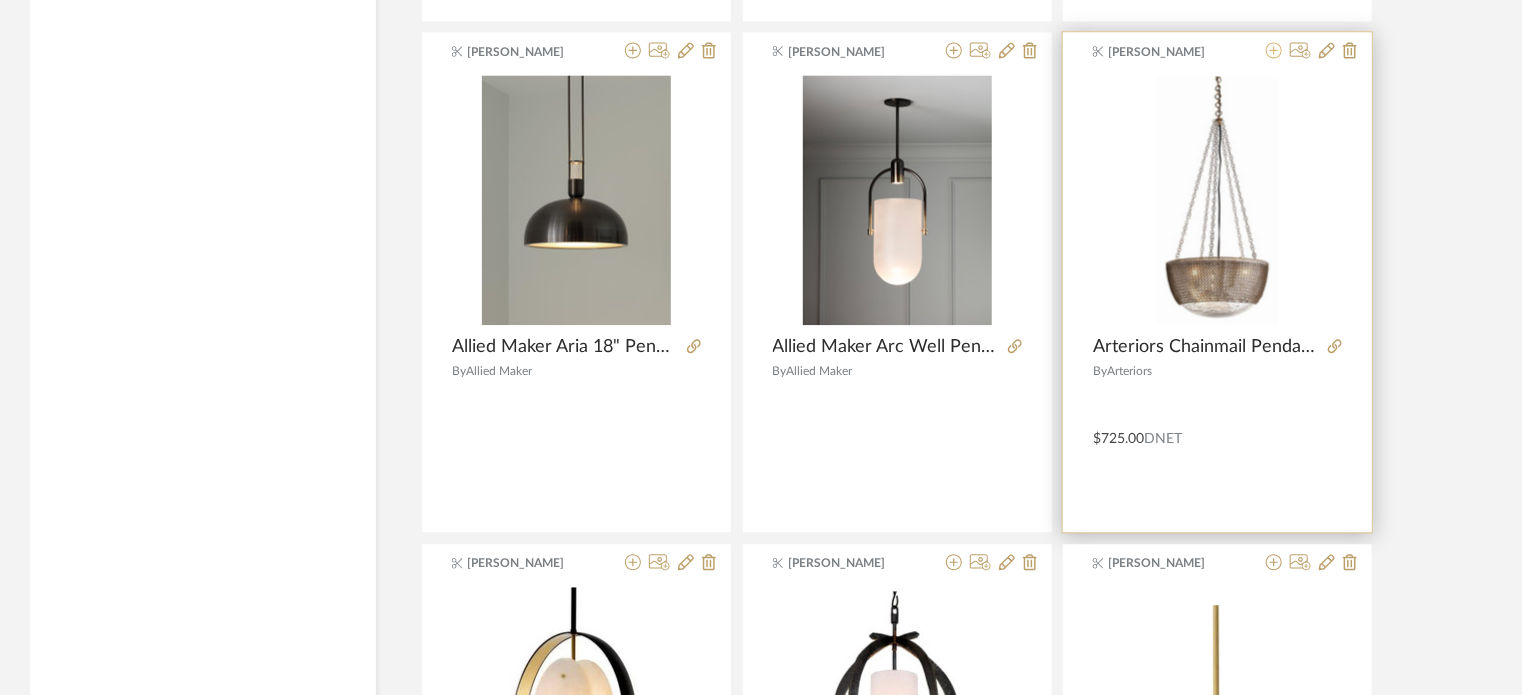 click 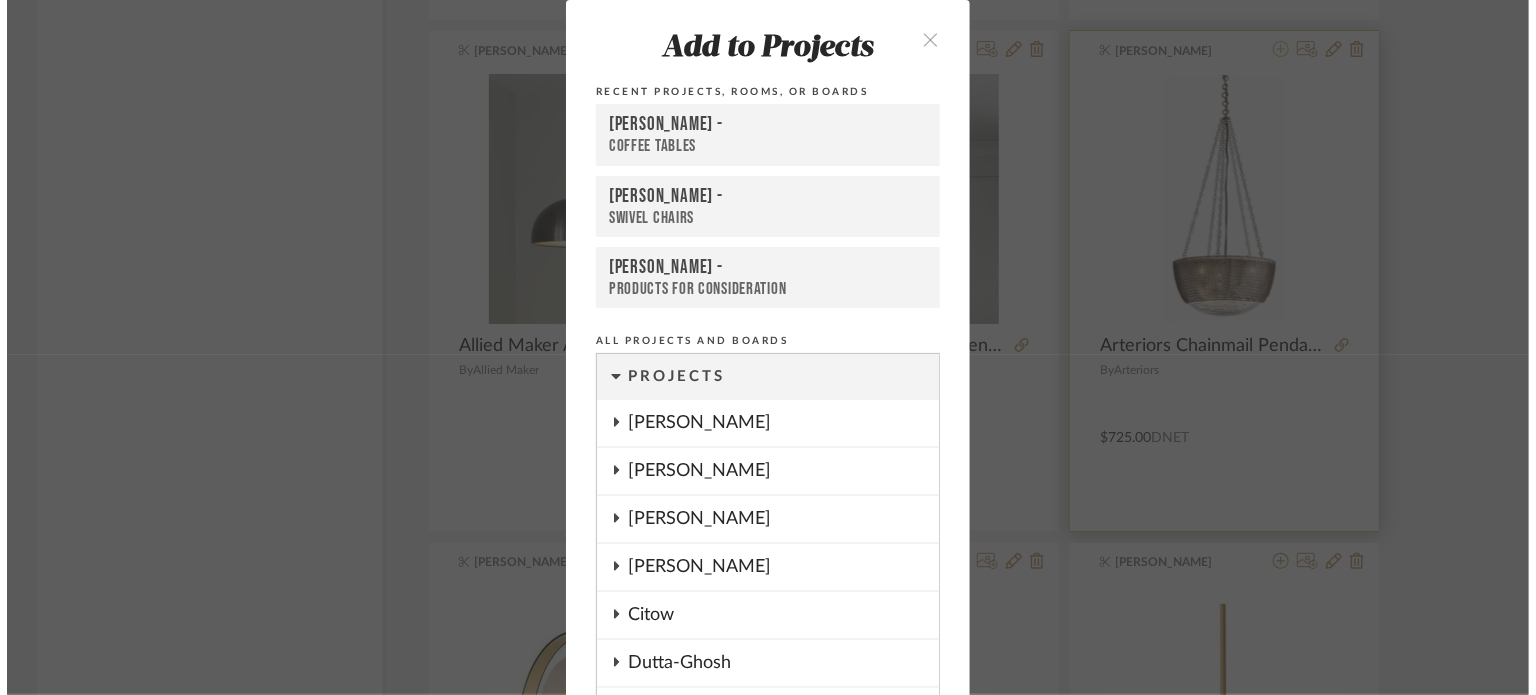 scroll, scrollTop: 0, scrollLeft: 0, axis: both 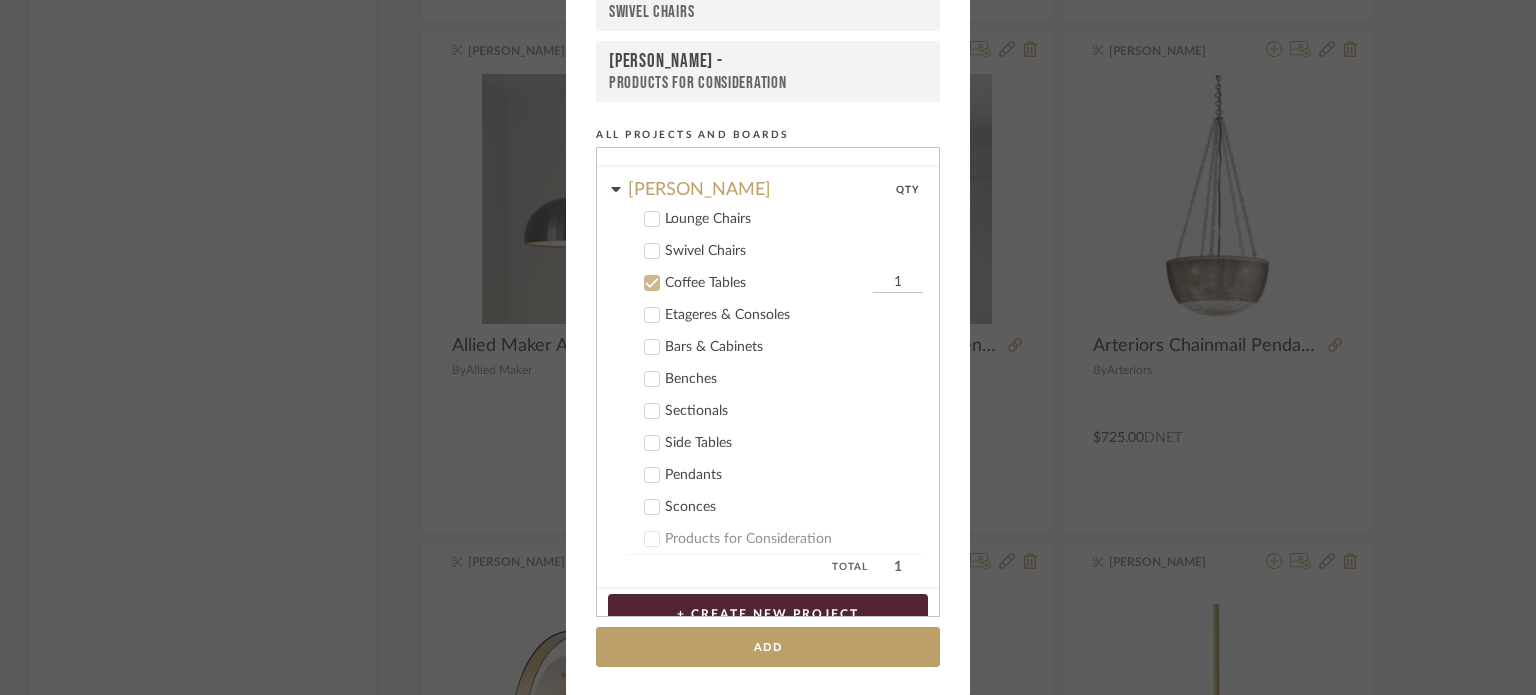click 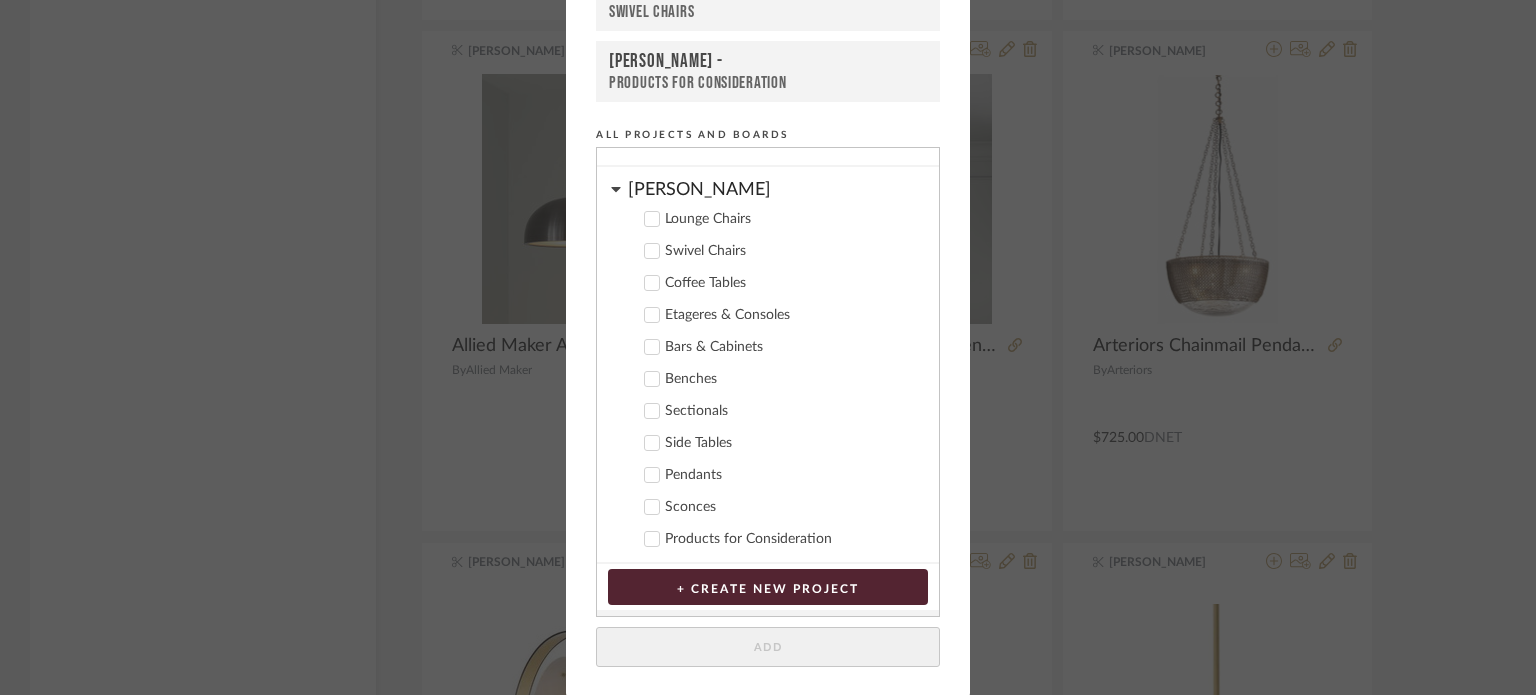 click 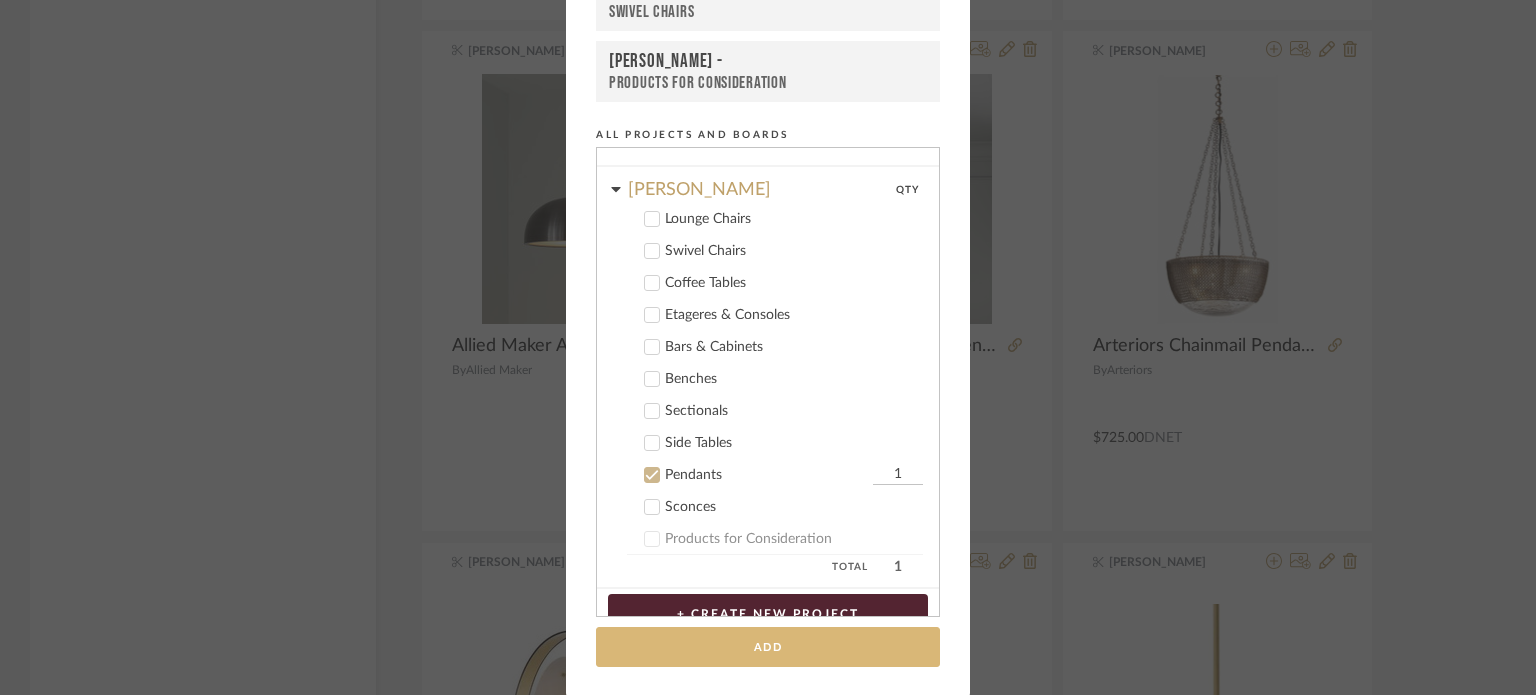 click on "Add" at bounding box center (768, 647) 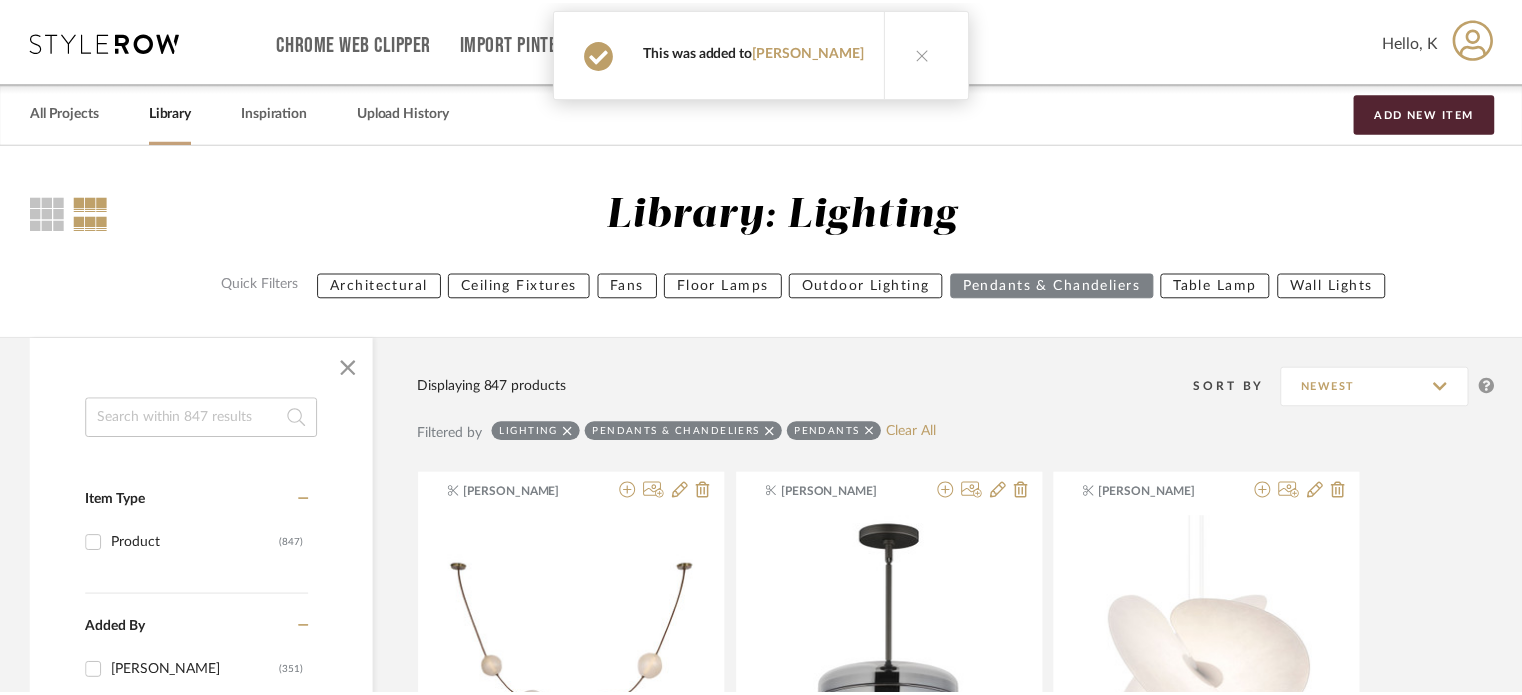scroll, scrollTop: 40336, scrollLeft: 0, axis: vertical 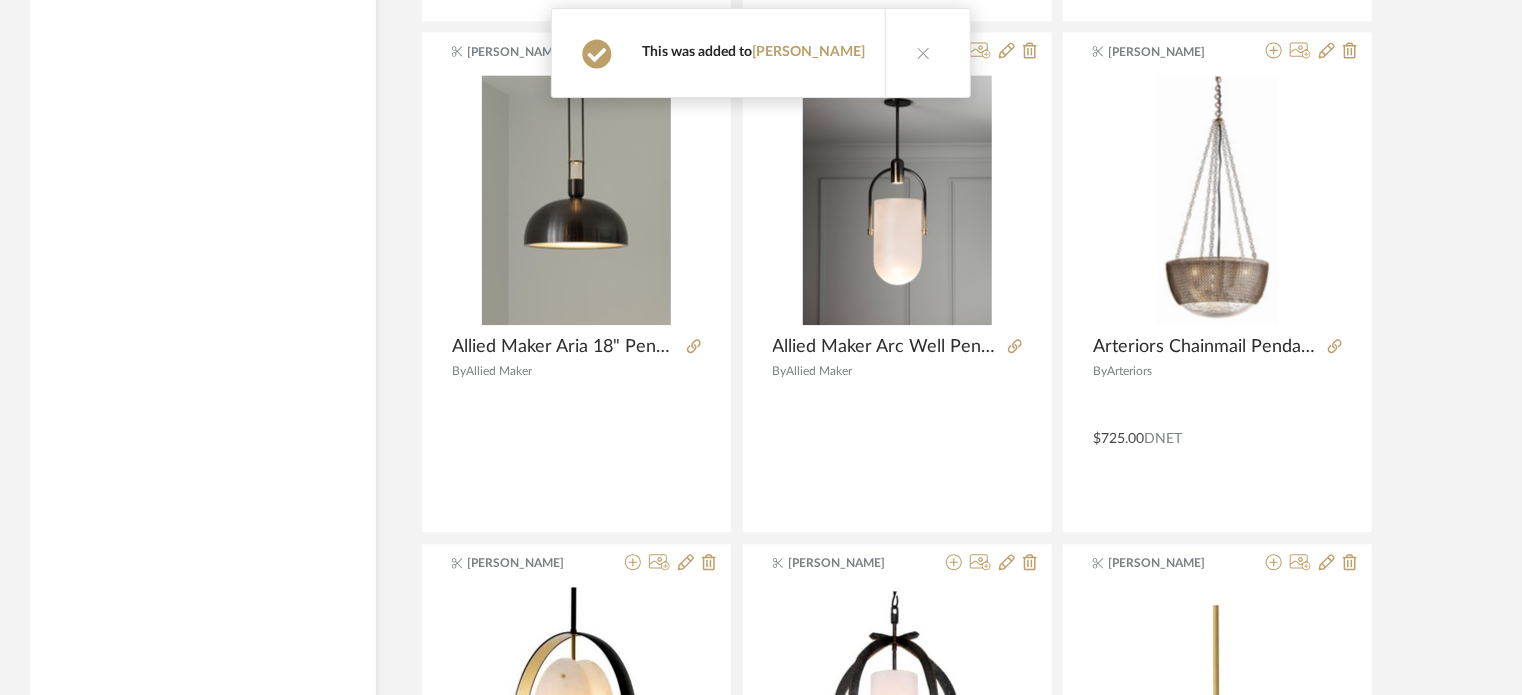 type 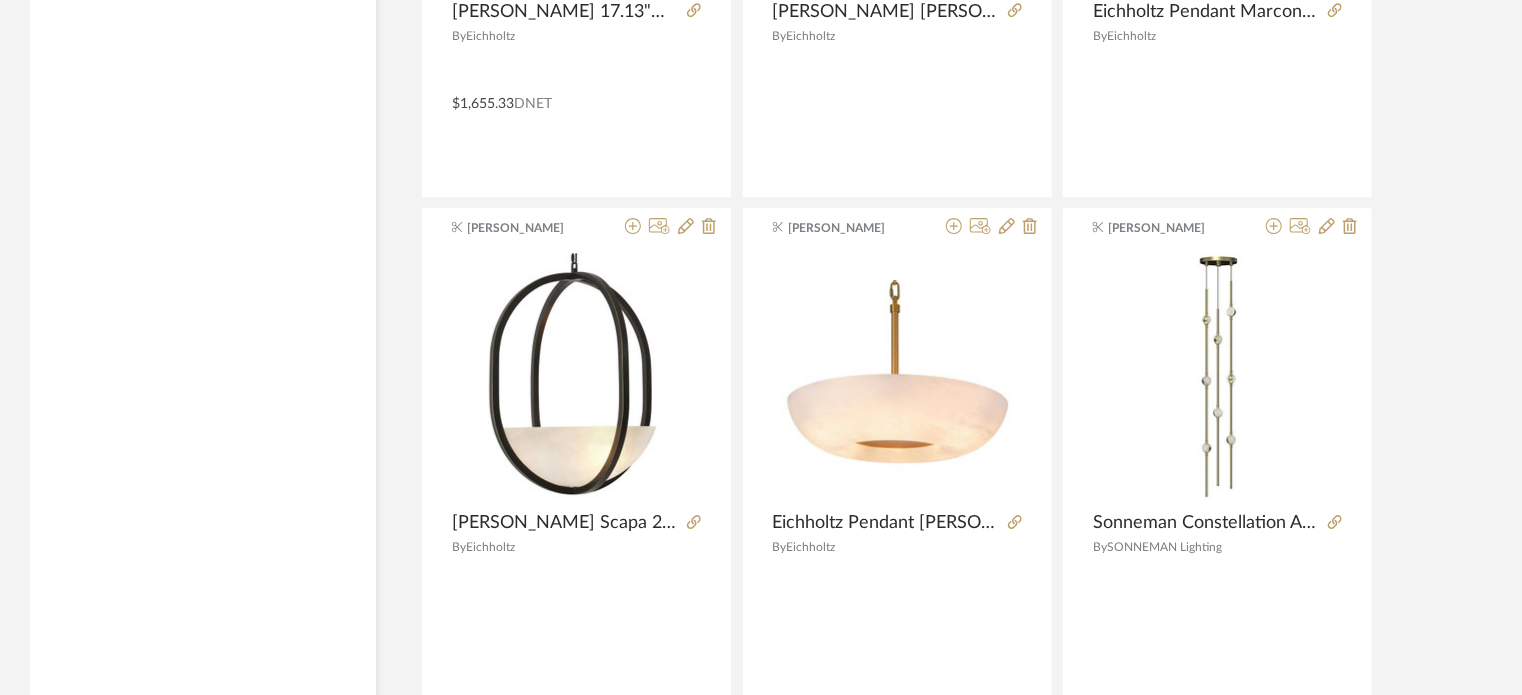 scroll, scrollTop: 41216, scrollLeft: 0, axis: vertical 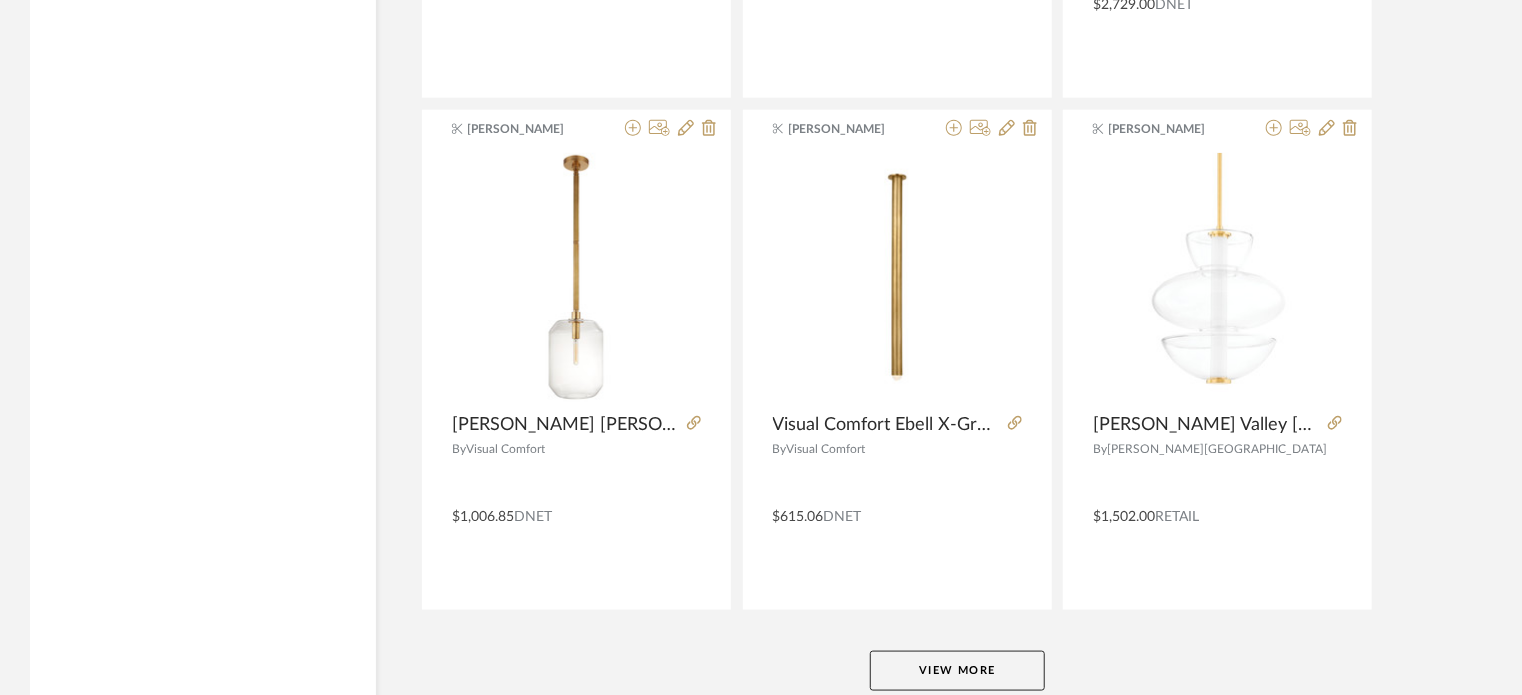 click on "View More" 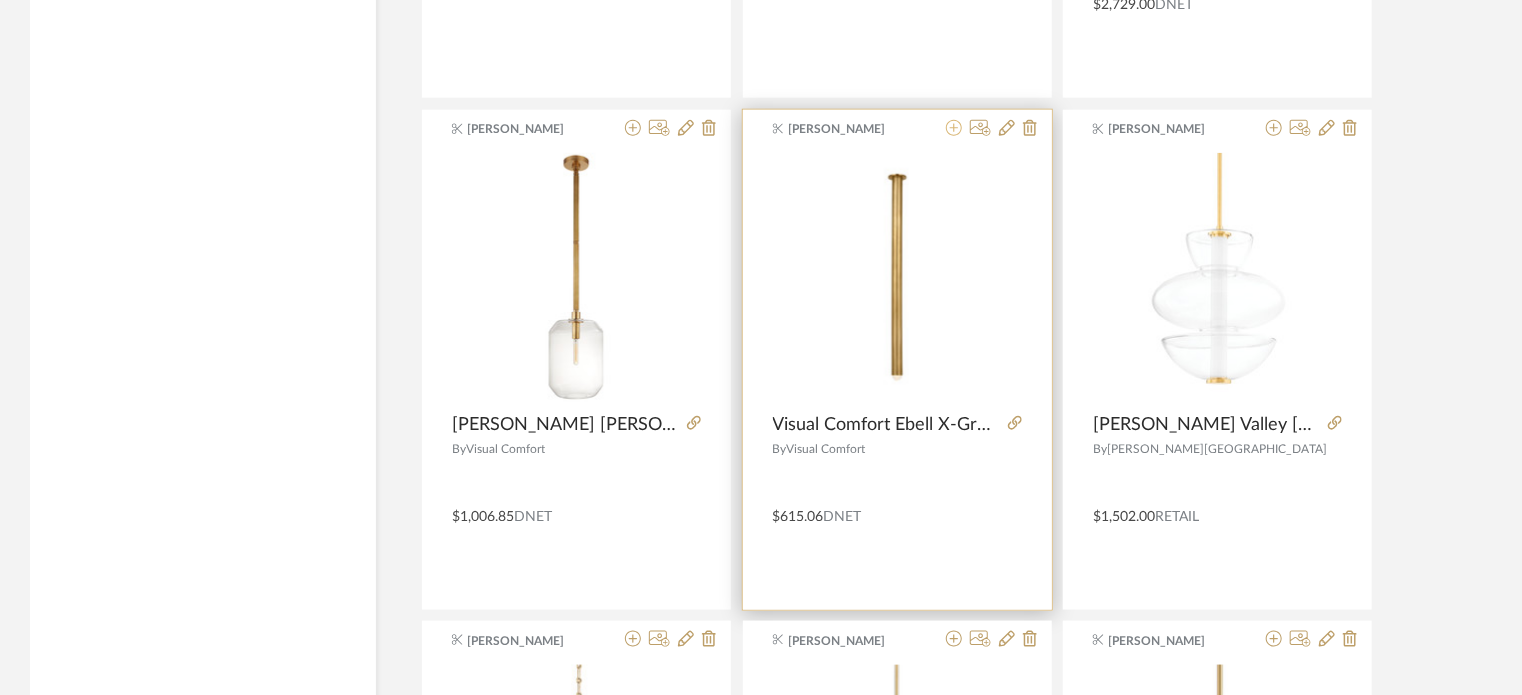 click 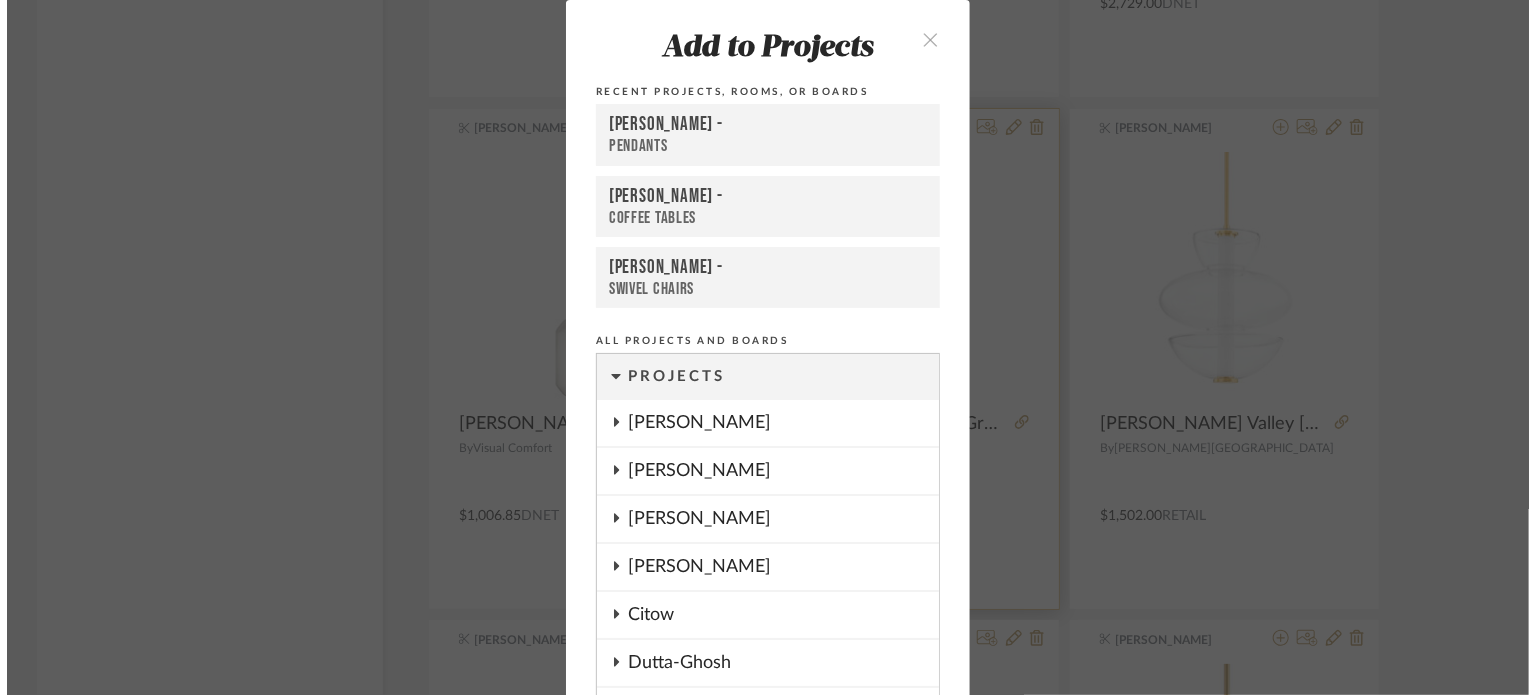 scroll, scrollTop: 0, scrollLeft: 0, axis: both 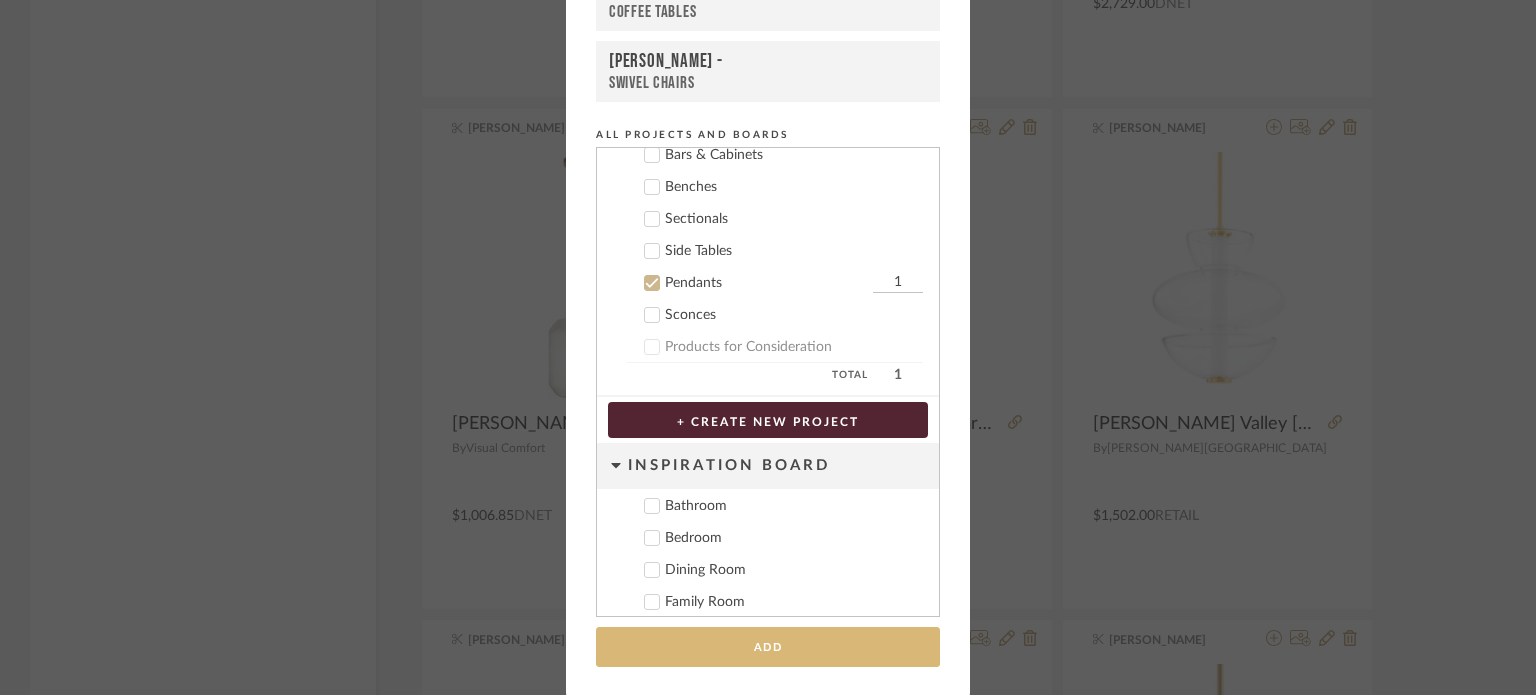 click on "Add" at bounding box center (768, 647) 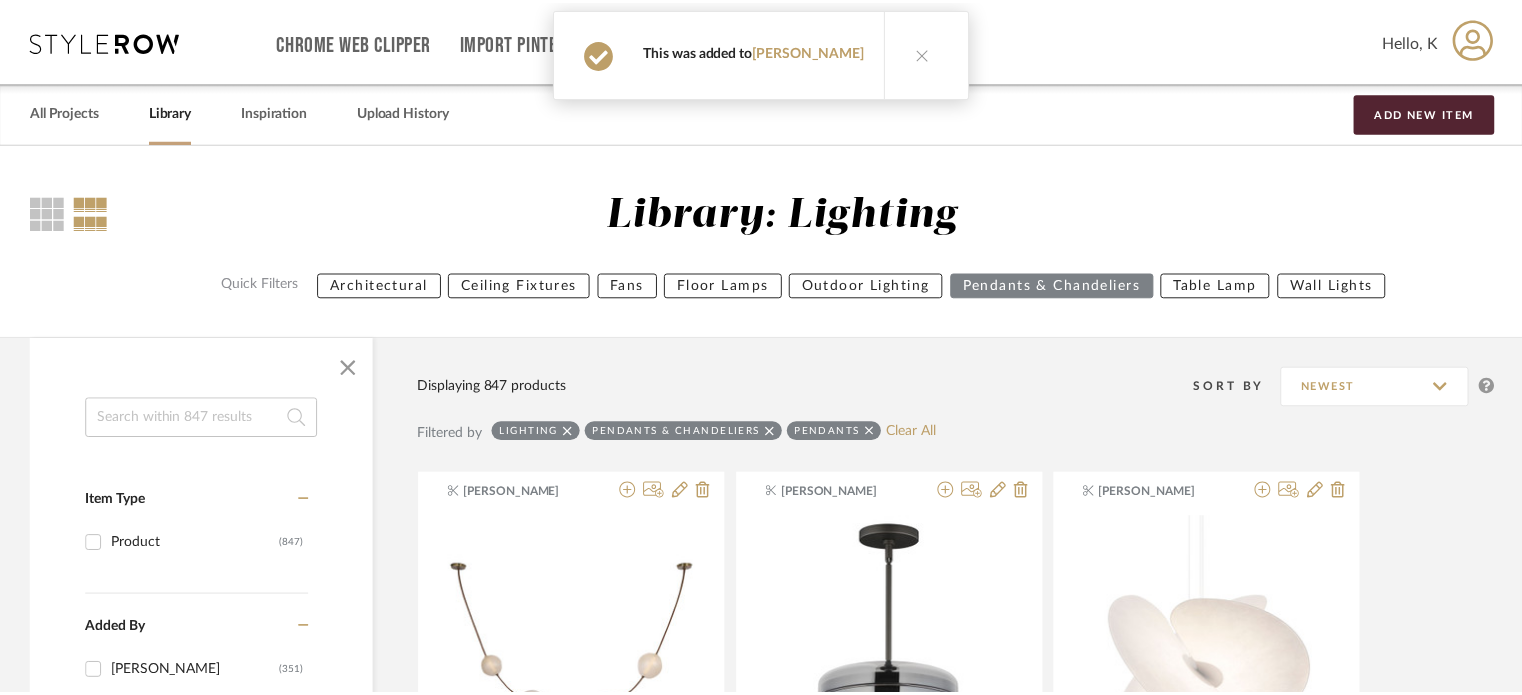 scroll, scrollTop: 42816, scrollLeft: 0, axis: vertical 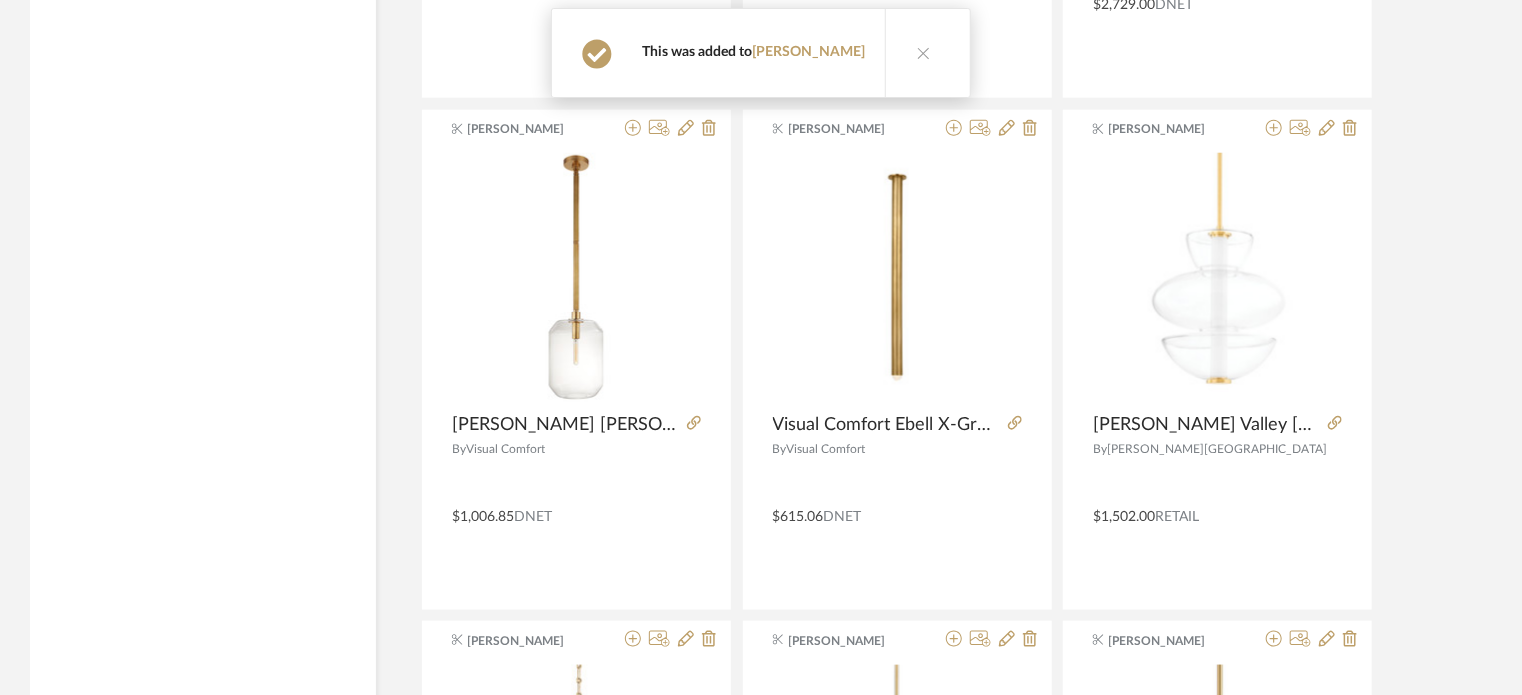 type 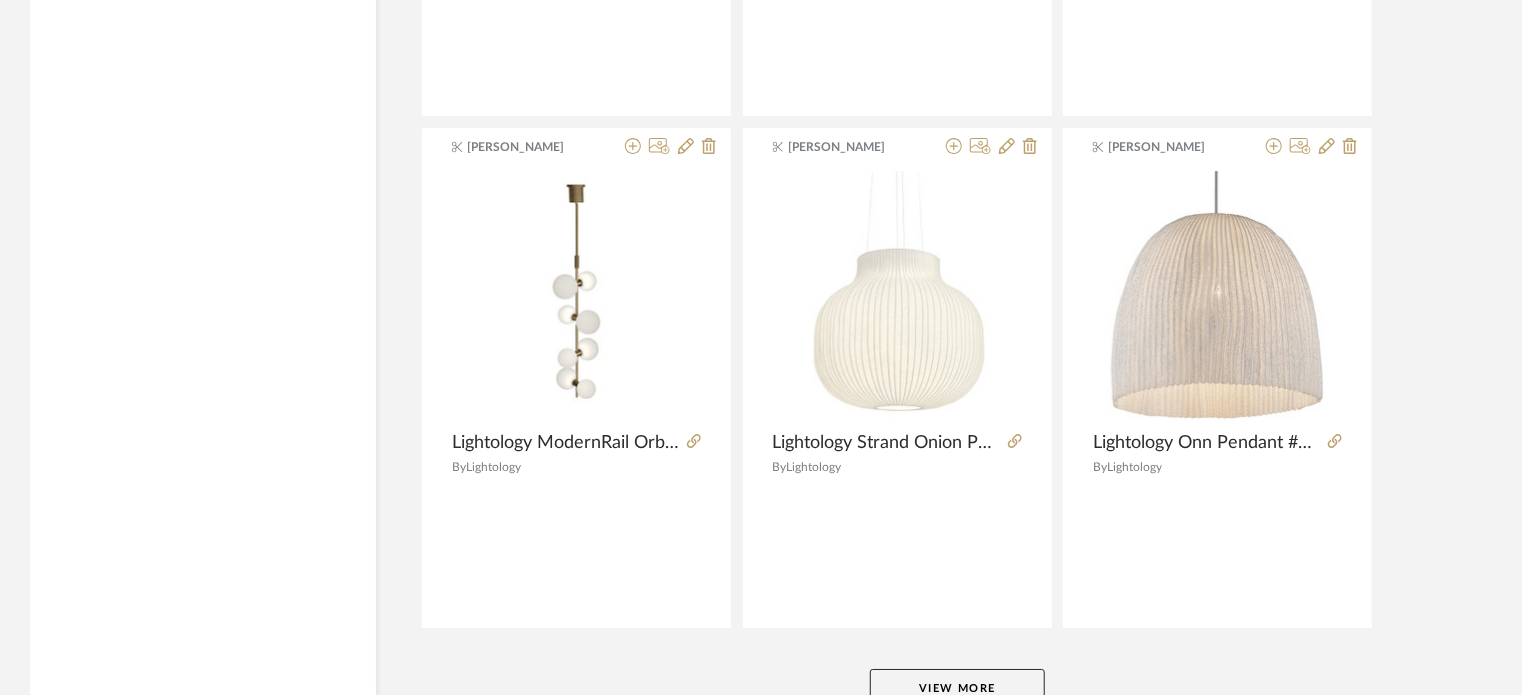 scroll, scrollTop: 48976, scrollLeft: 0, axis: vertical 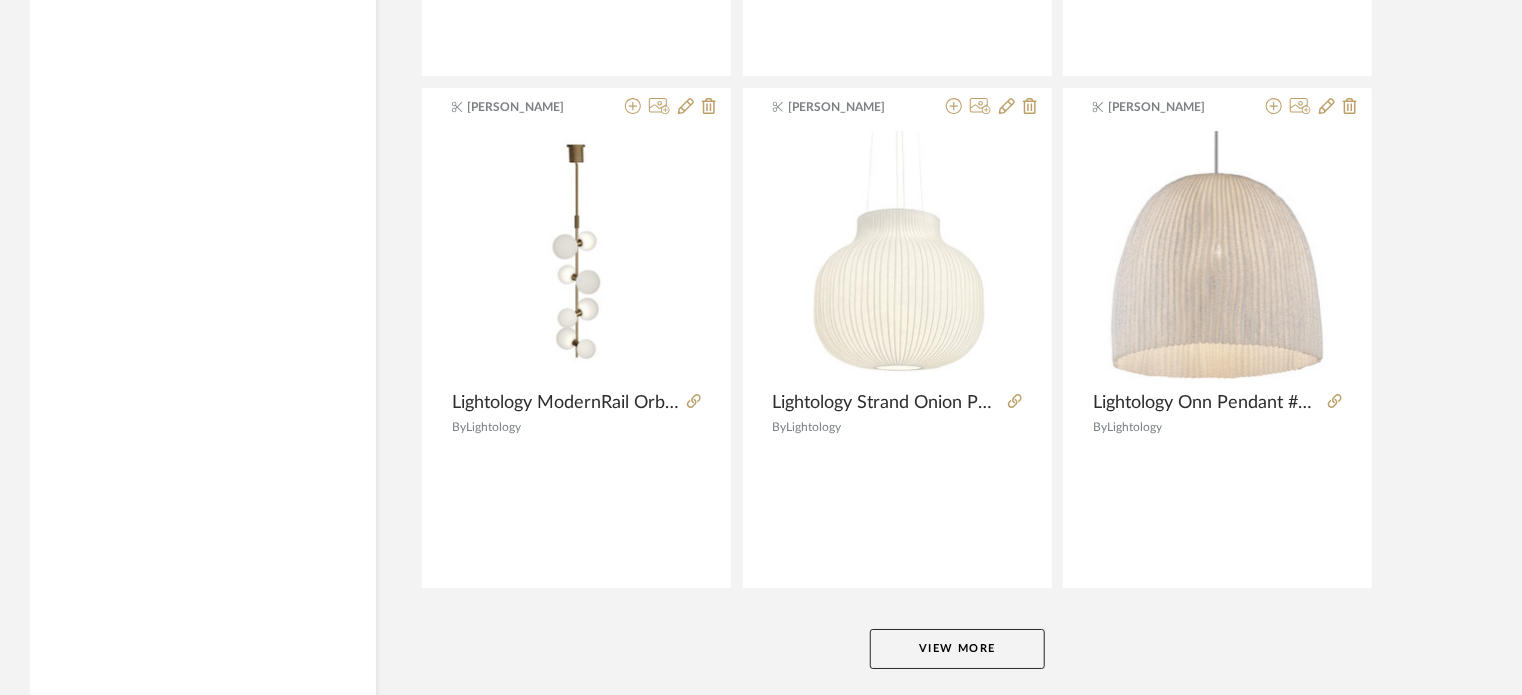 click on "View More" 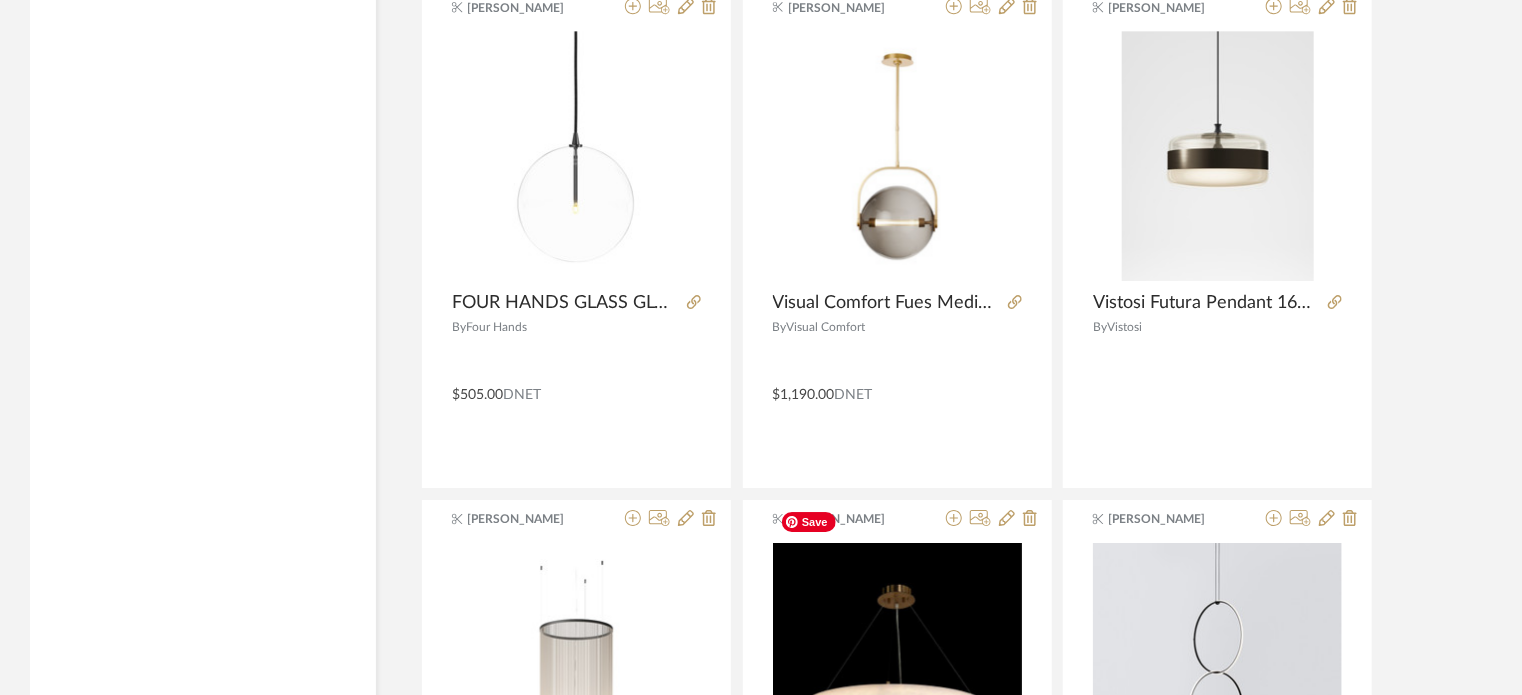scroll, scrollTop: 52696, scrollLeft: 0, axis: vertical 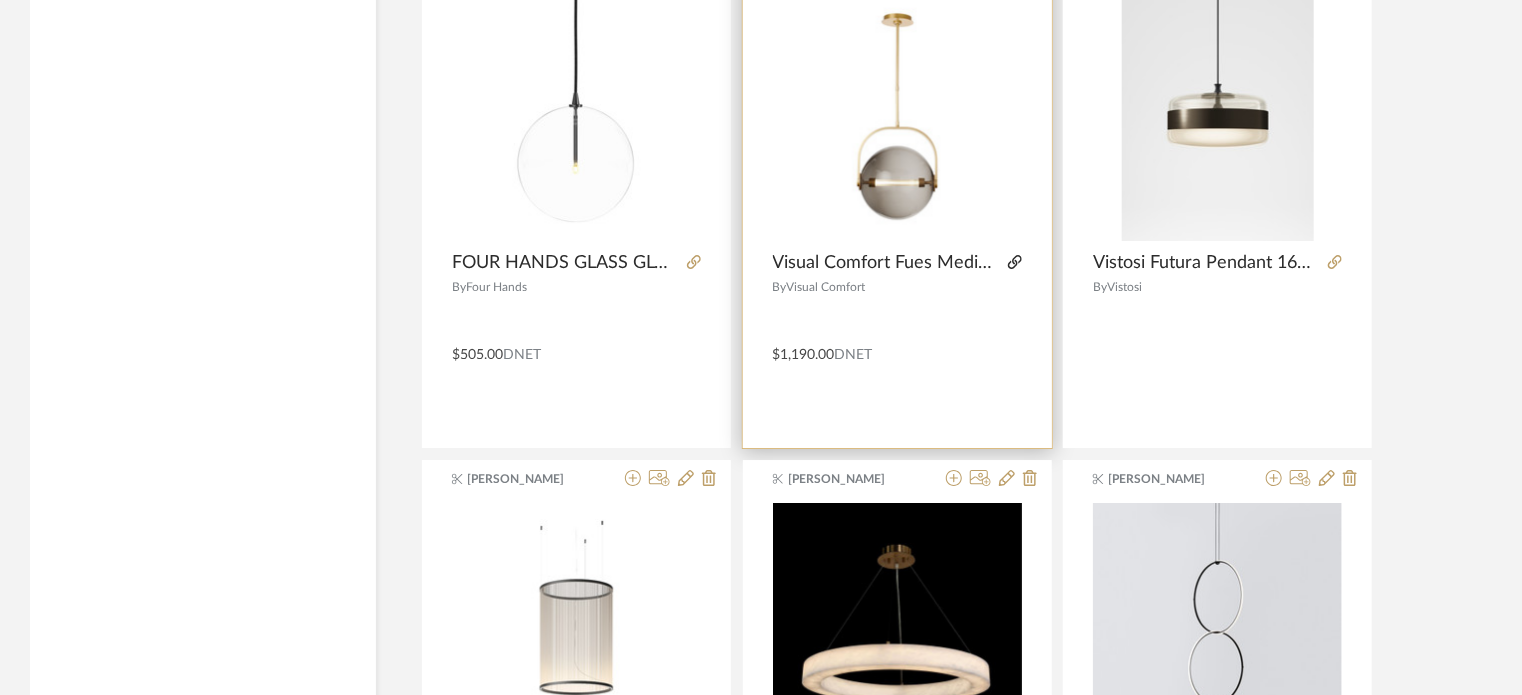 click 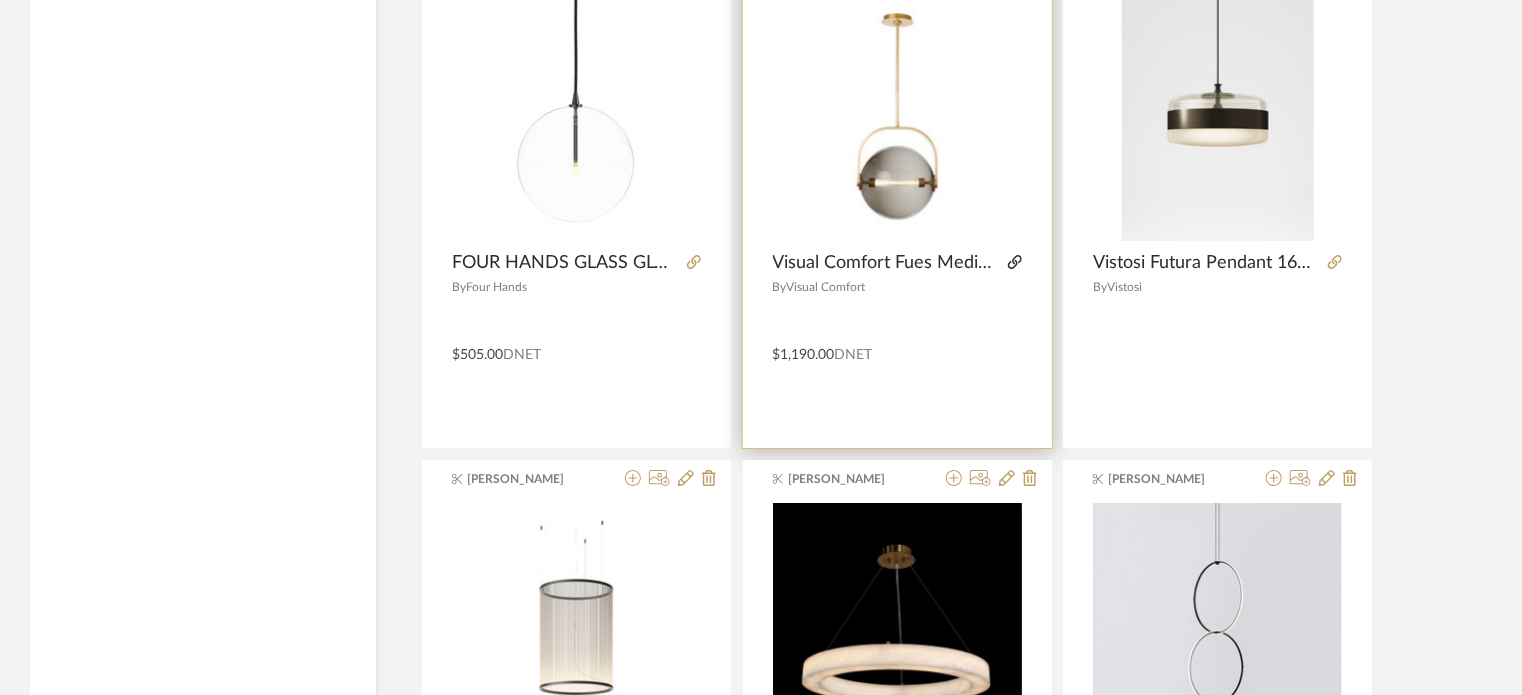 click 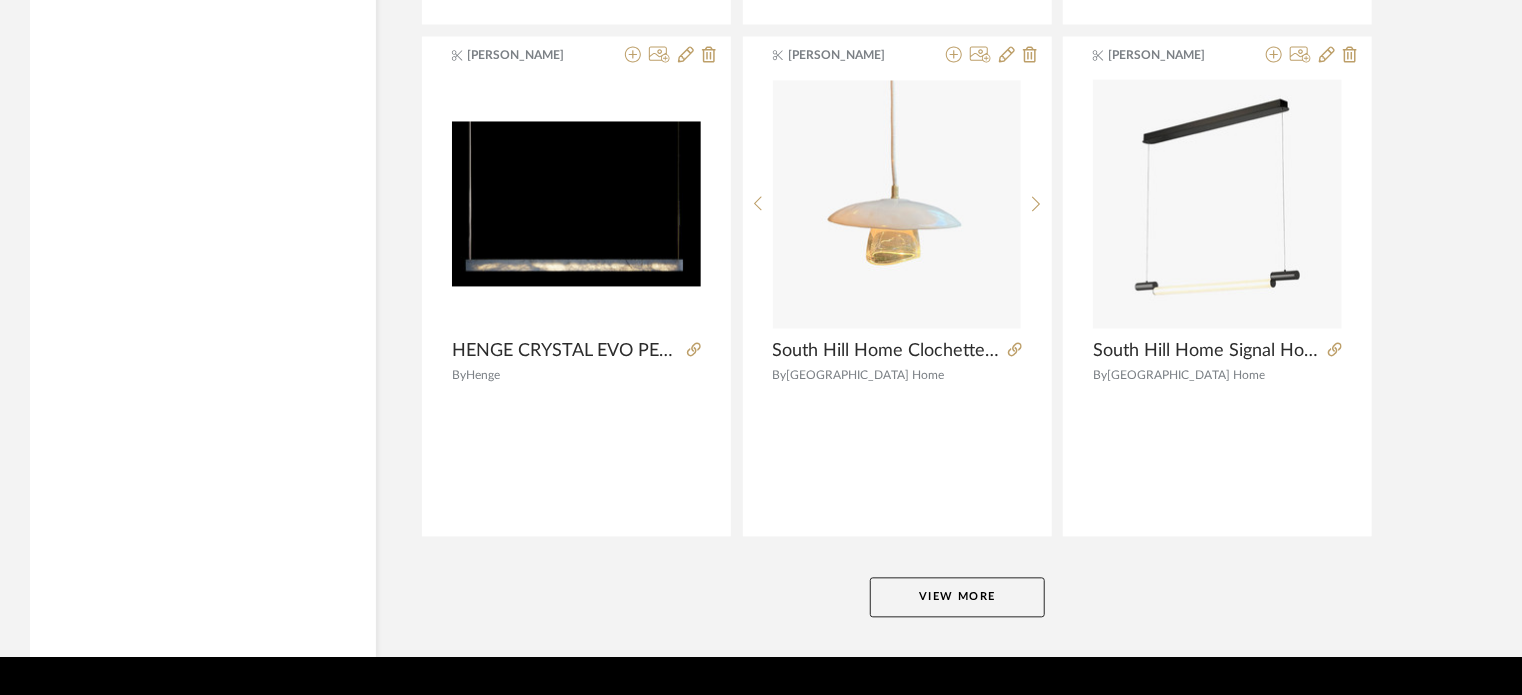 scroll, scrollTop: 55176, scrollLeft: 0, axis: vertical 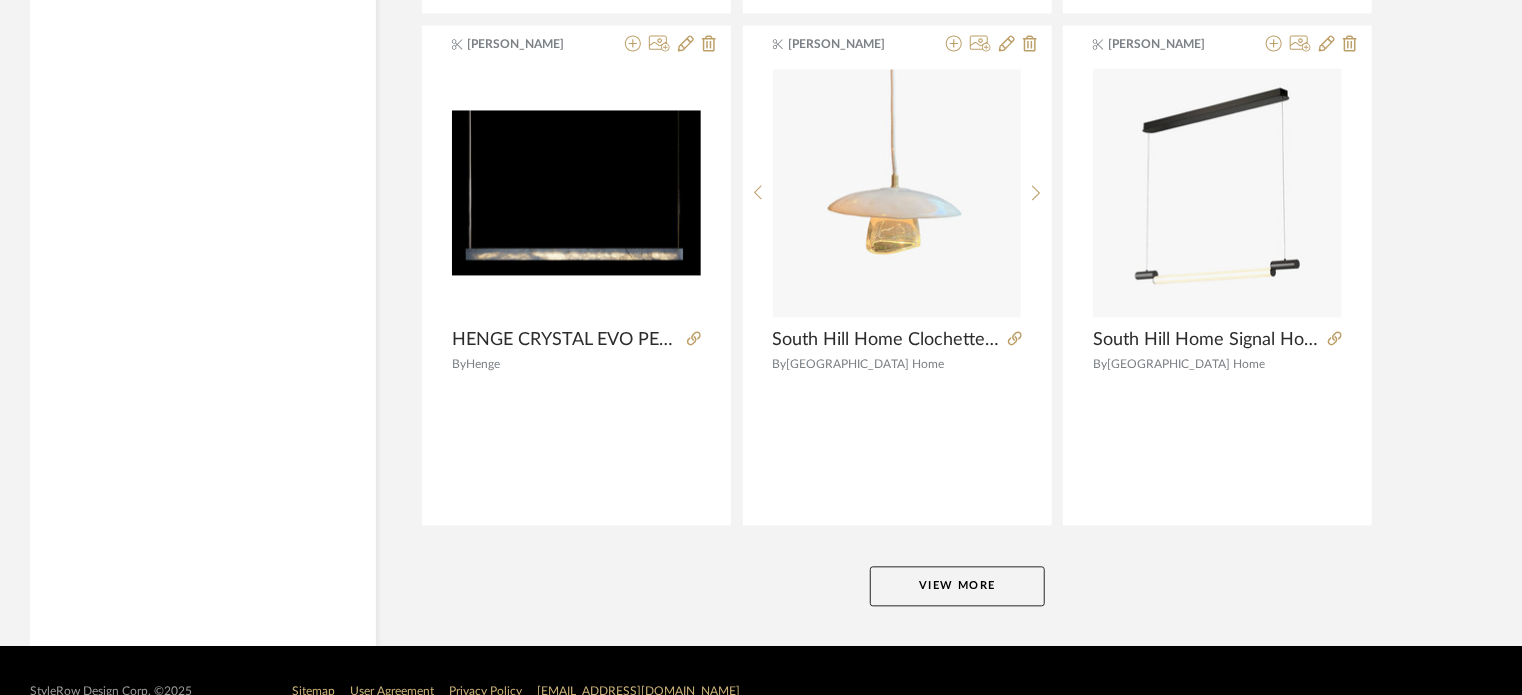click on "View More" 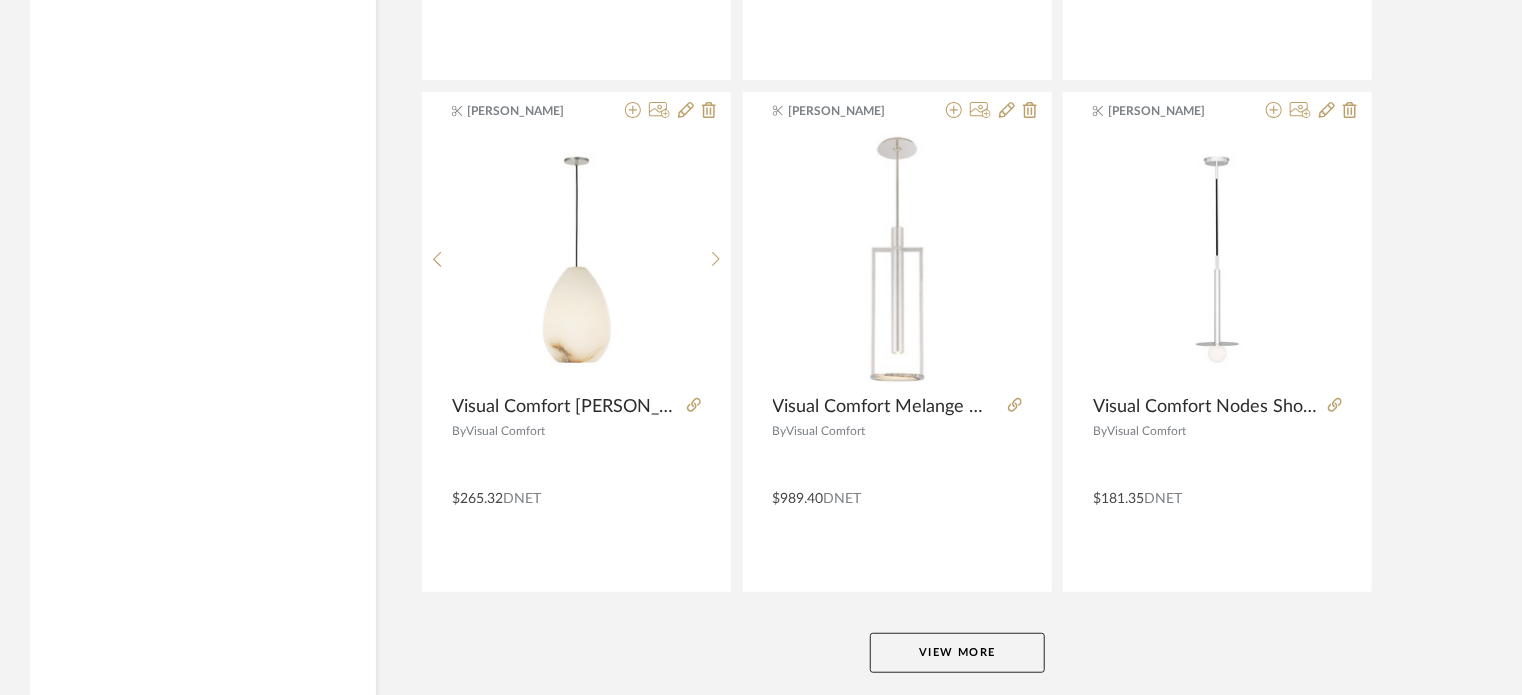 scroll, scrollTop: 61256, scrollLeft: 0, axis: vertical 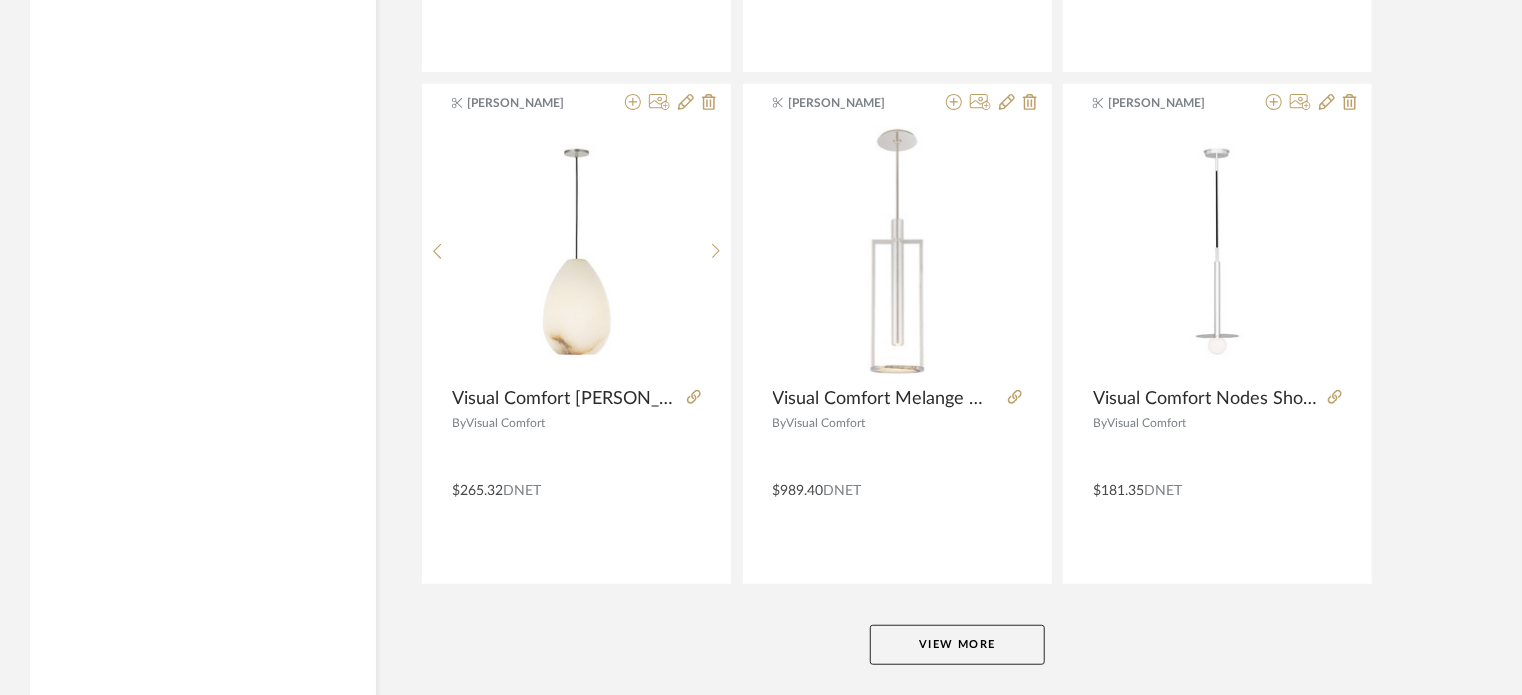 click on "View More" 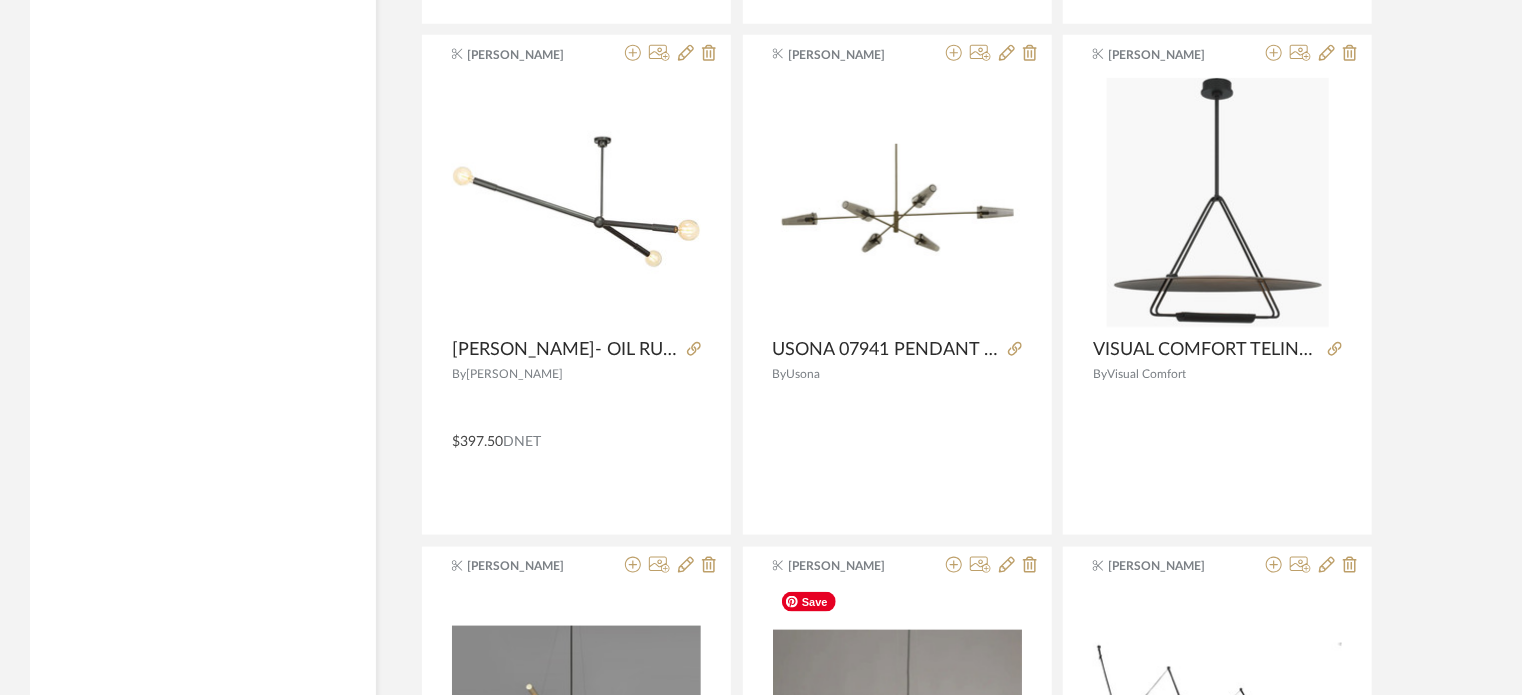 scroll, scrollTop: 61856, scrollLeft: 0, axis: vertical 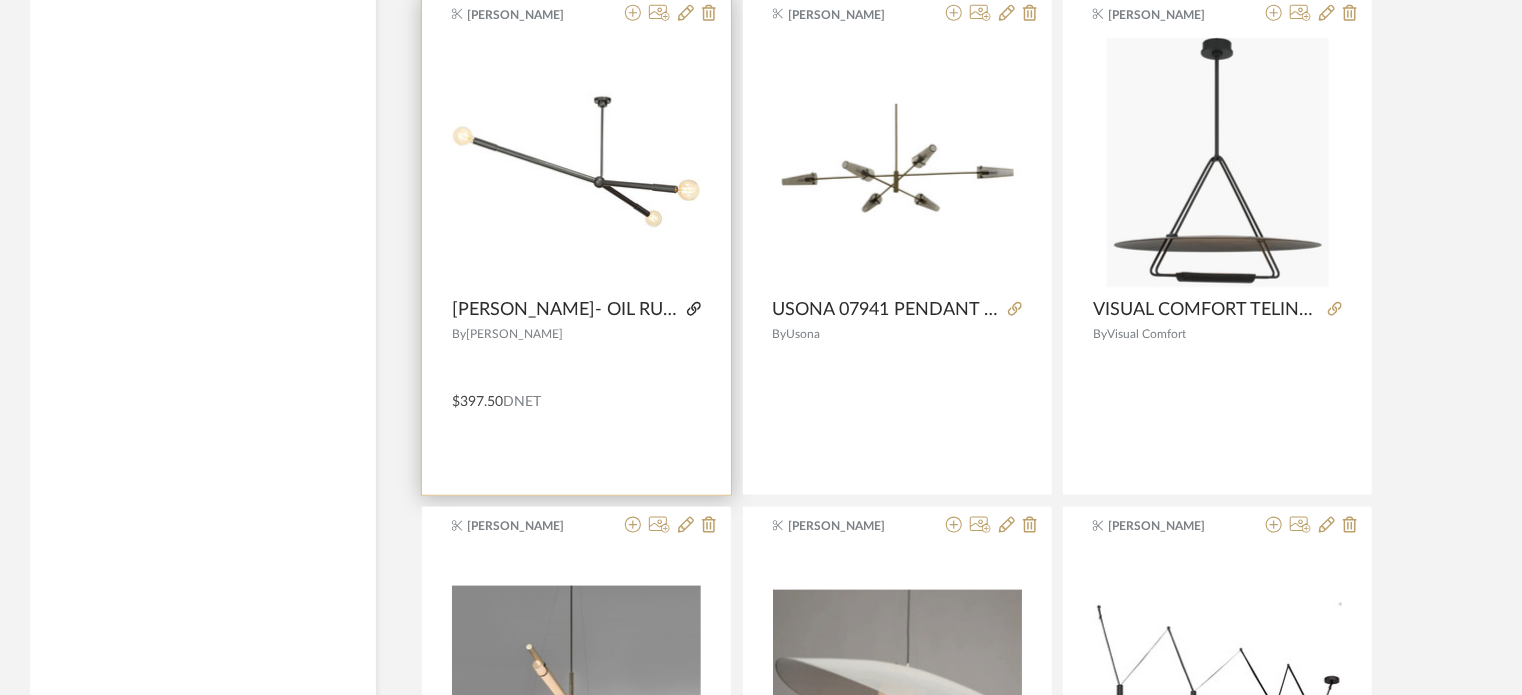 click 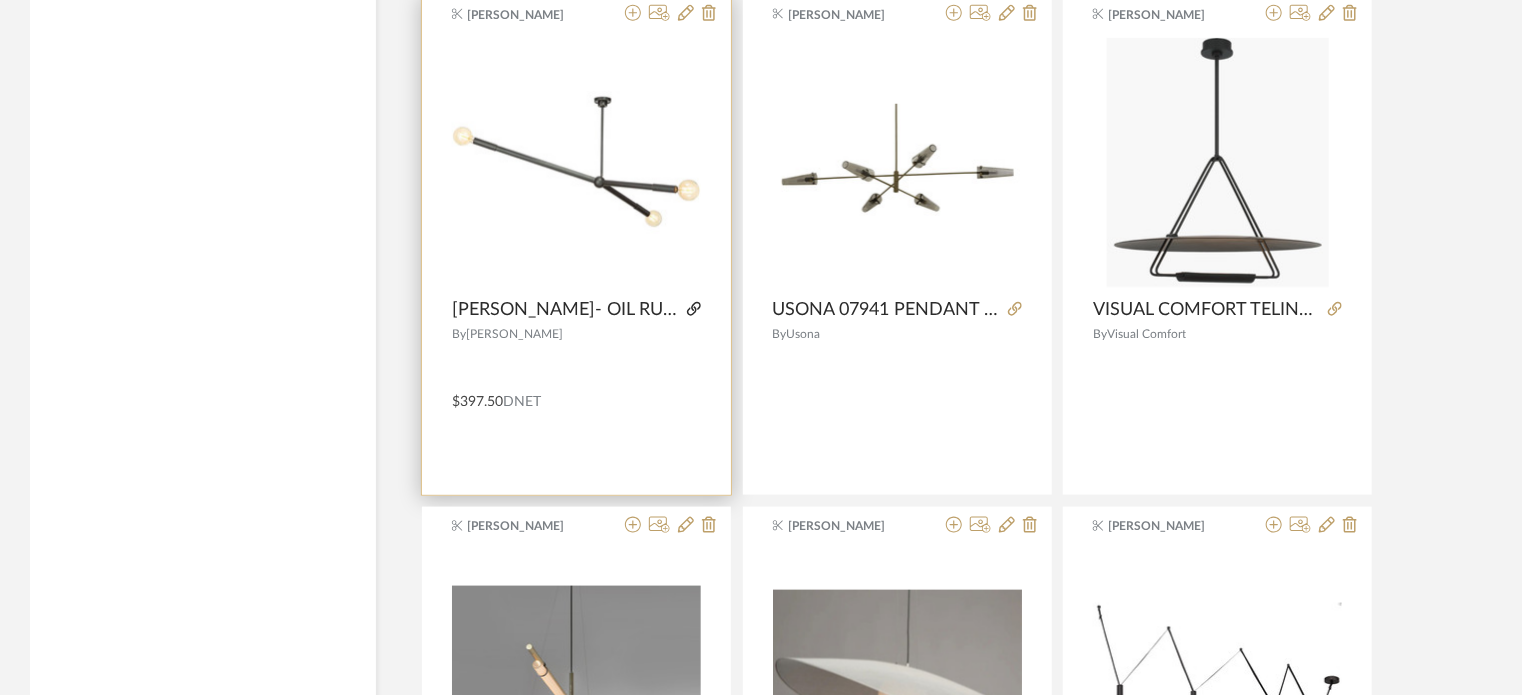 click 